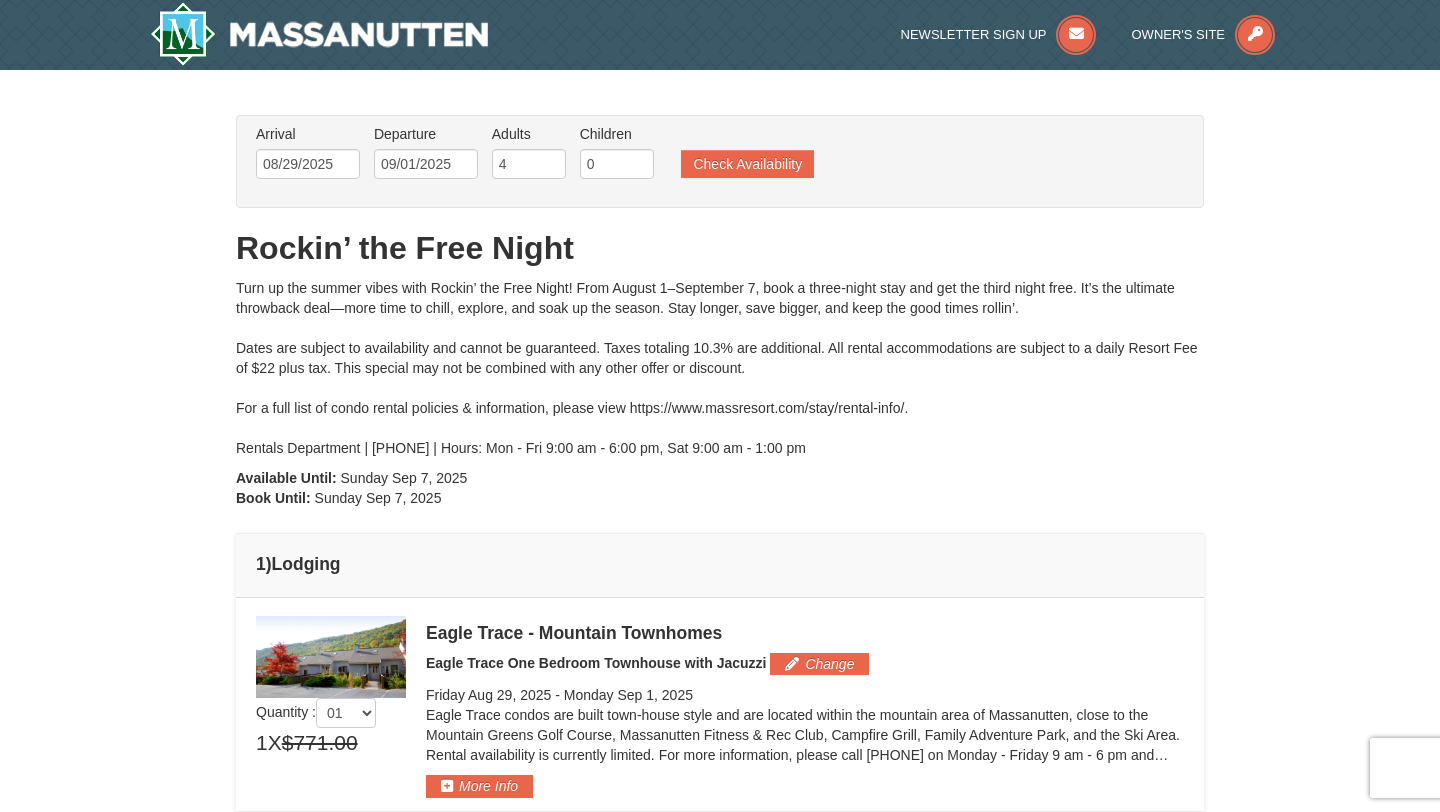 scroll, scrollTop: 477, scrollLeft: 0, axis: vertical 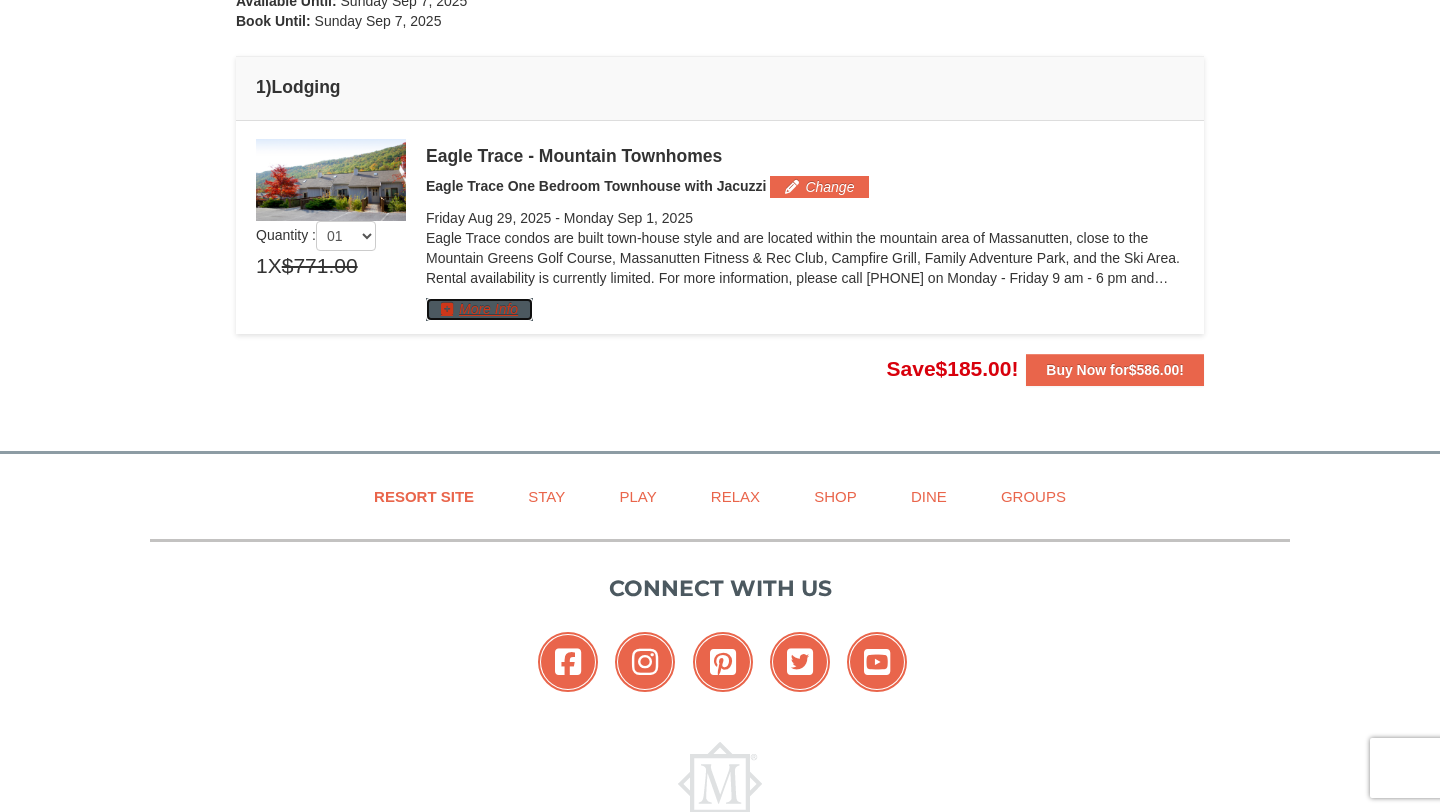 click on "More Info" at bounding box center [479, 309] 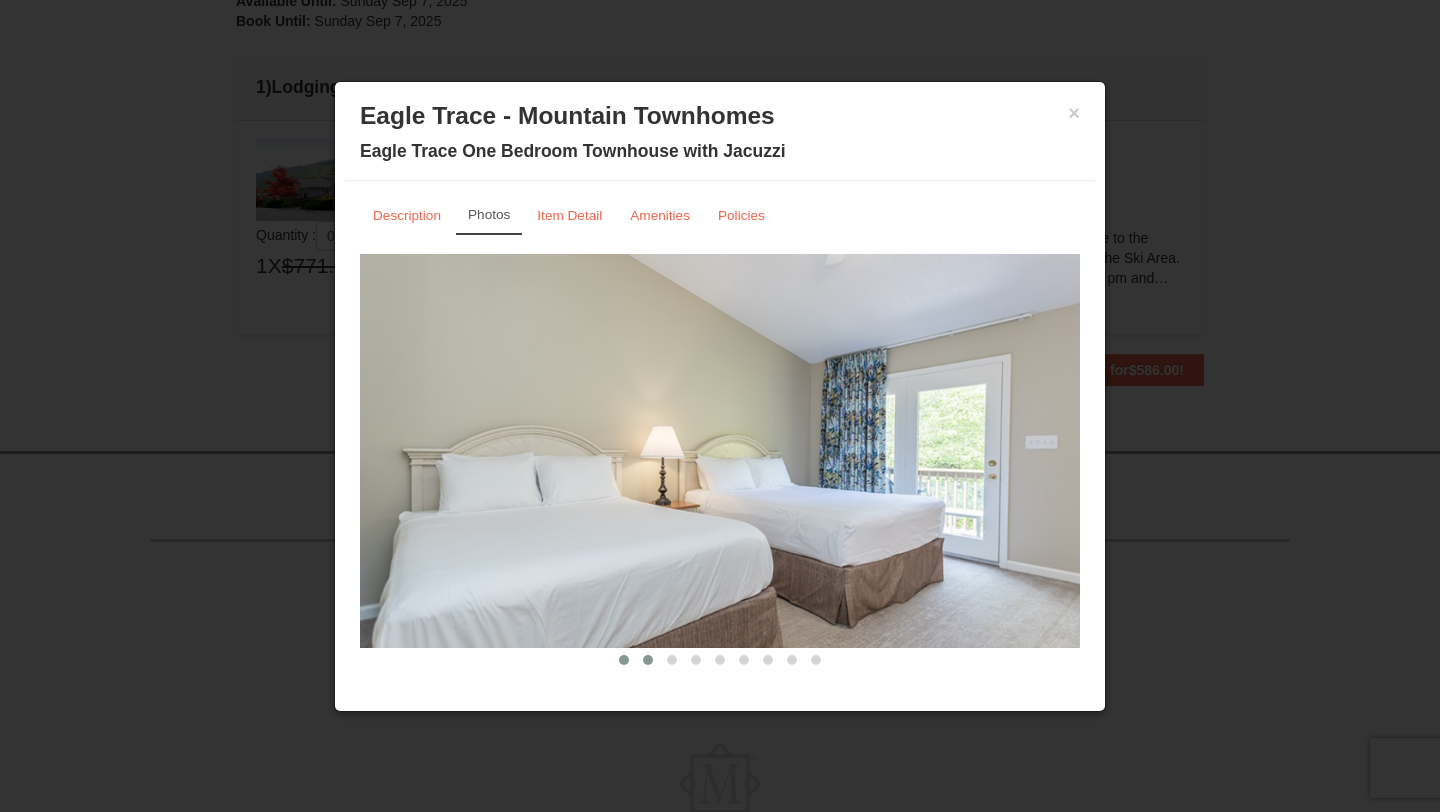 click at bounding box center [648, 660] 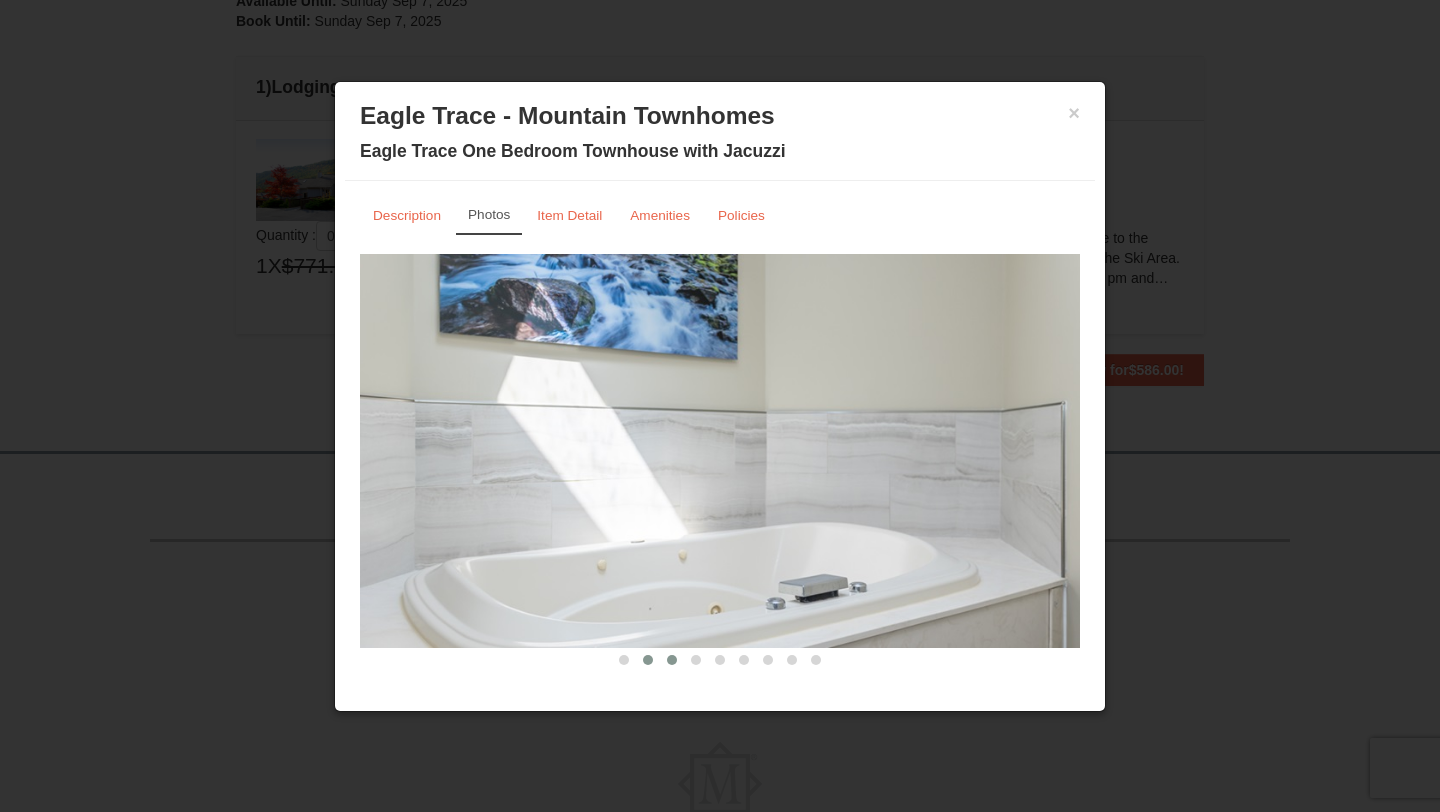 click at bounding box center (672, 660) 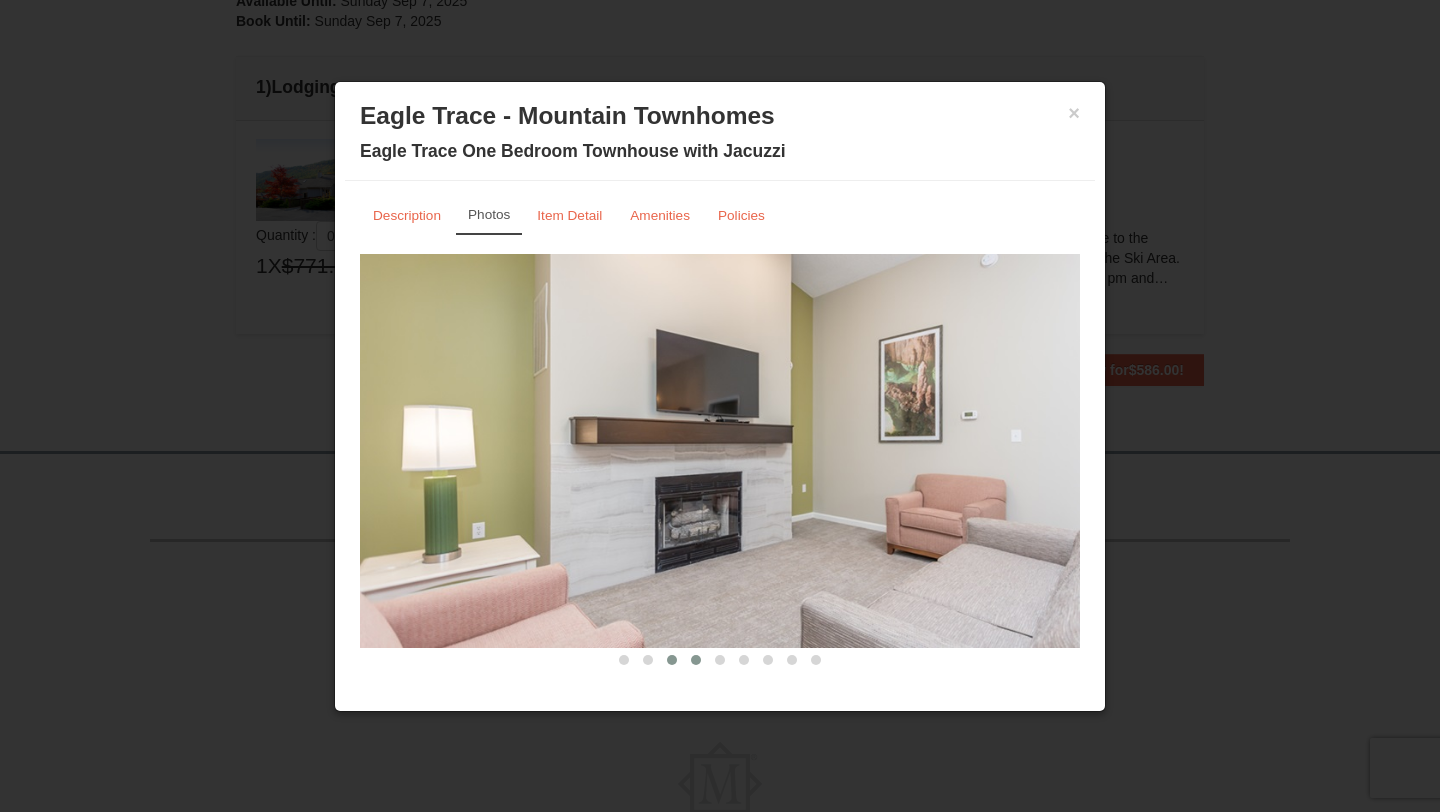 click at bounding box center [696, 660] 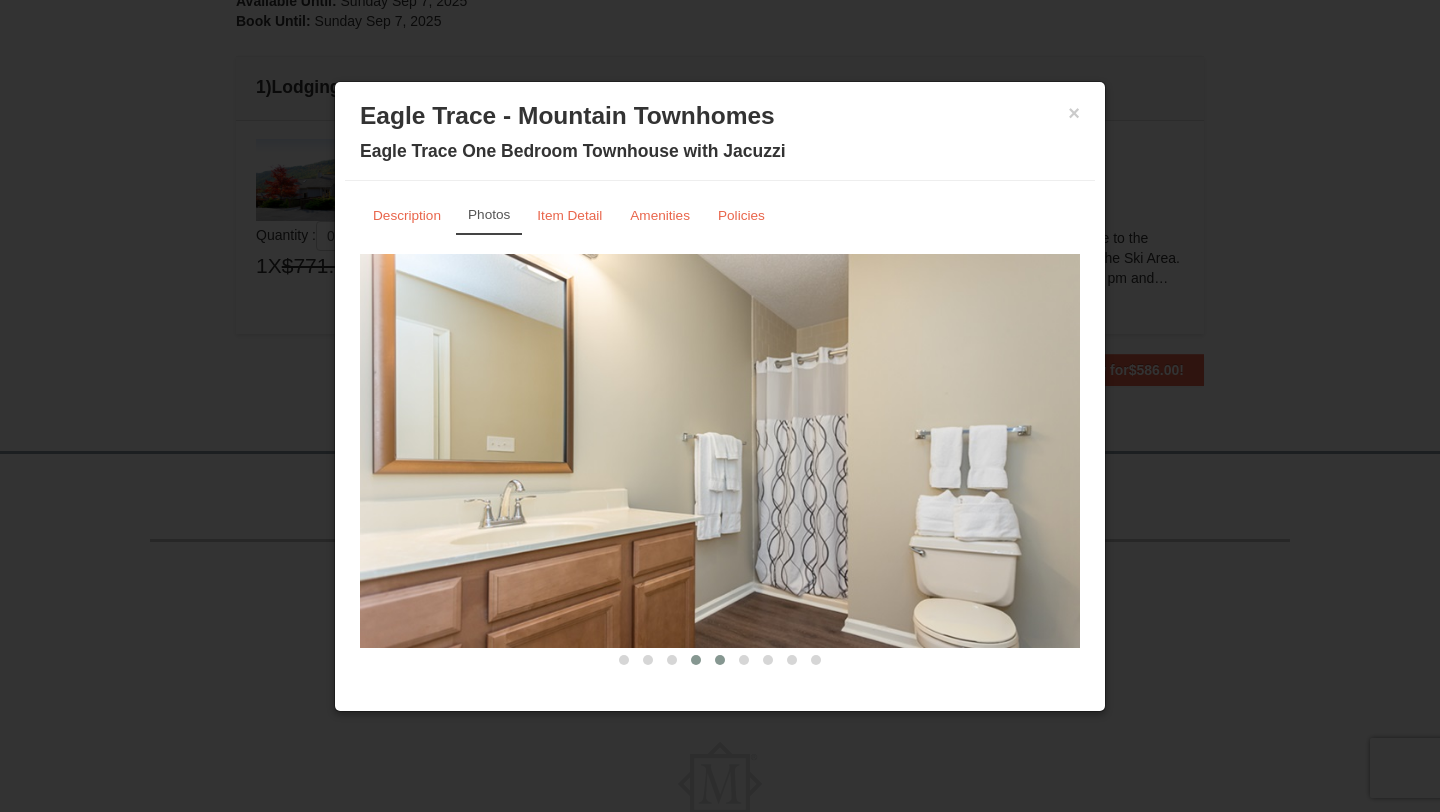 click at bounding box center (720, 660) 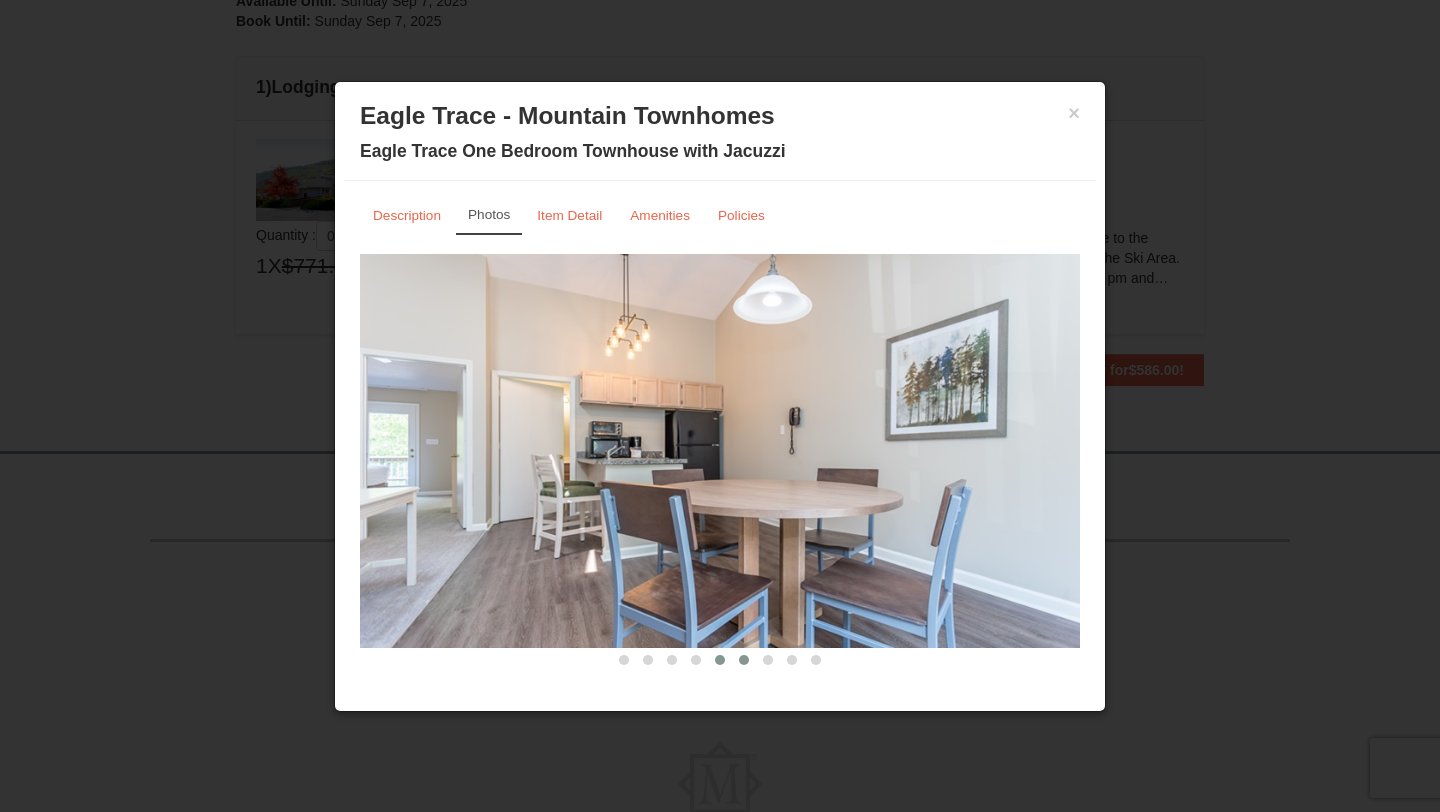 click at bounding box center (744, 660) 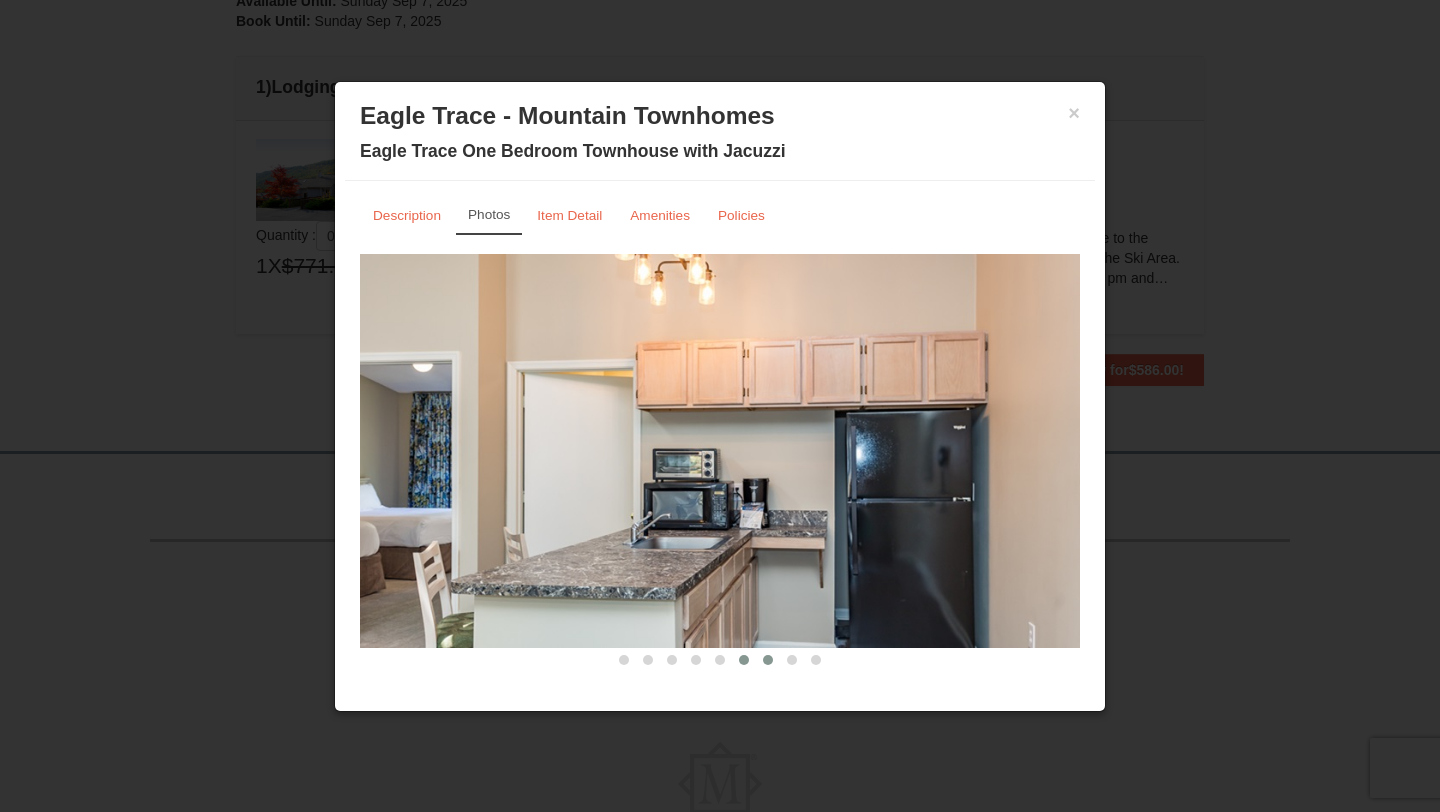 click at bounding box center [768, 660] 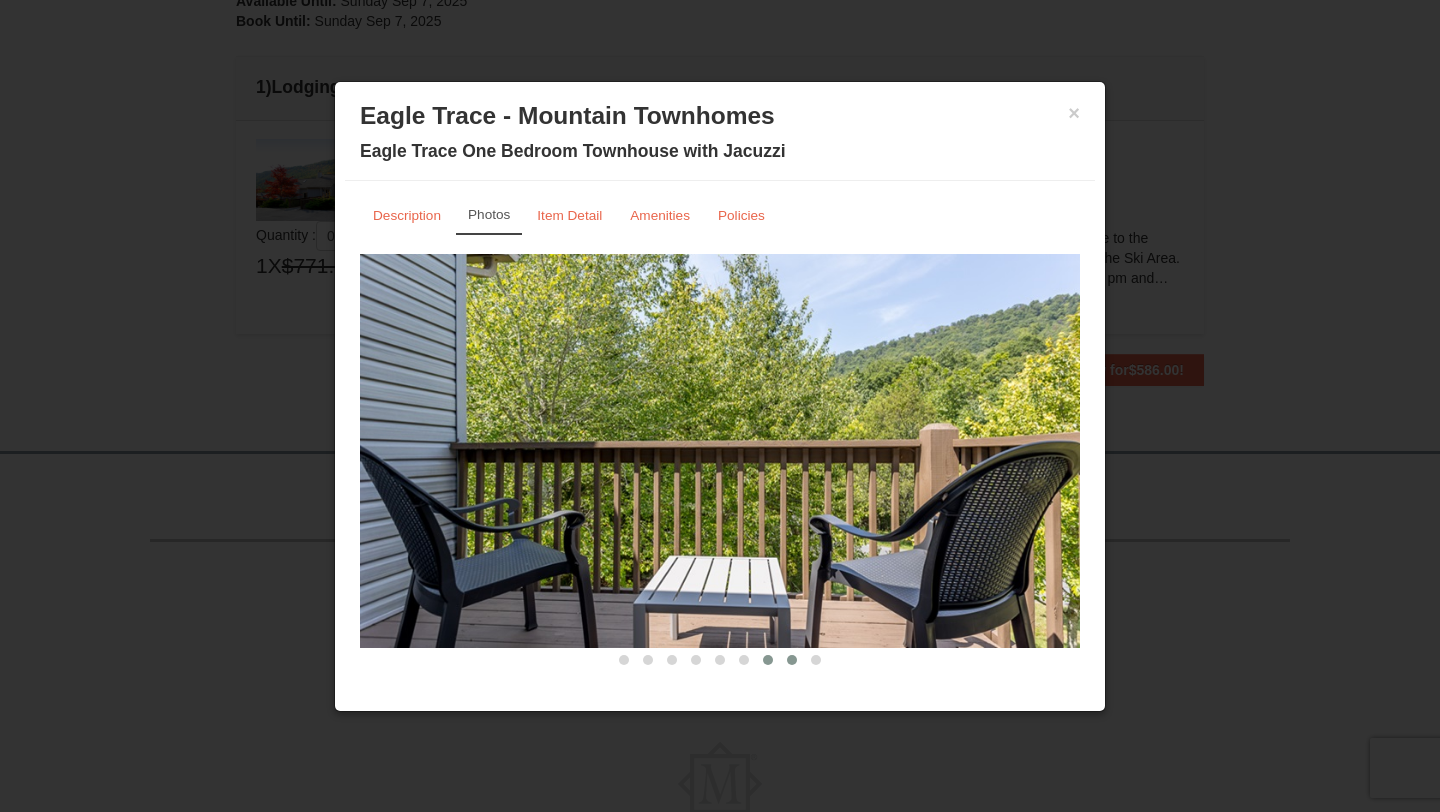 click at bounding box center (792, 660) 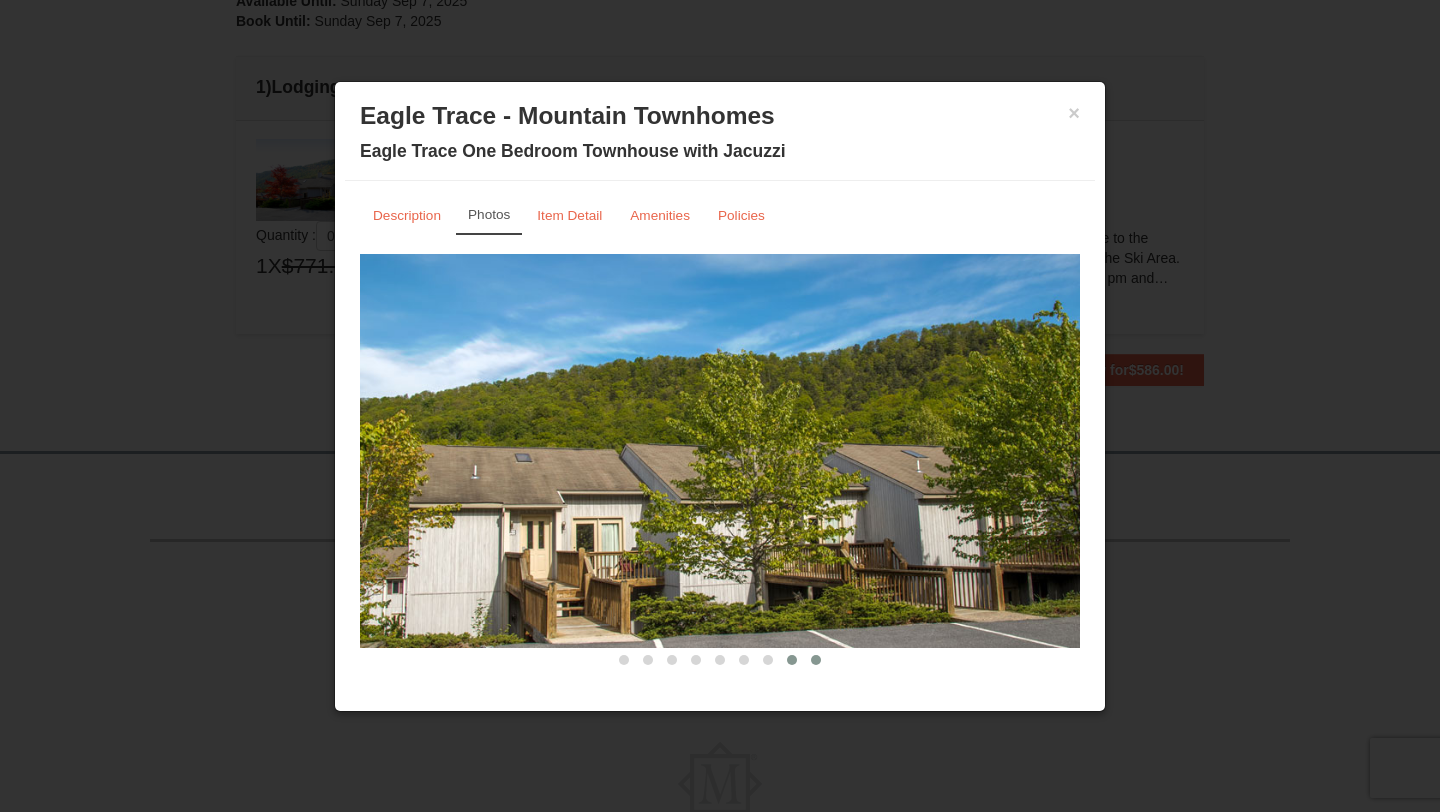click at bounding box center (816, 660) 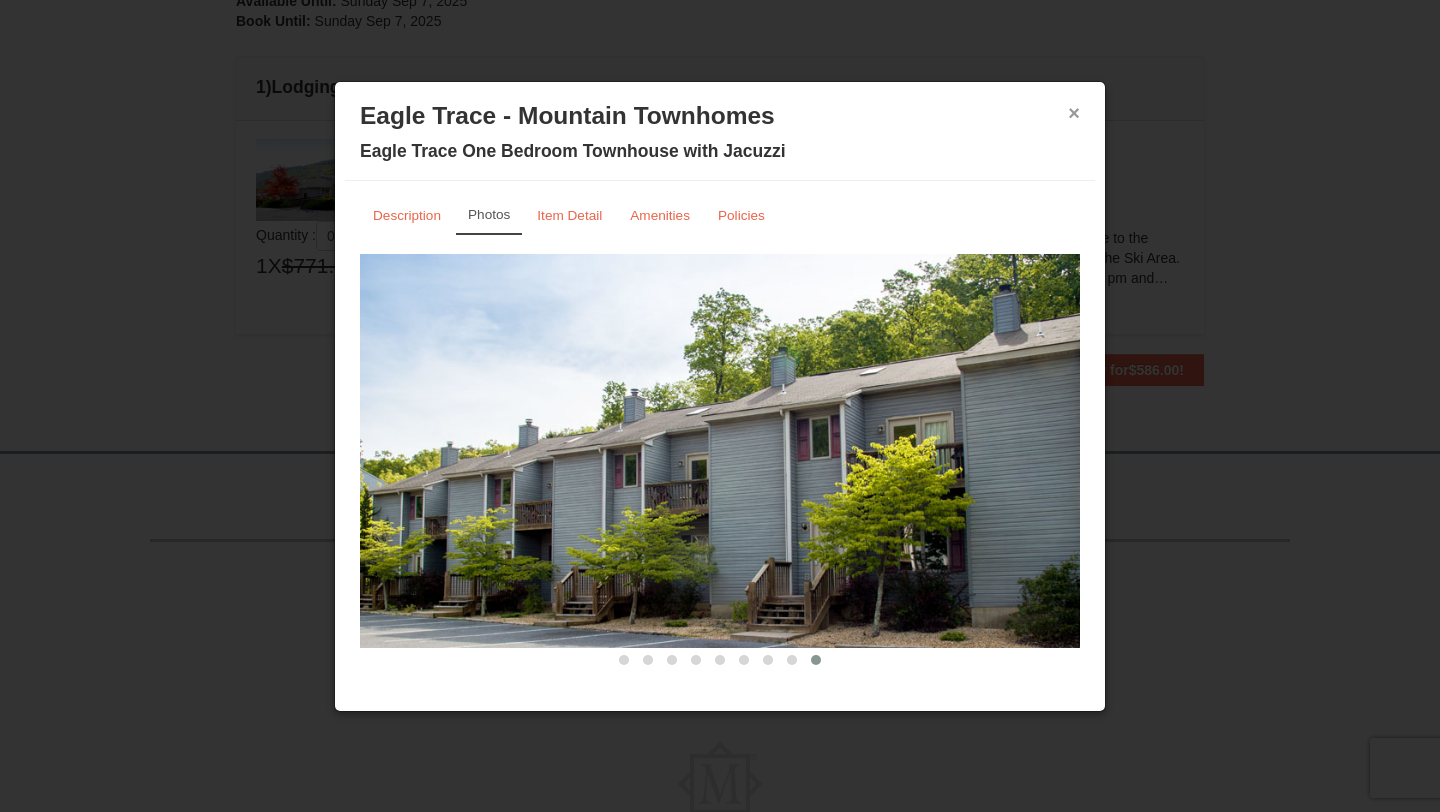 click on "×" at bounding box center (1074, 113) 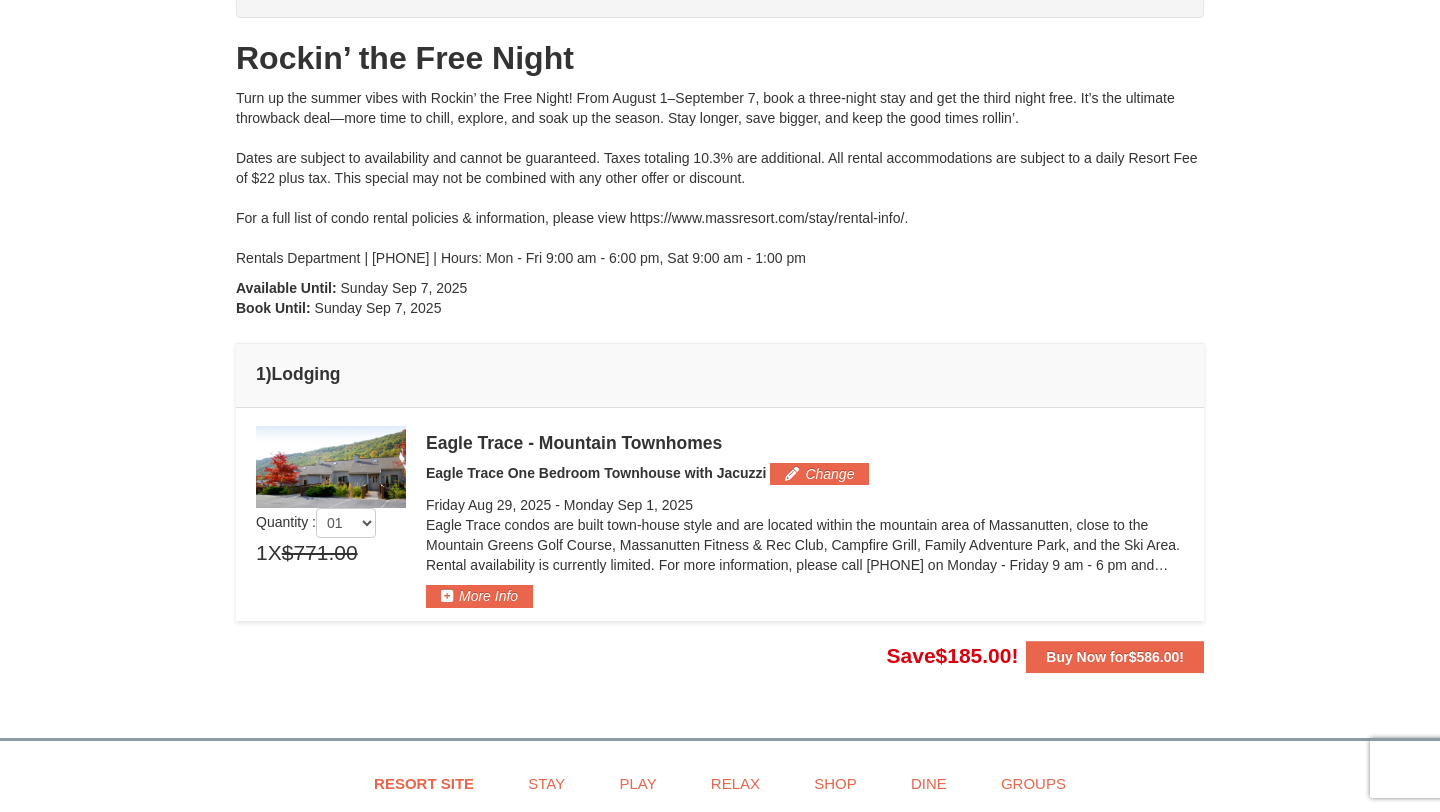 scroll, scrollTop: 187, scrollLeft: 0, axis: vertical 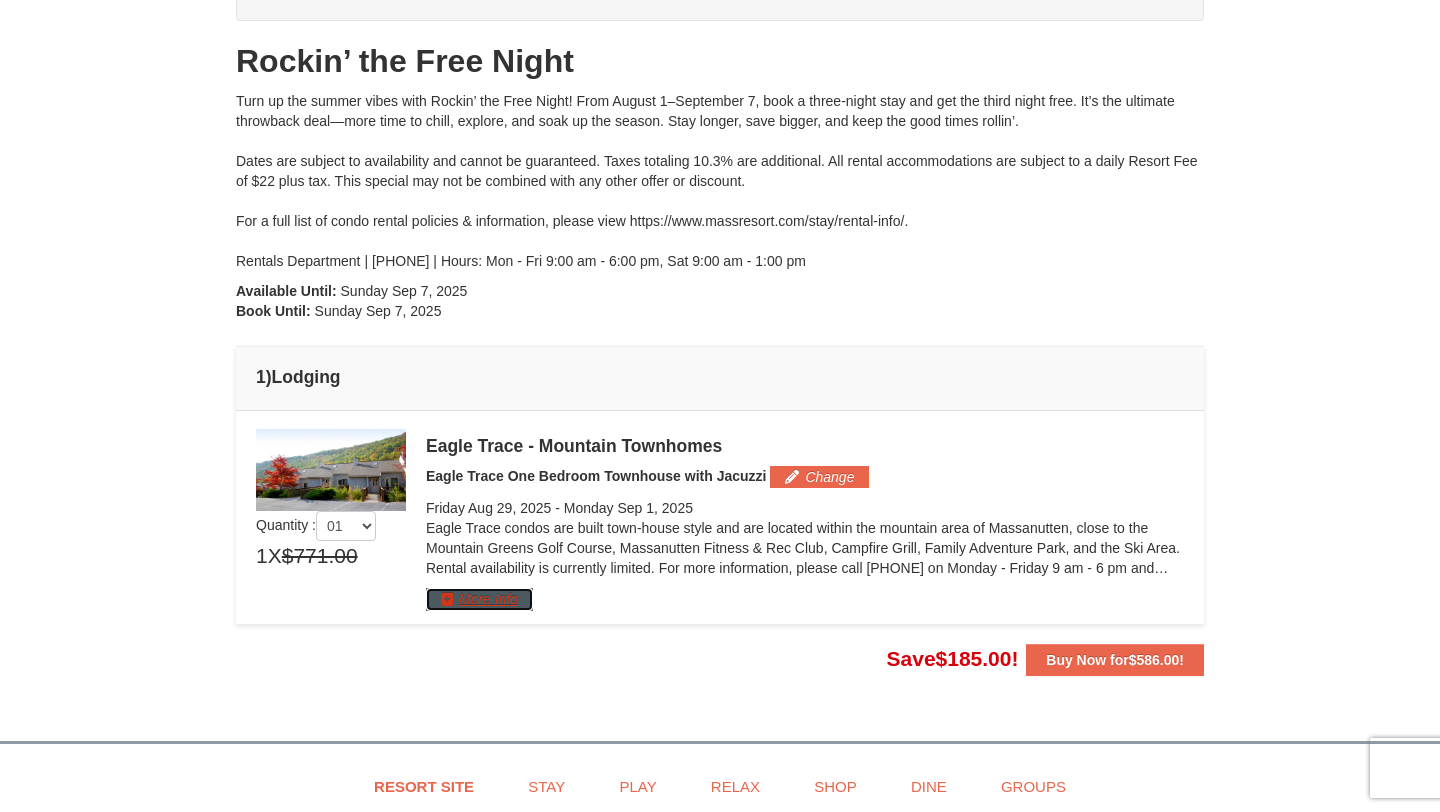 click on "More Info" at bounding box center [479, 599] 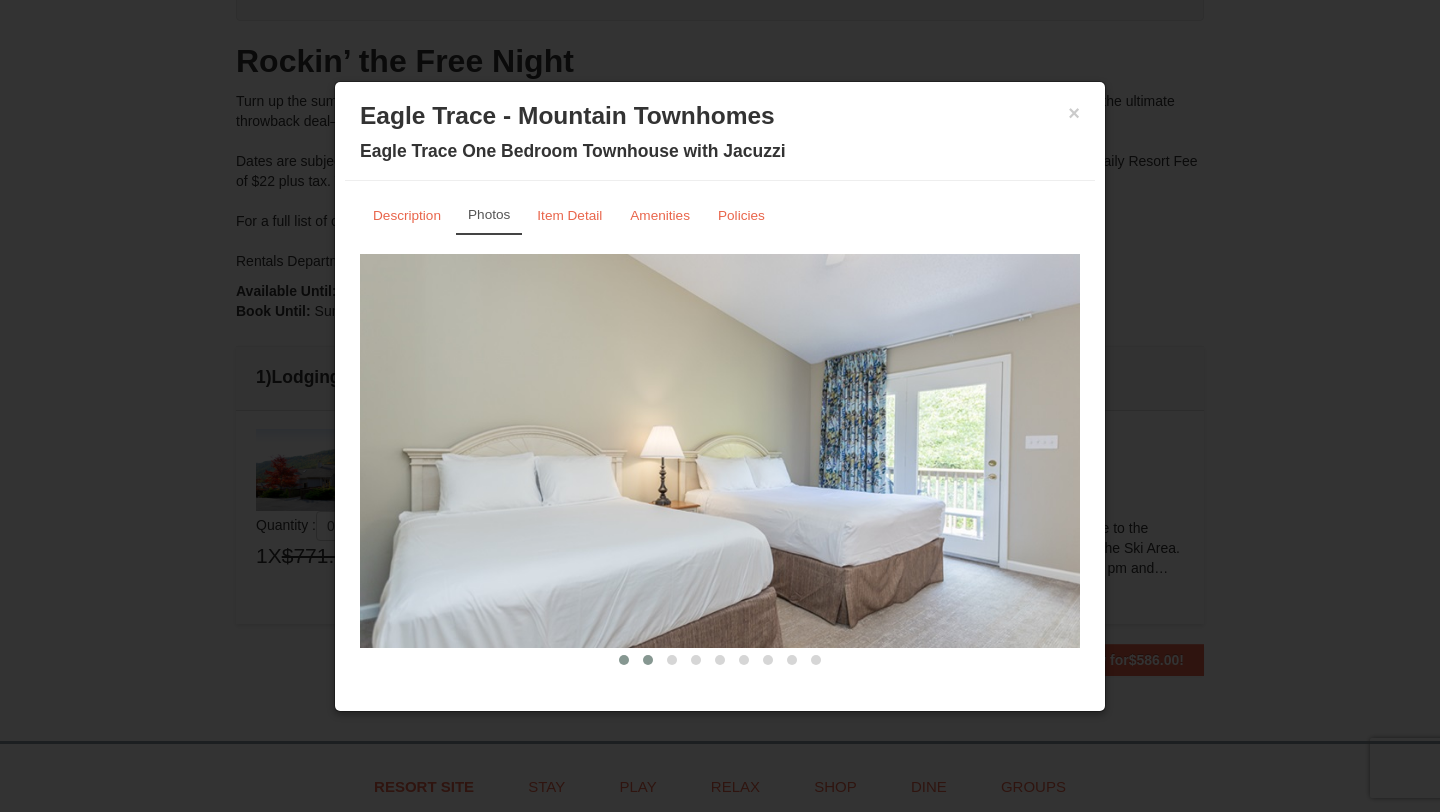 click at bounding box center [648, 660] 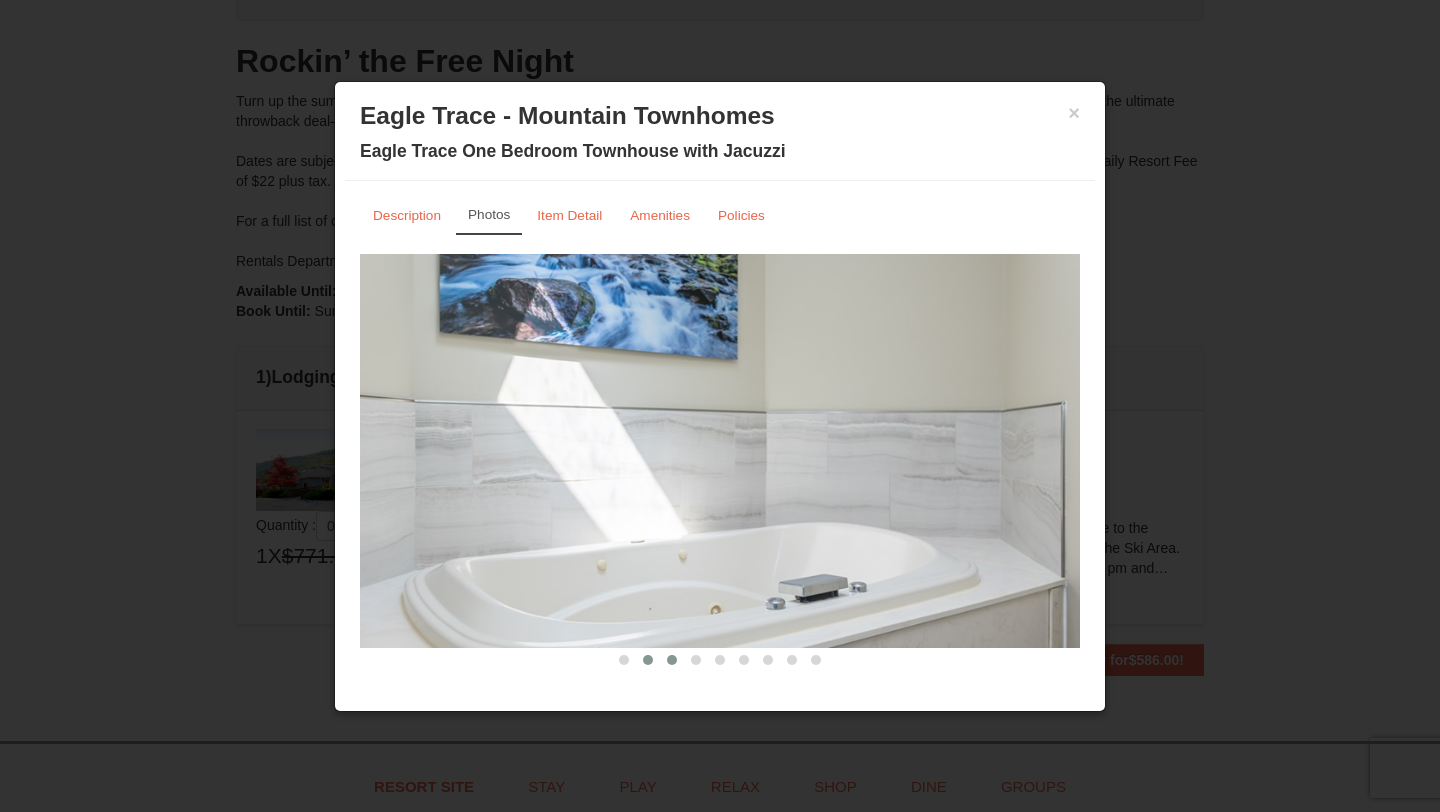 click at bounding box center (672, 660) 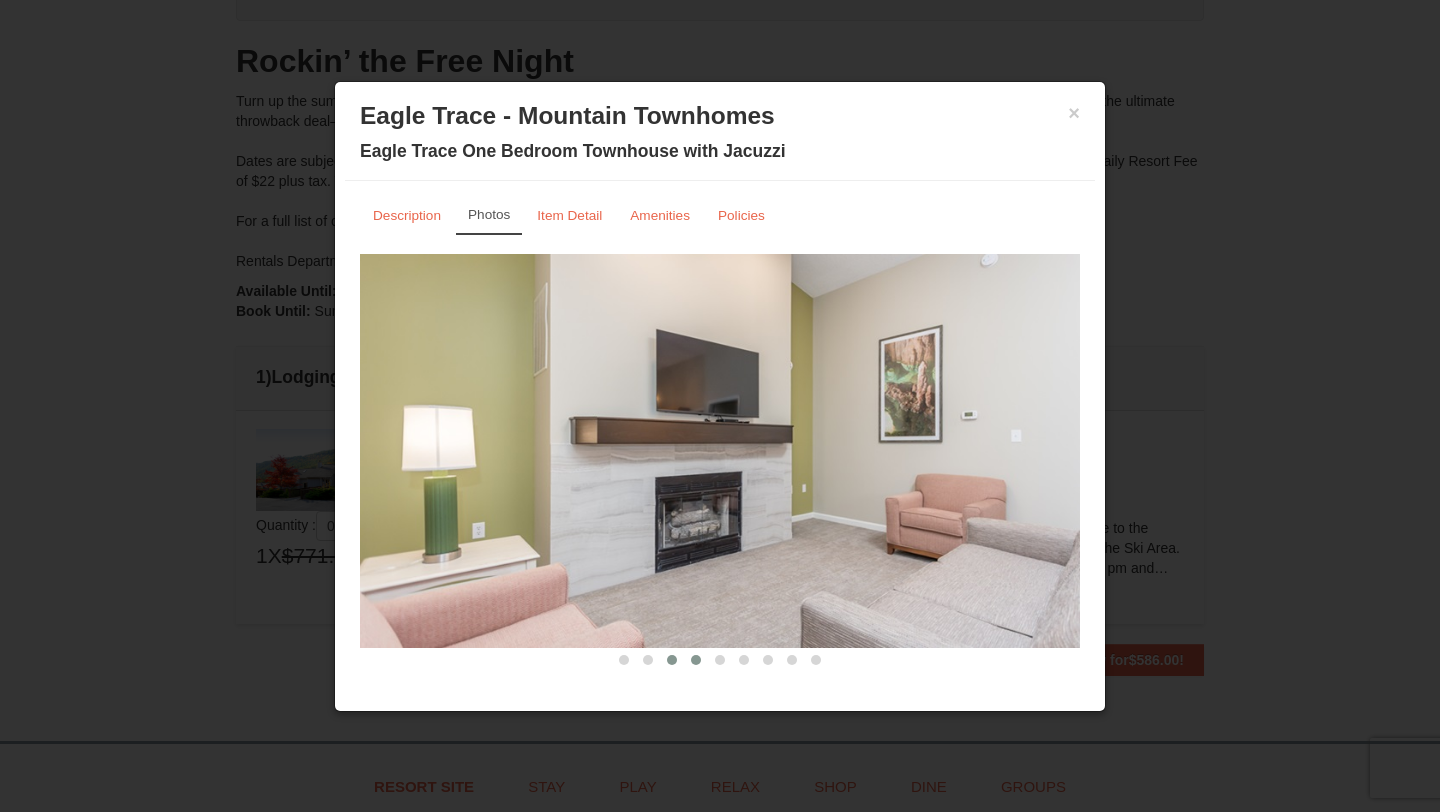 click at bounding box center (696, 660) 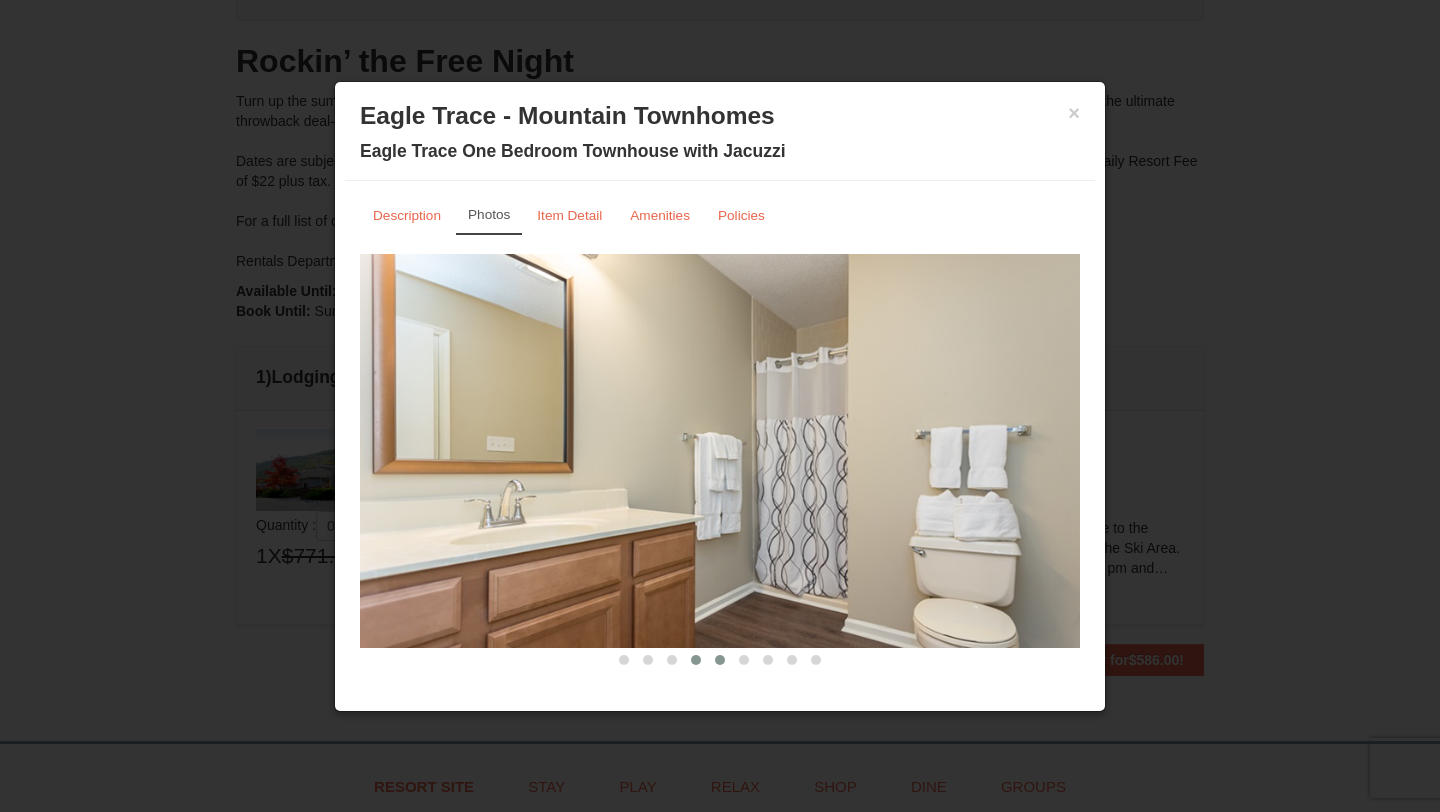 click at bounding box center (720, 660) 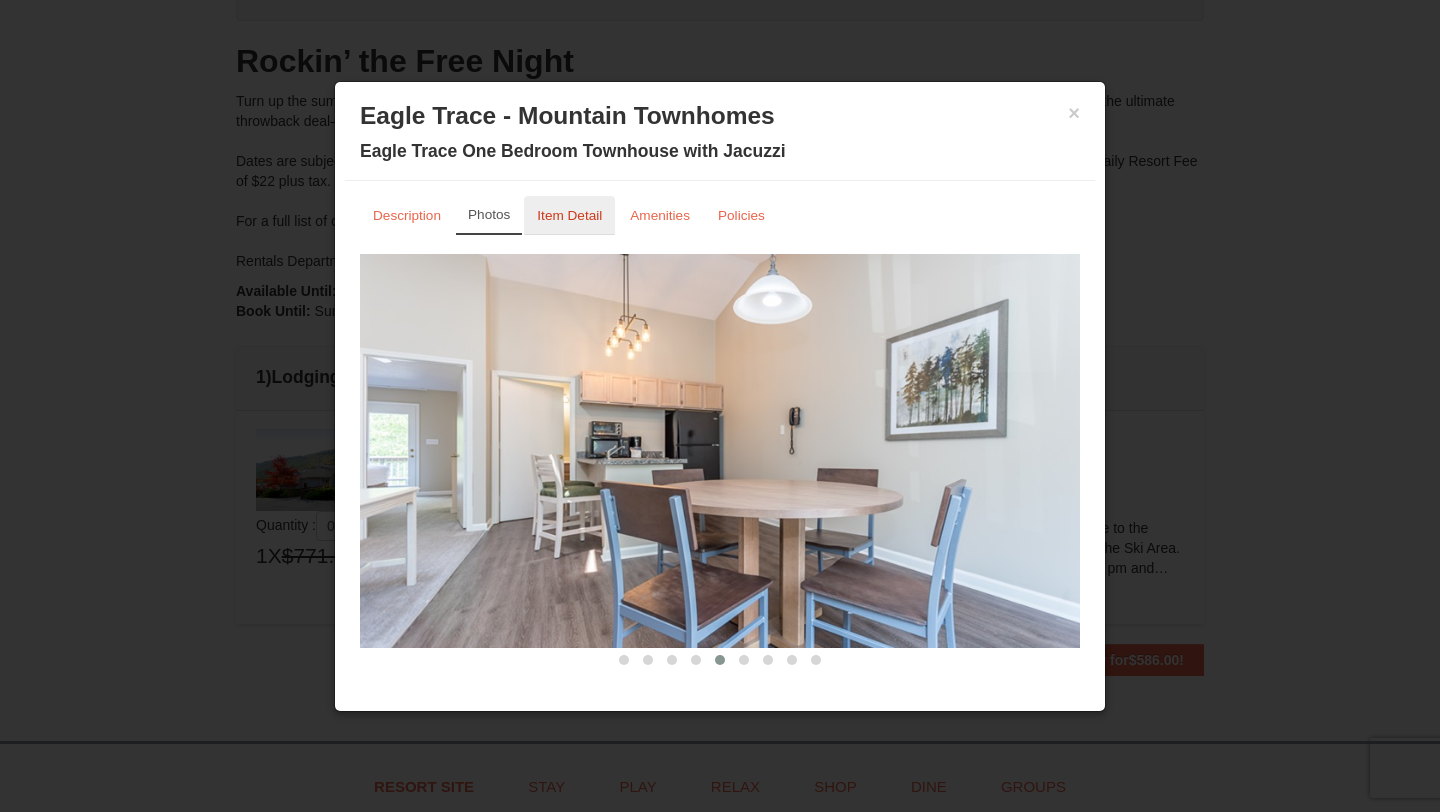 click on "Item Detail" at bounding box center (569, 215) 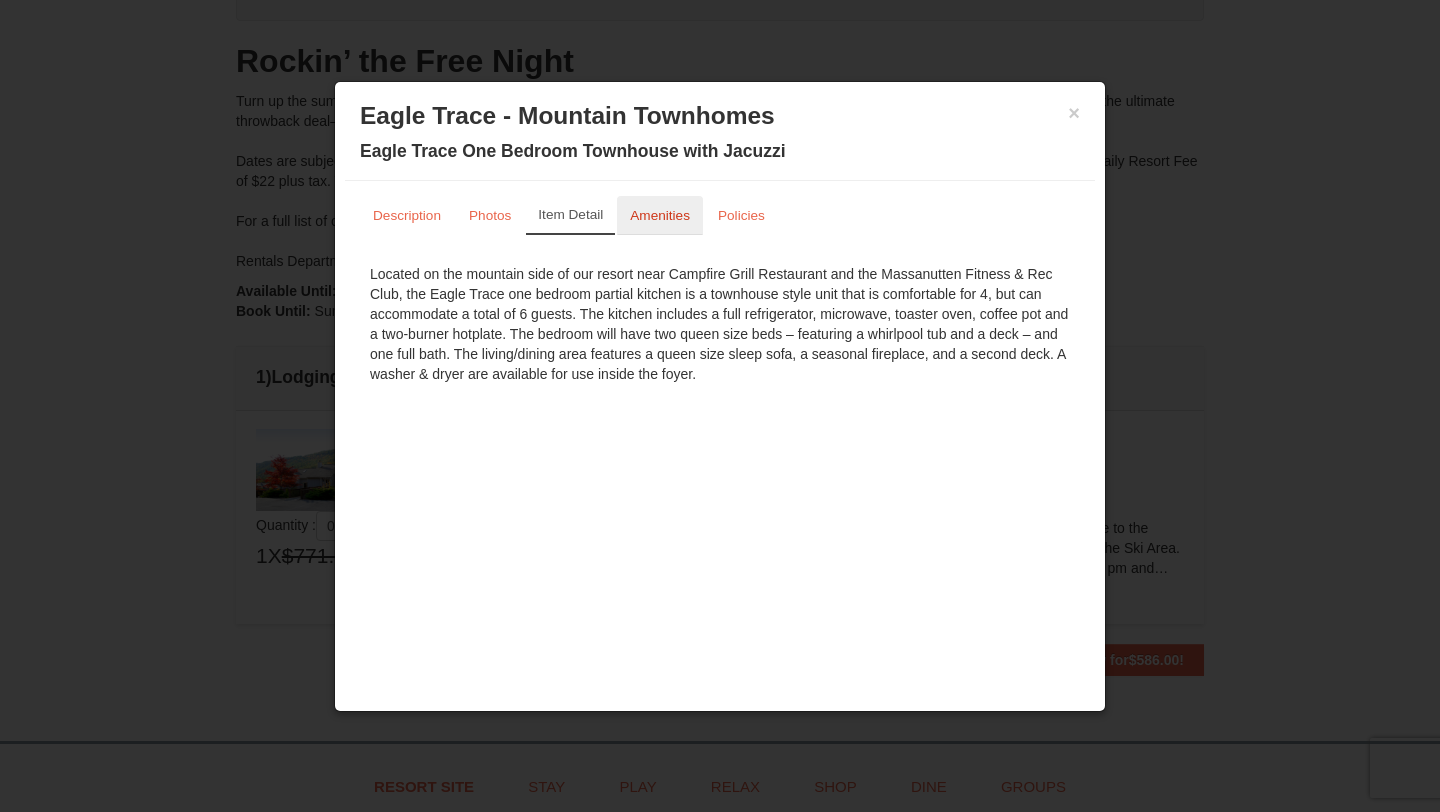 click on "Amenities" at bounding box center (660, 215) 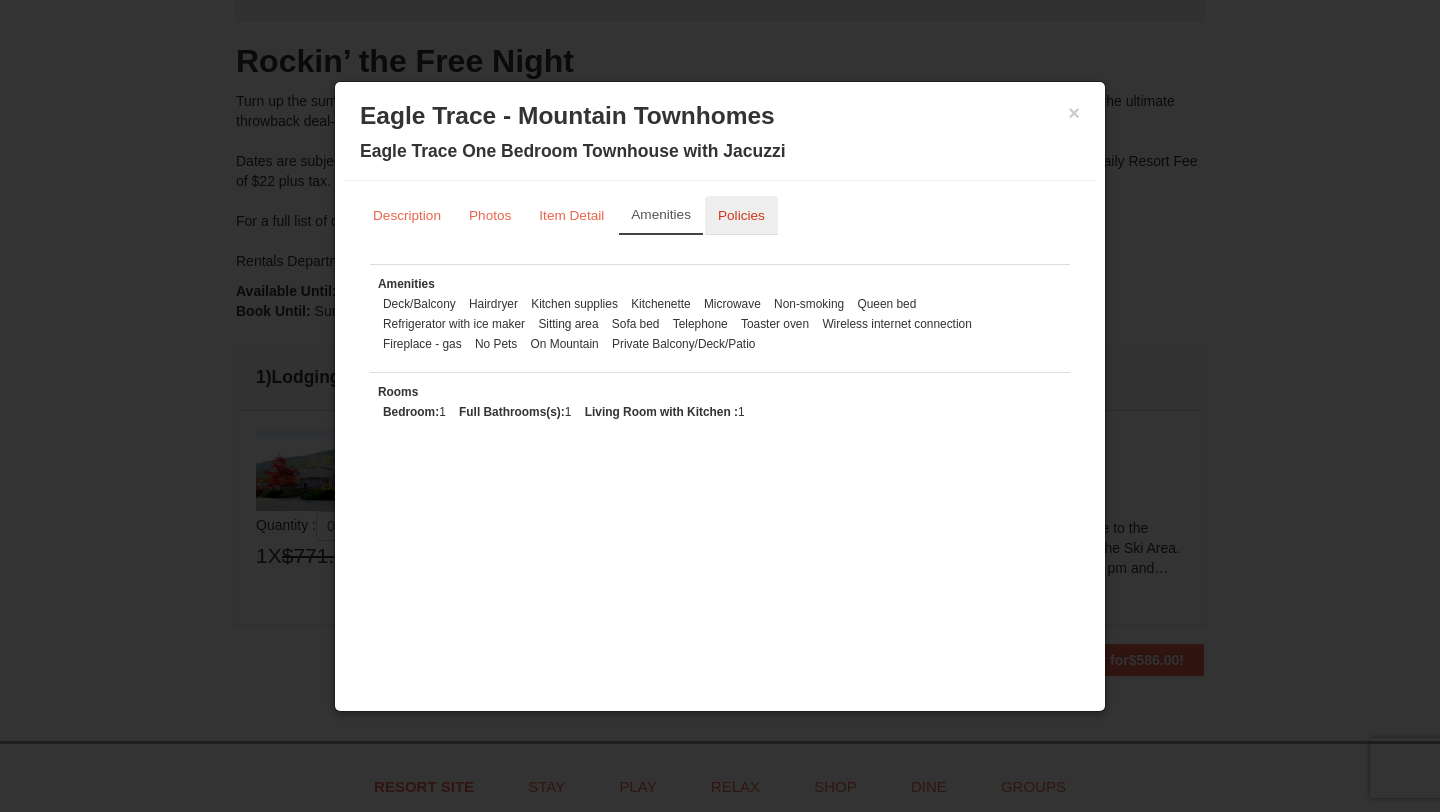 click on "Policies" at bounding box center [741, 215] 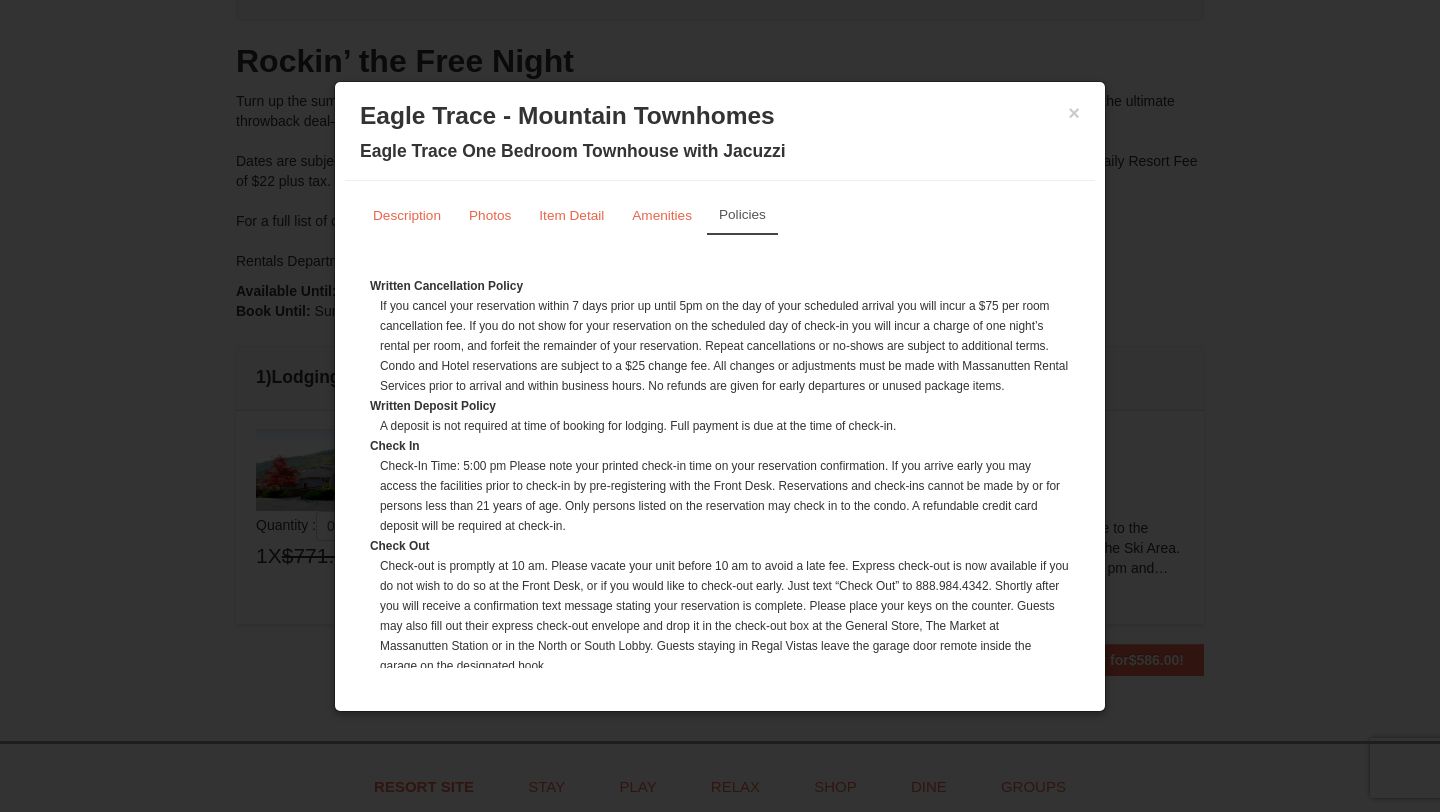 click on "×
Eagle Trace - Mountain Townhomes  Eagle Trace One Bedroom Townhouse with Jacuzzi" at bounding box center (720, 136) 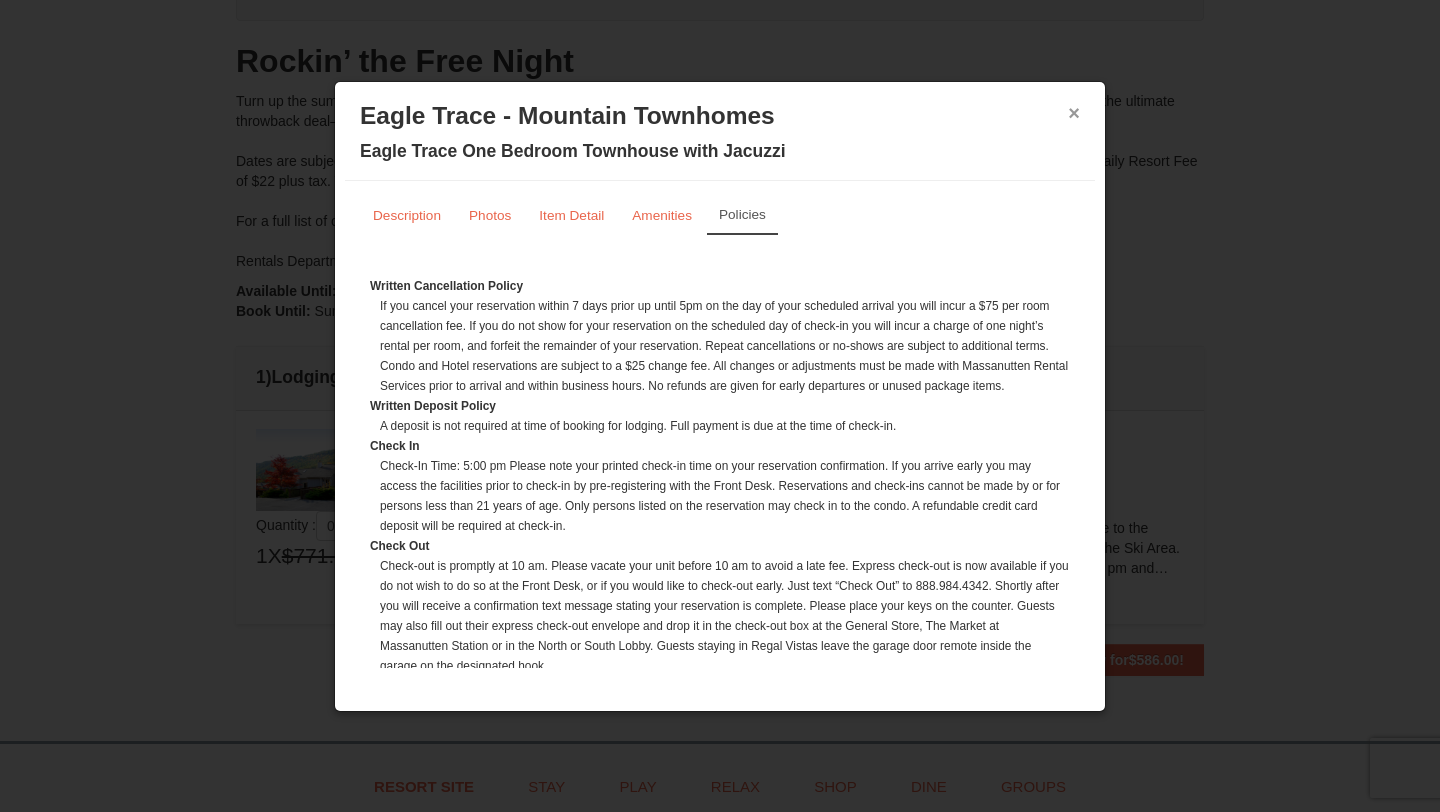 click on "×" at bounding box center [1074, 113] 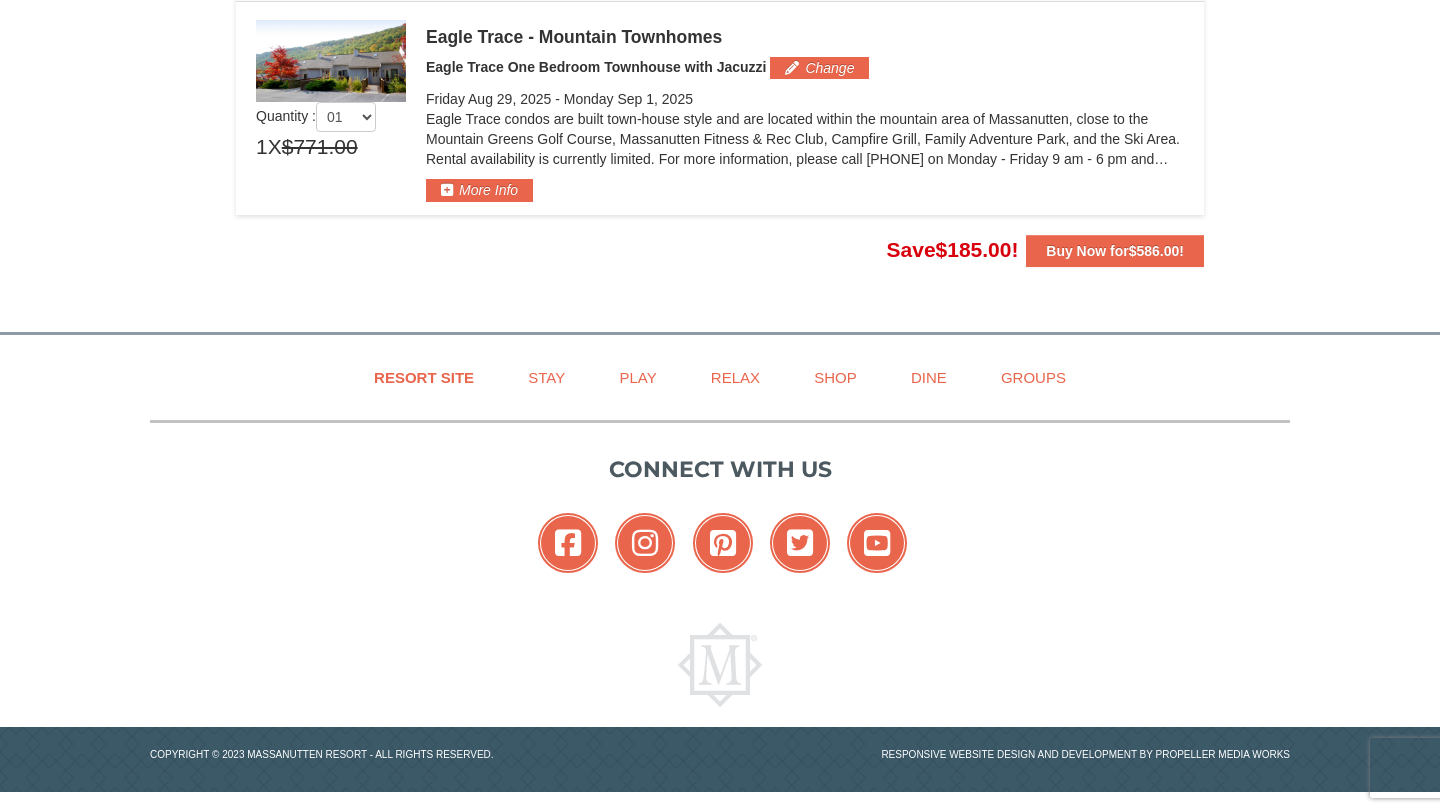 scroll, scrollTop: 586, scrollLeft: 0, axis: vertical 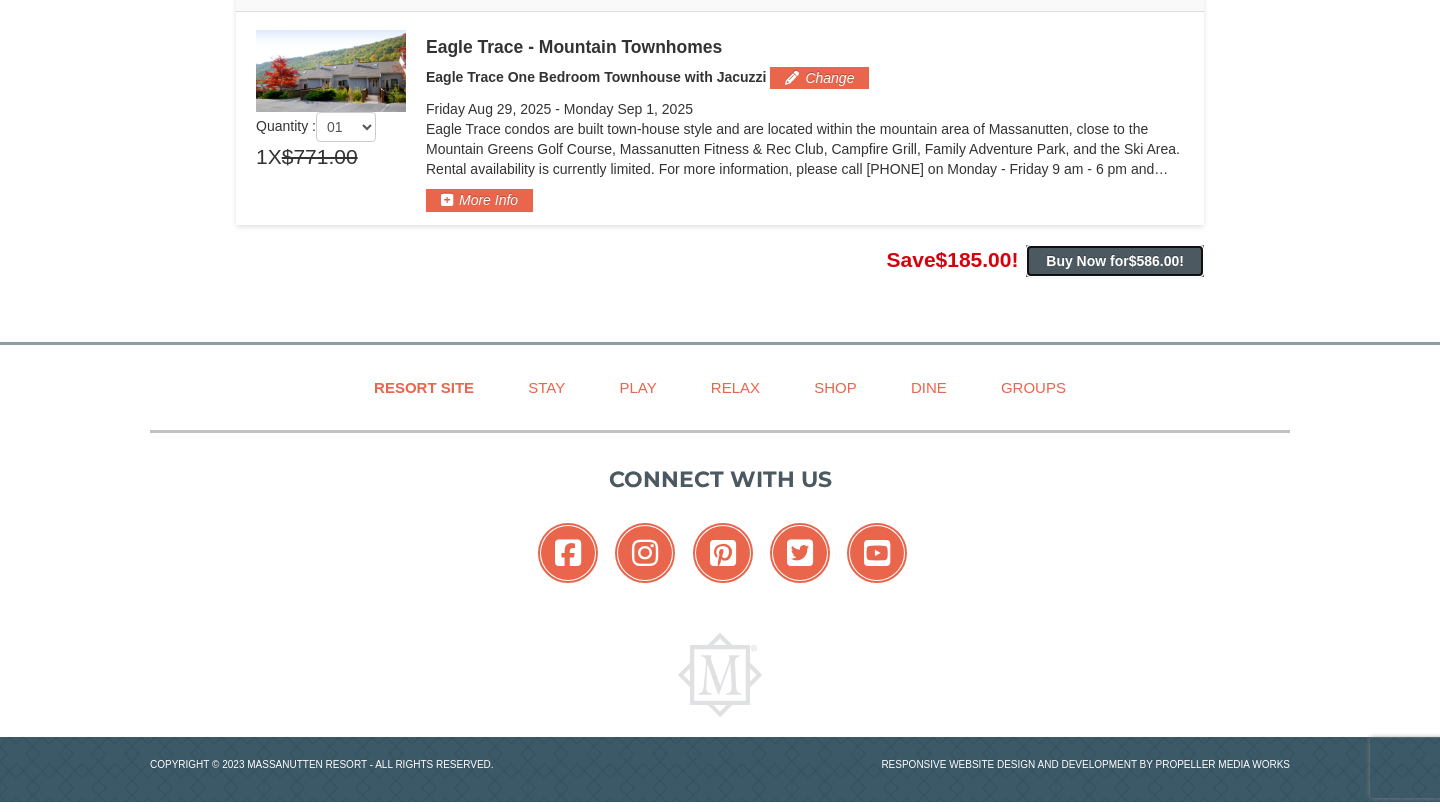 click on "Buy Now for
$586.00 !" at bounding box center [1115, 261] 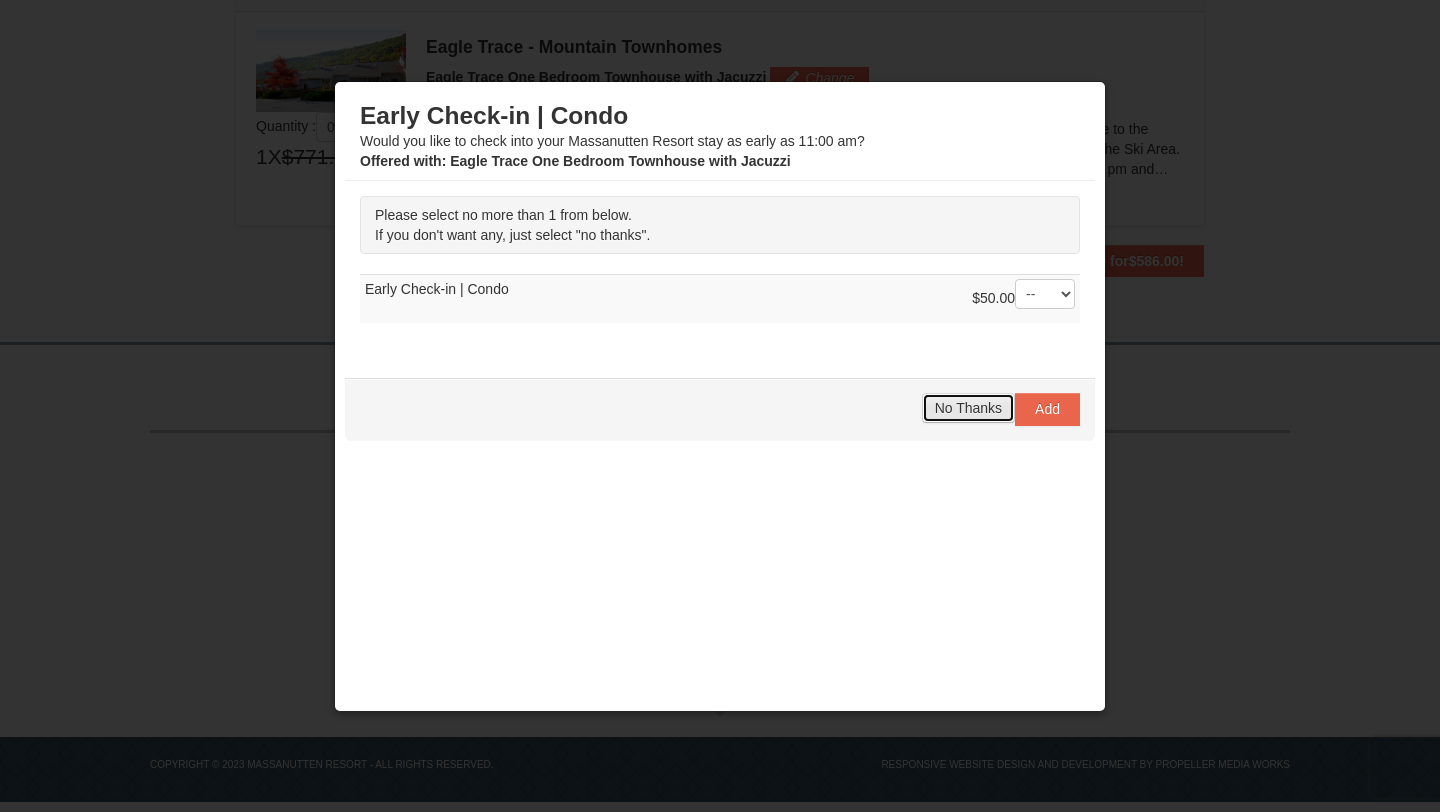 click on "No Thanks" at bounding box center (968, 408) 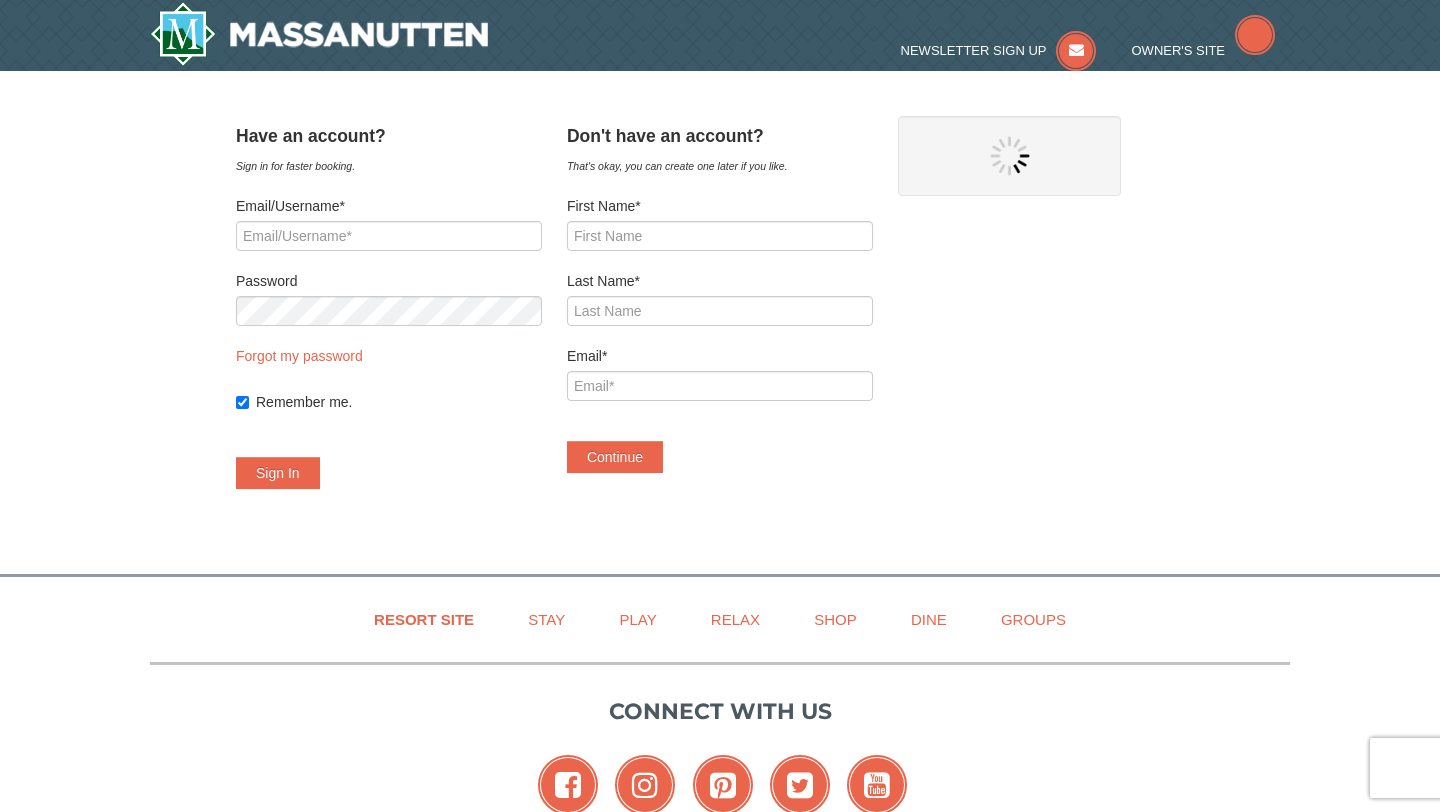 scroll, scrollTop: 0, scrollLeft: 0, axis: both 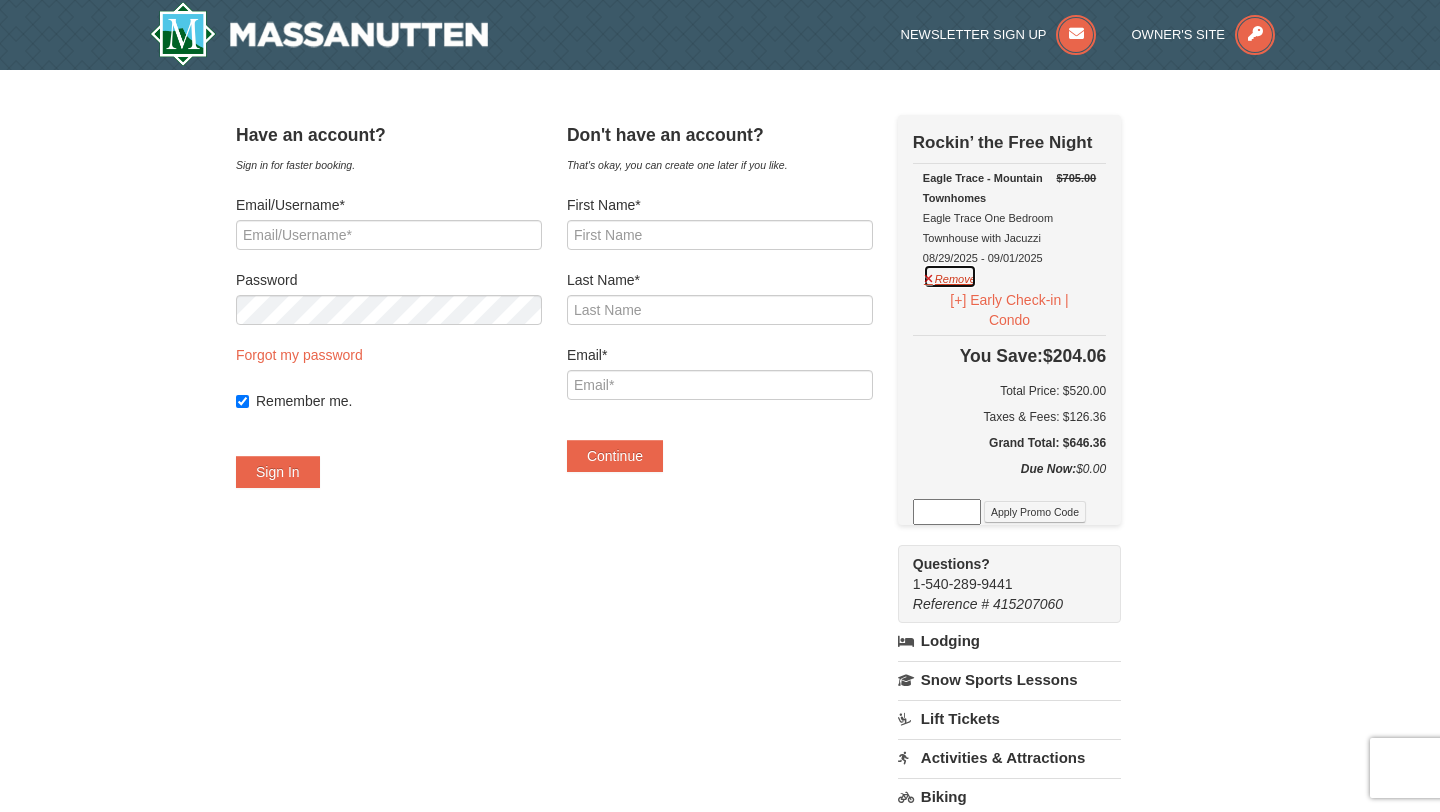 click on "Remove" at bounding box center [950, 276] 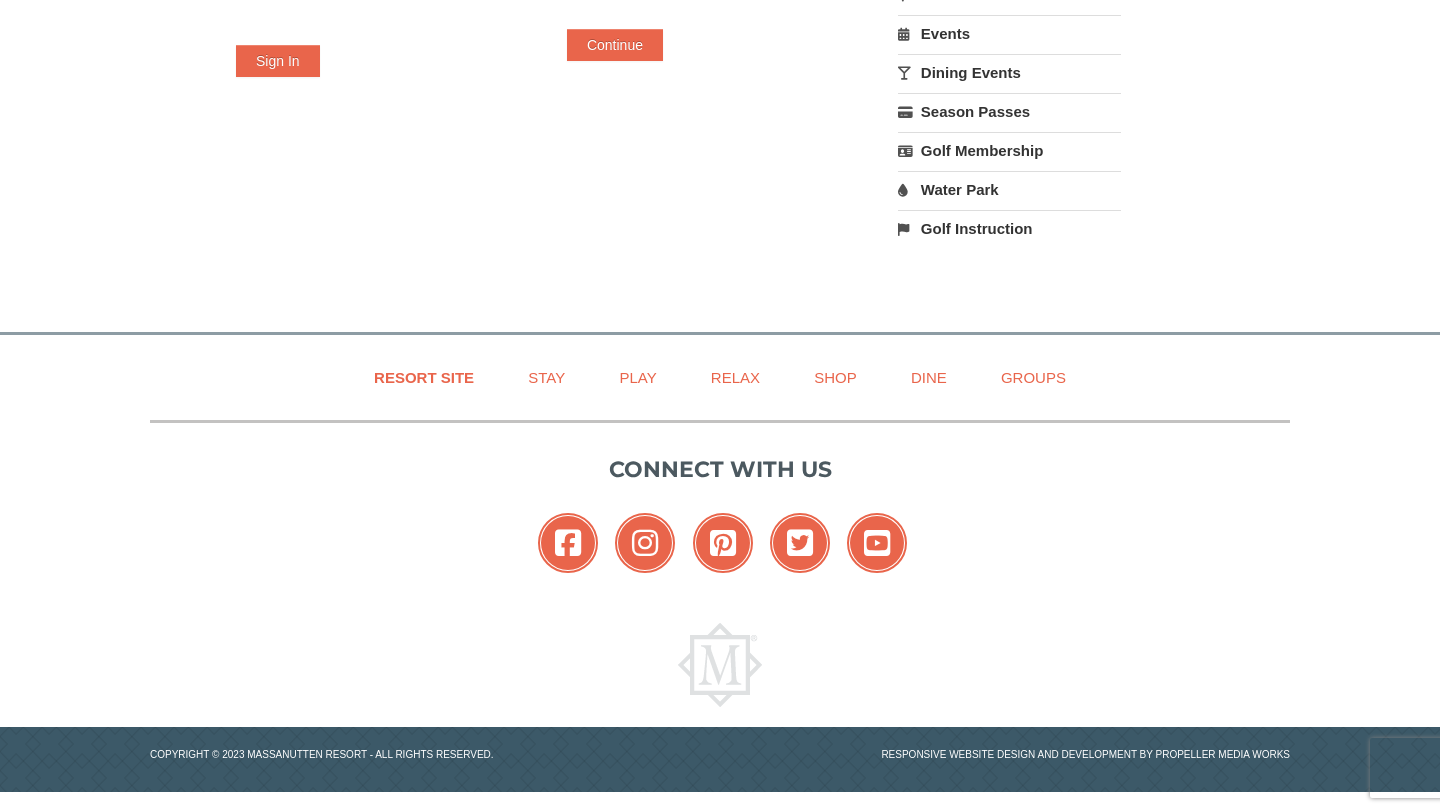 scroll, scrollTop: 0, scrollLeft: 0, axis: both 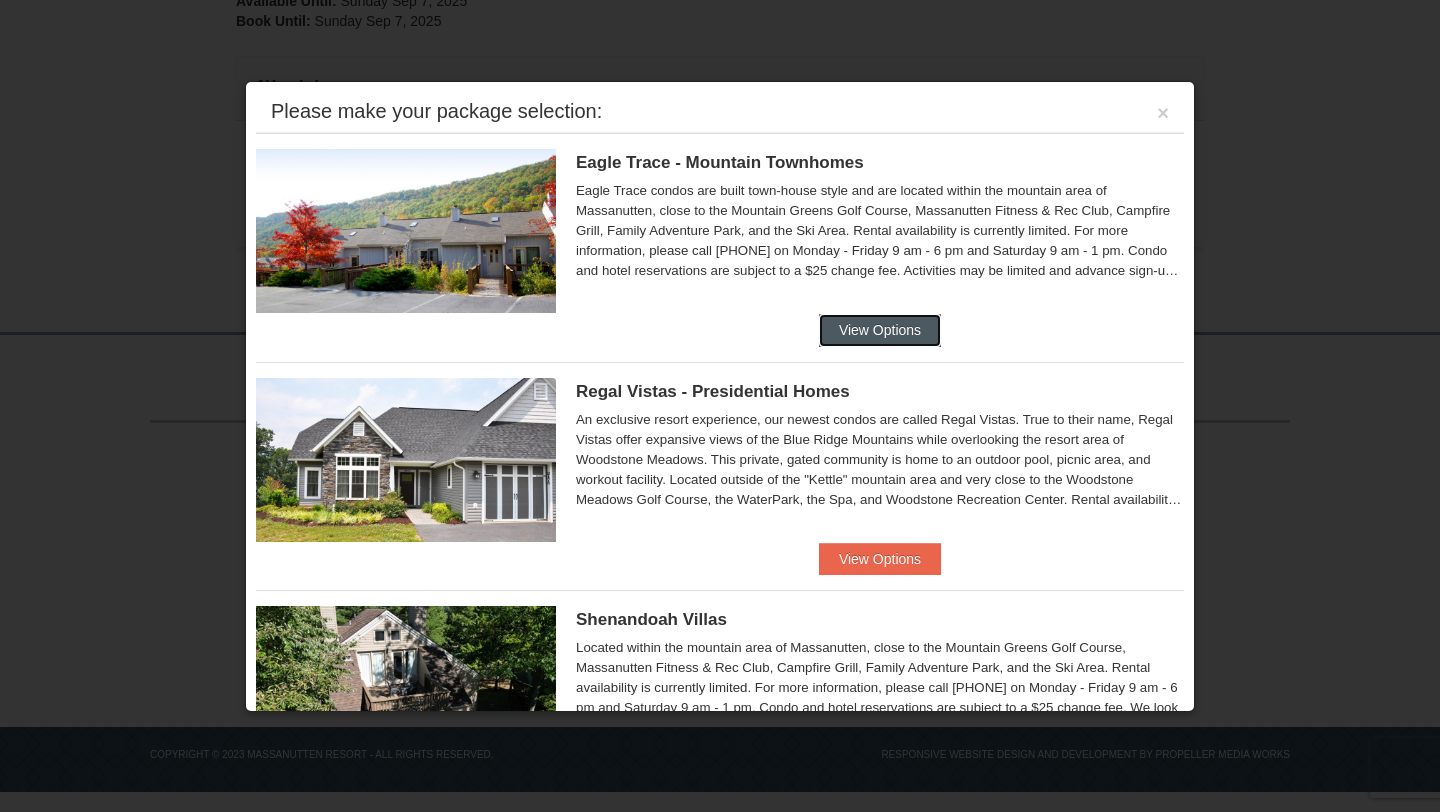click on "View Options" at bounding box center [880, 330] 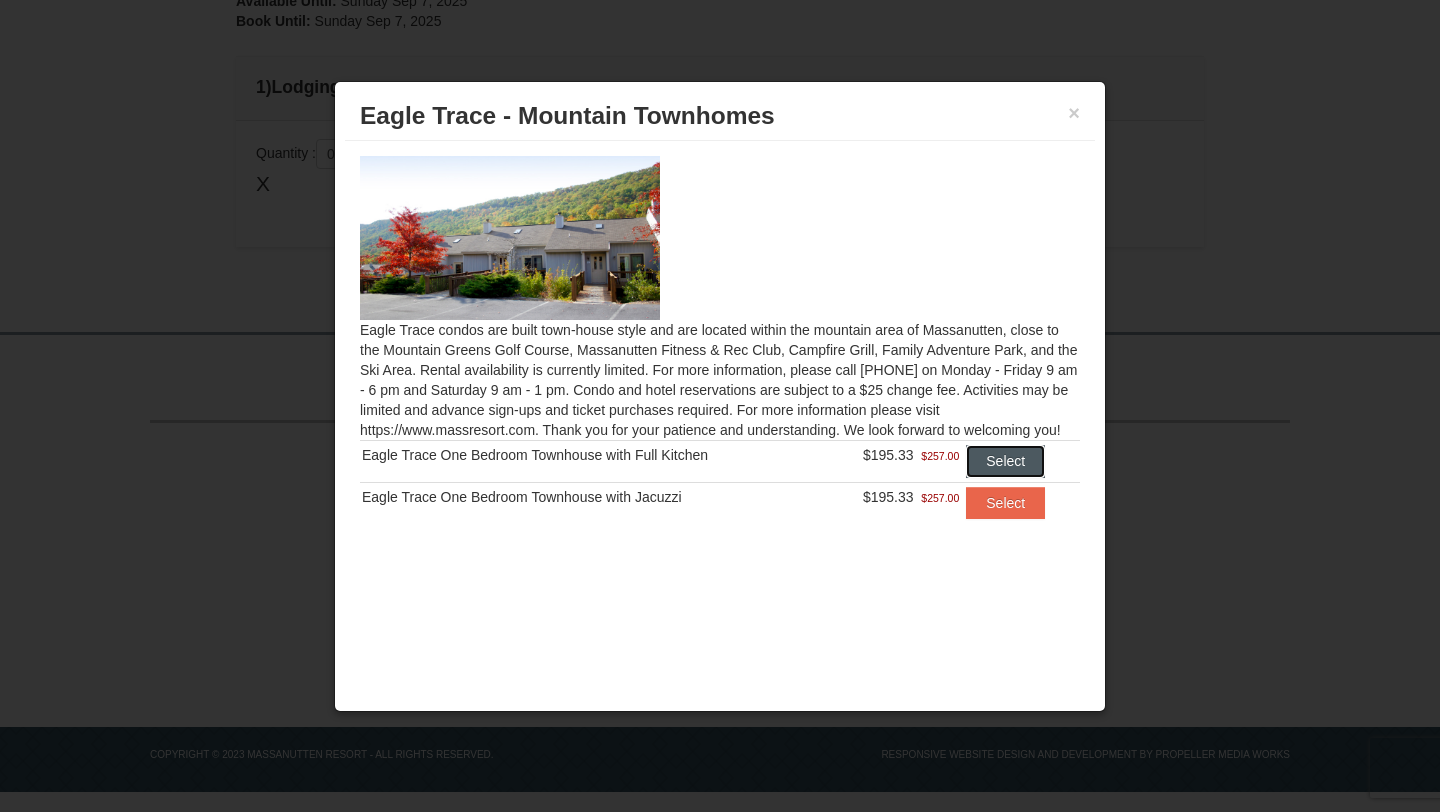 click on "Select" at bounding box center [1005, 461] 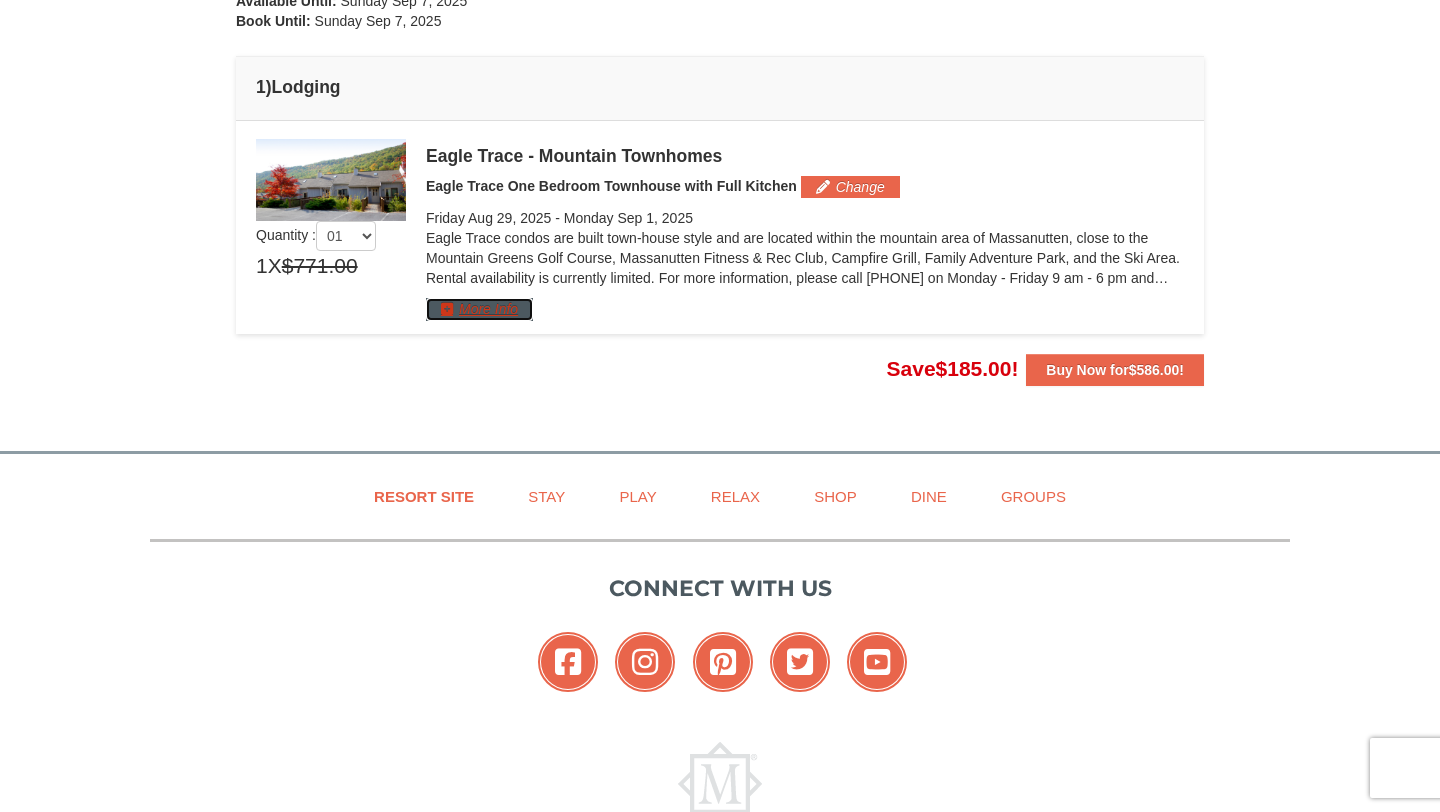 click on "More Info" at bounding box center (479, 309) 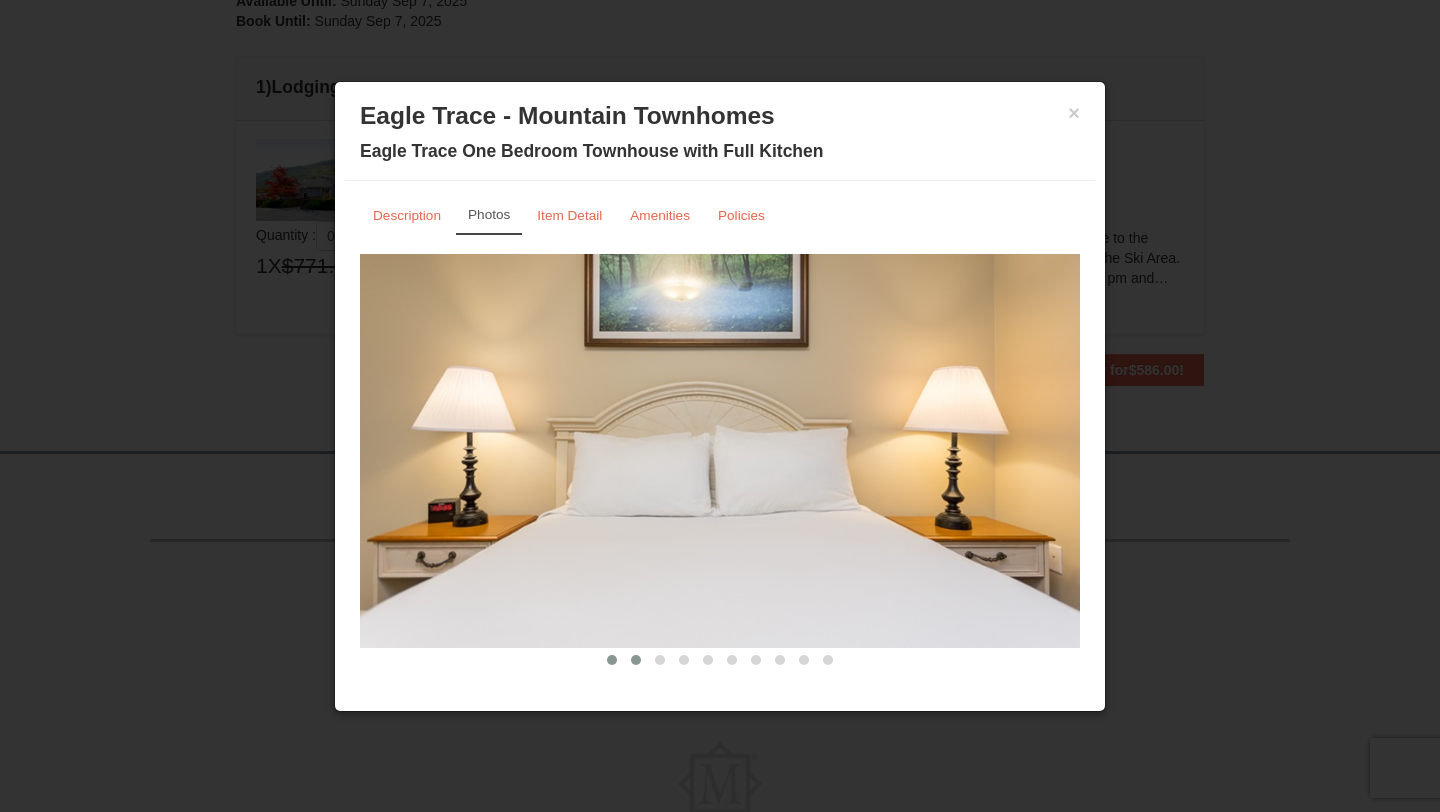 click at bounding box center (636, 660) 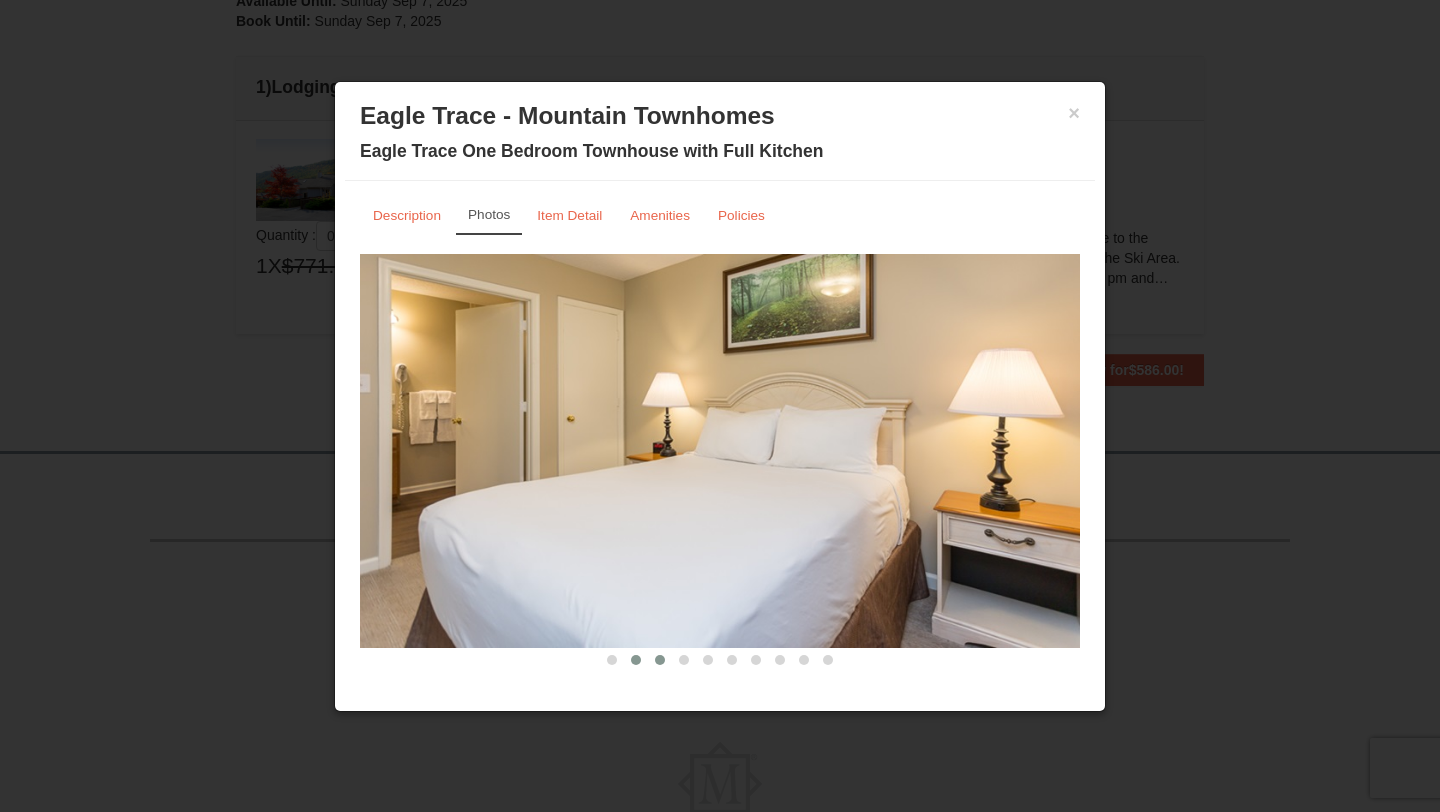 click at bounding box center (660, 660) 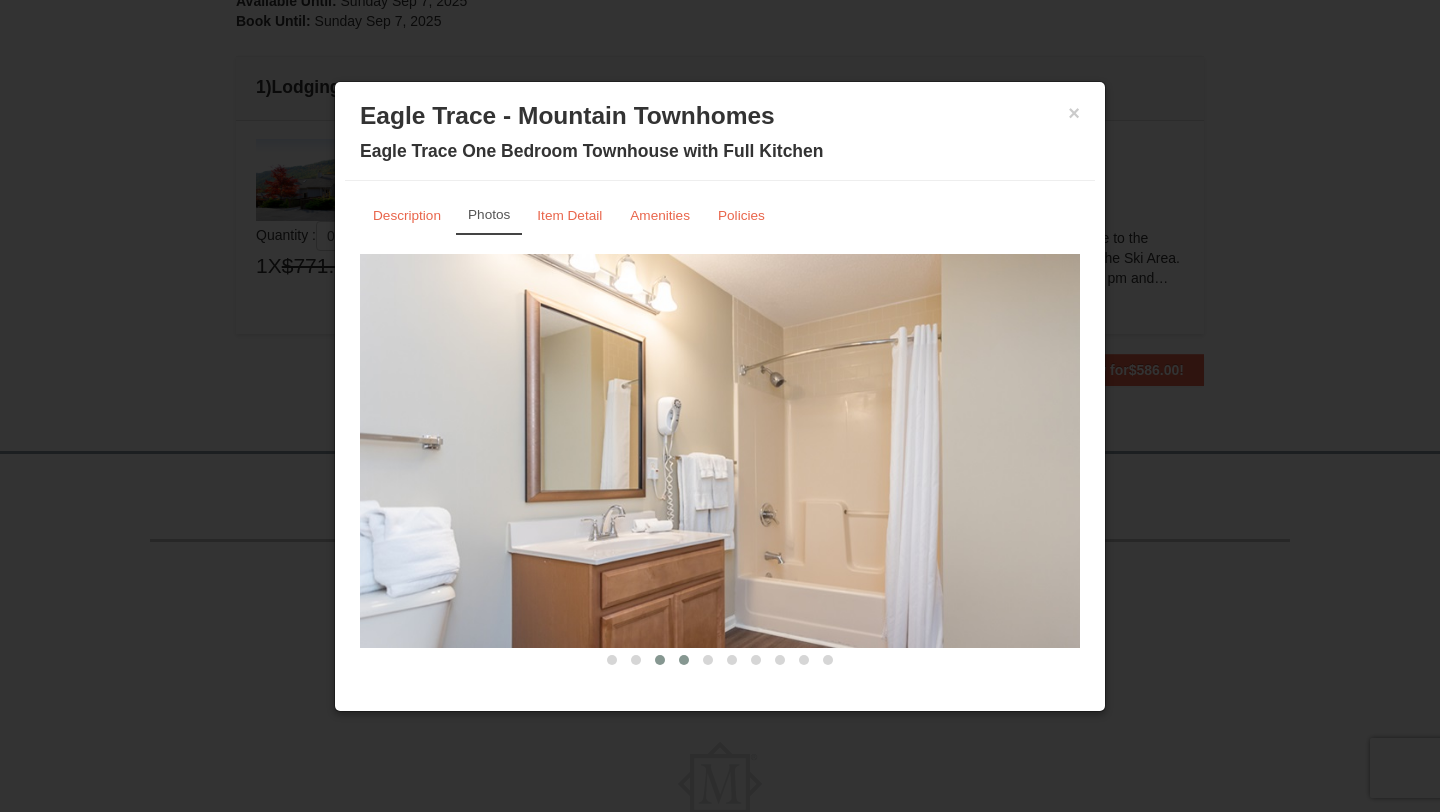 click at bounding box center (684, 660) 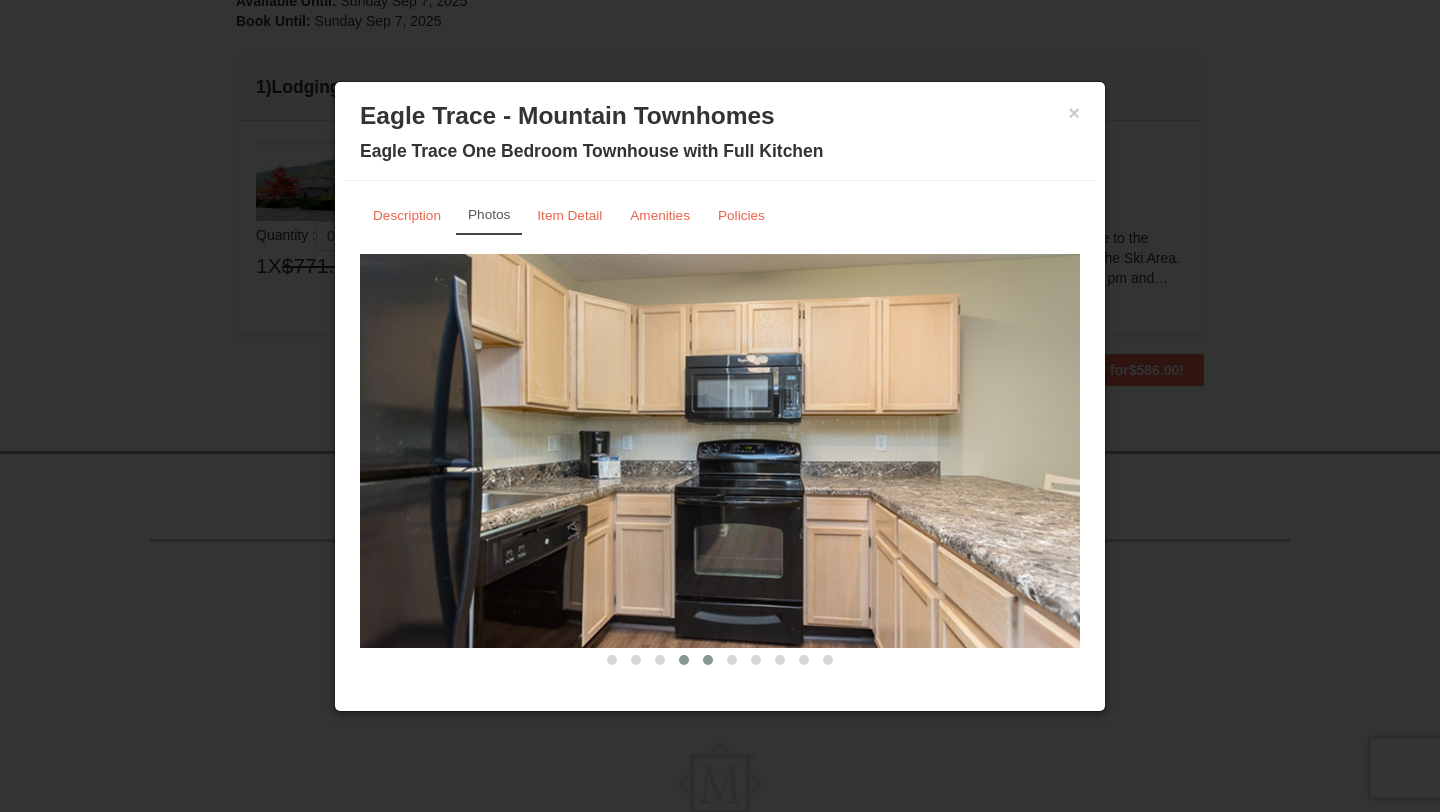 click at bounding box center (708, 660) 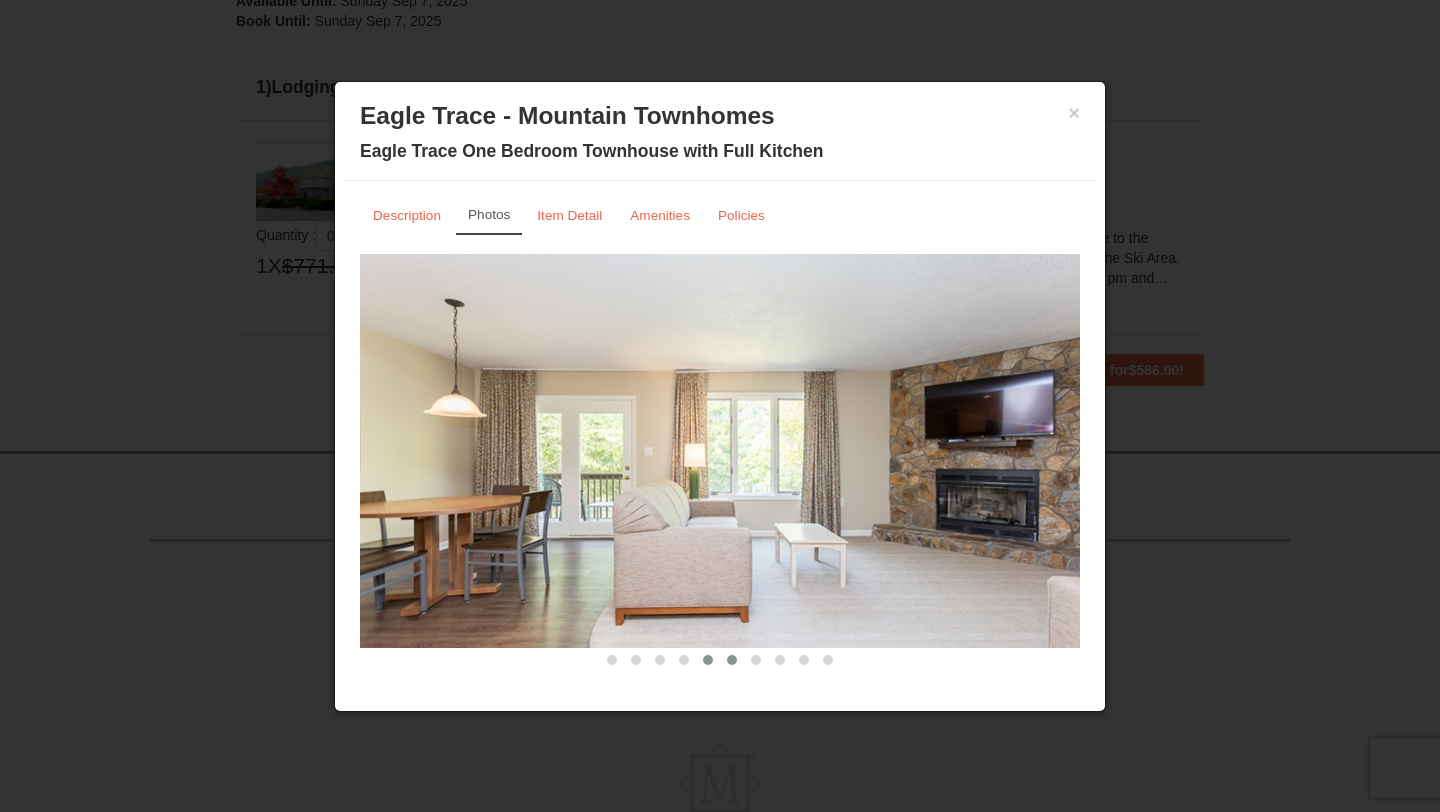 click at bounding box center [732, 660] 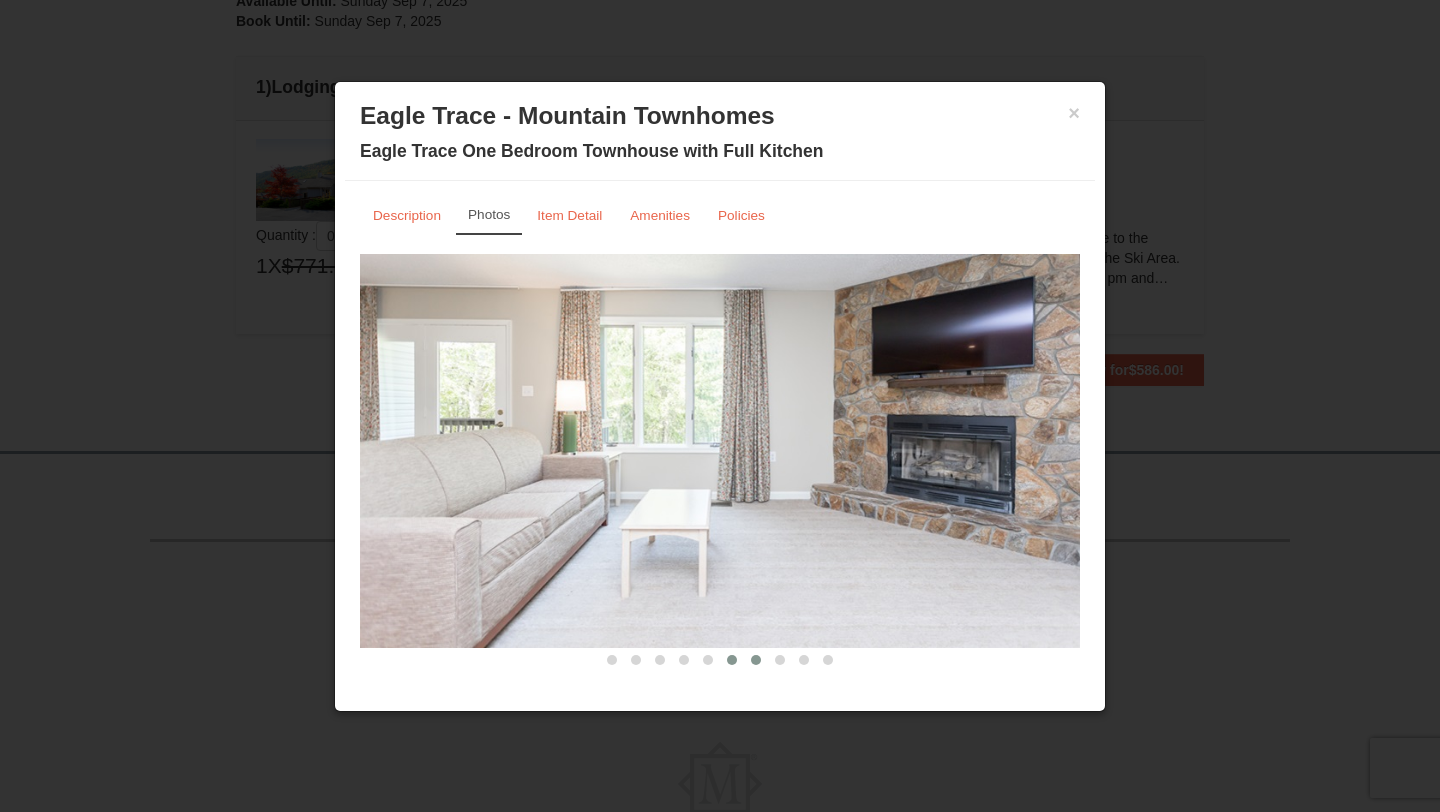 click at bounding box center [756, 660] 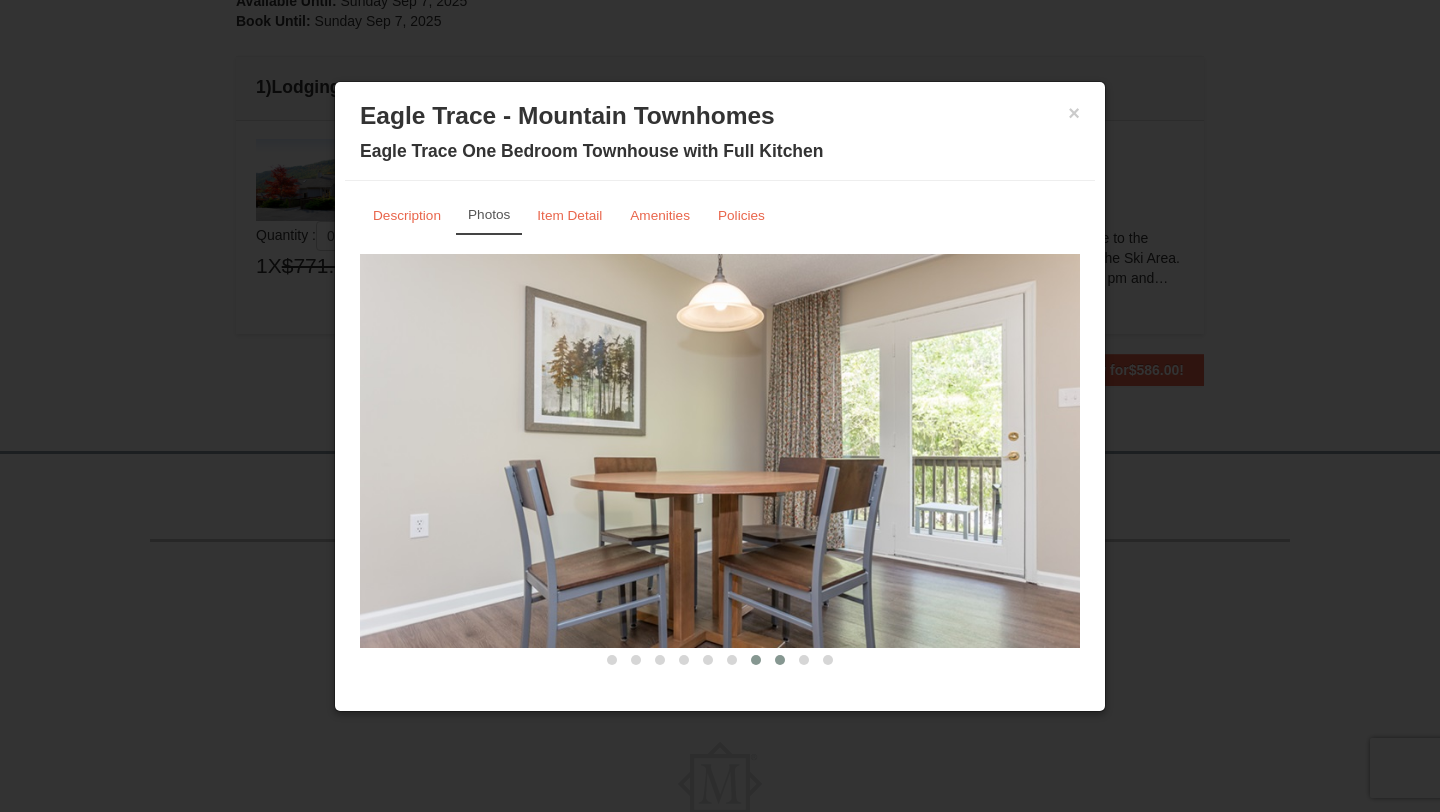 click at bounding box center [780, 660] 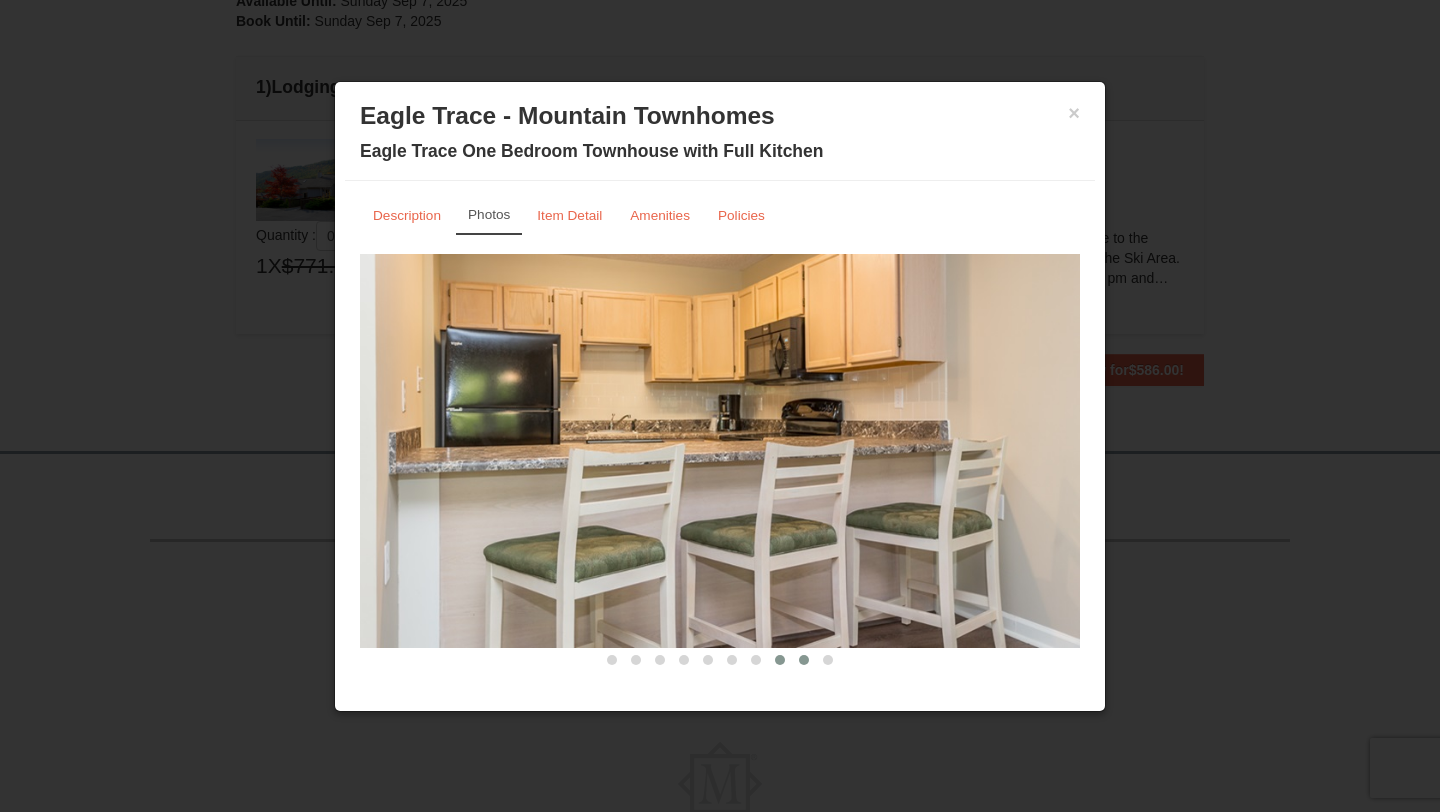 click at bounding box center (804, 660) 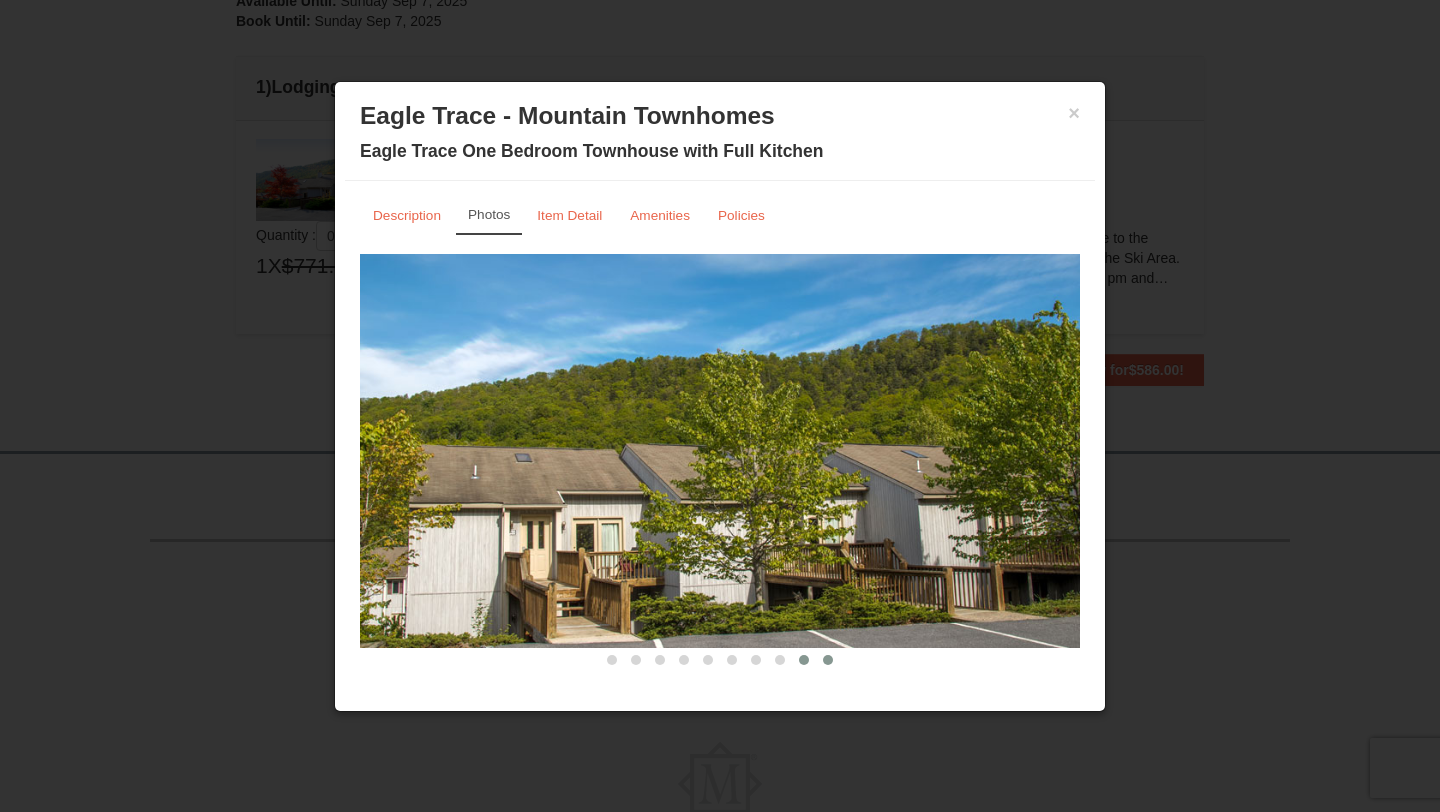 click at bounding box center [828, 660] 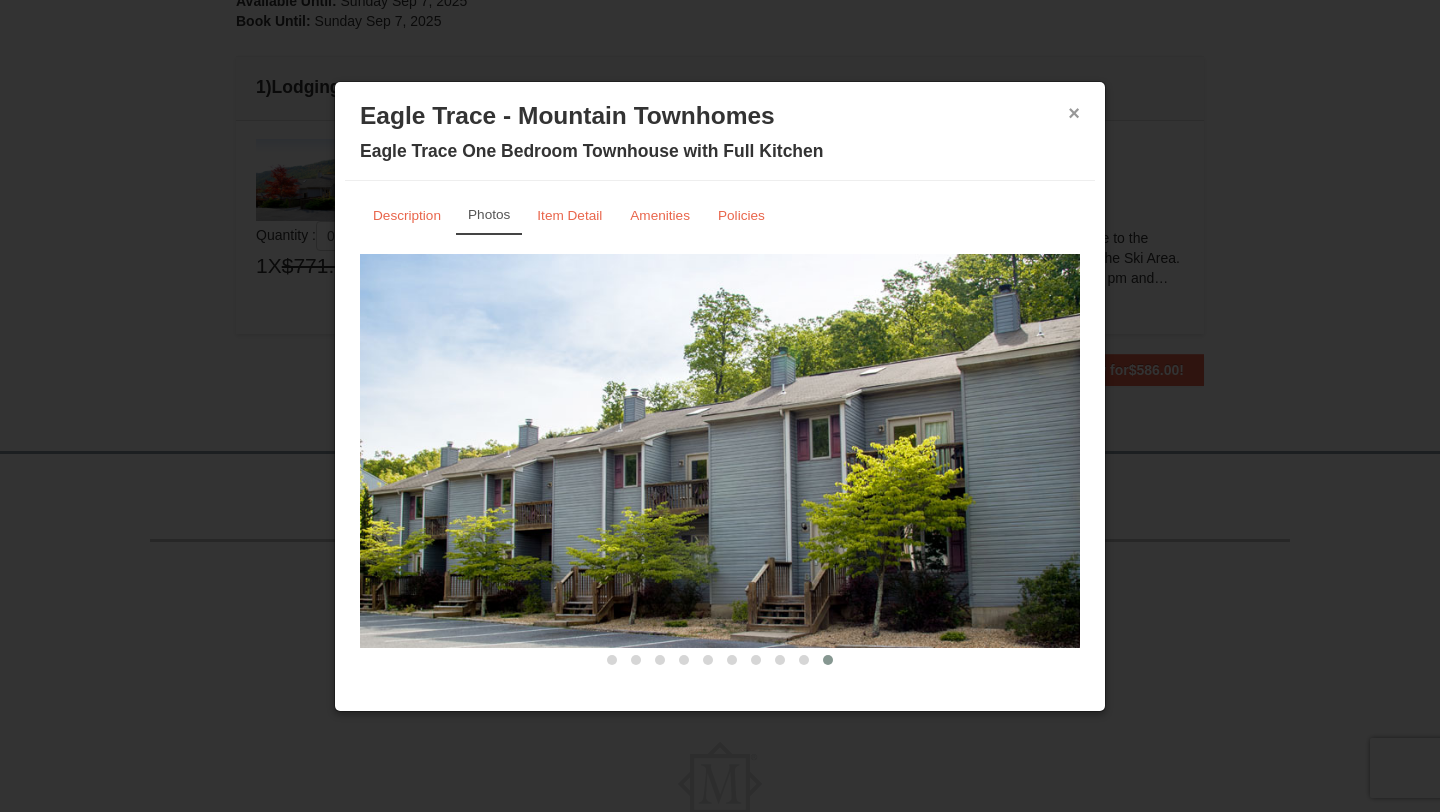 click on "×" at bounding box center (1074, 113) 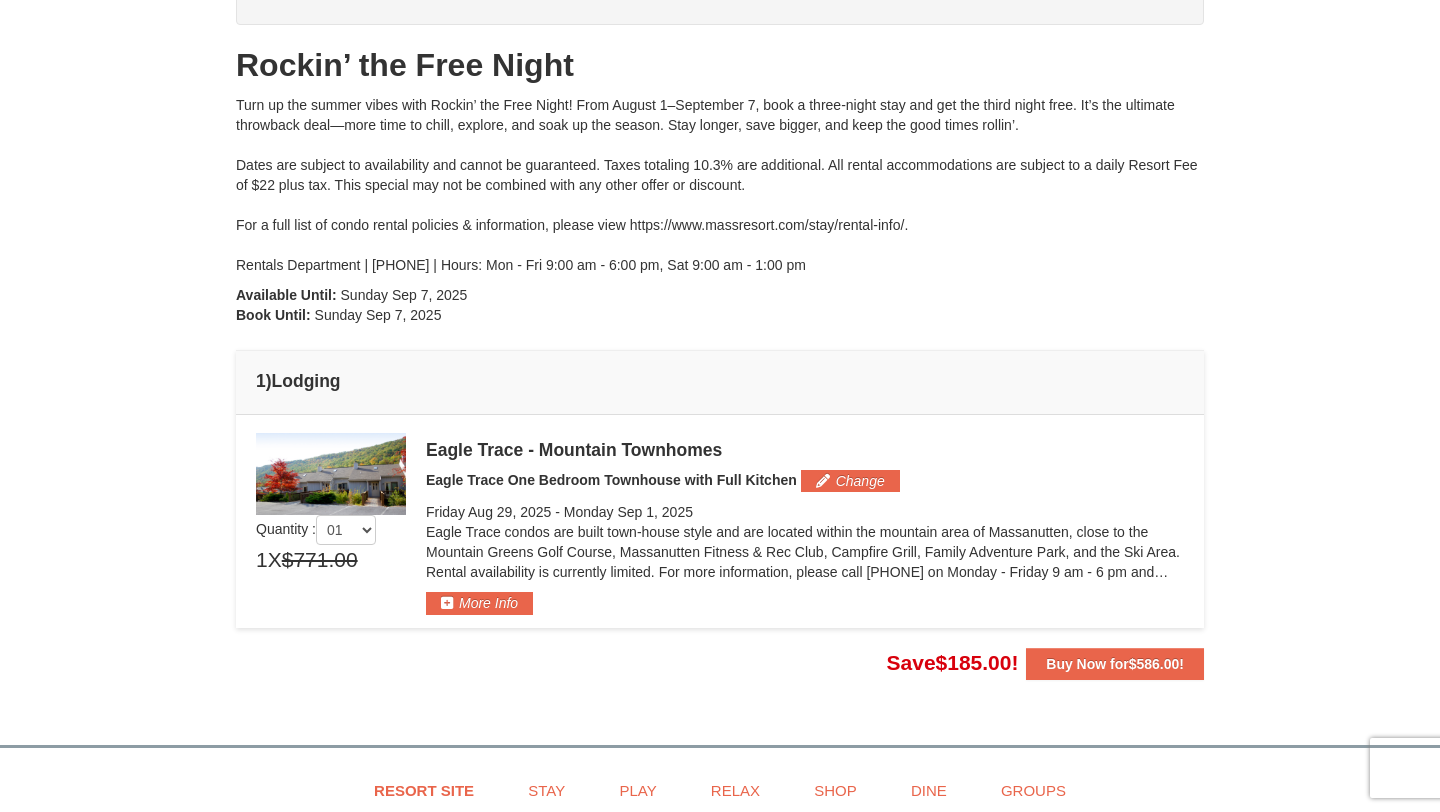 scroll, scrollTop: 174, scrollLeft: 0, axis: vertical 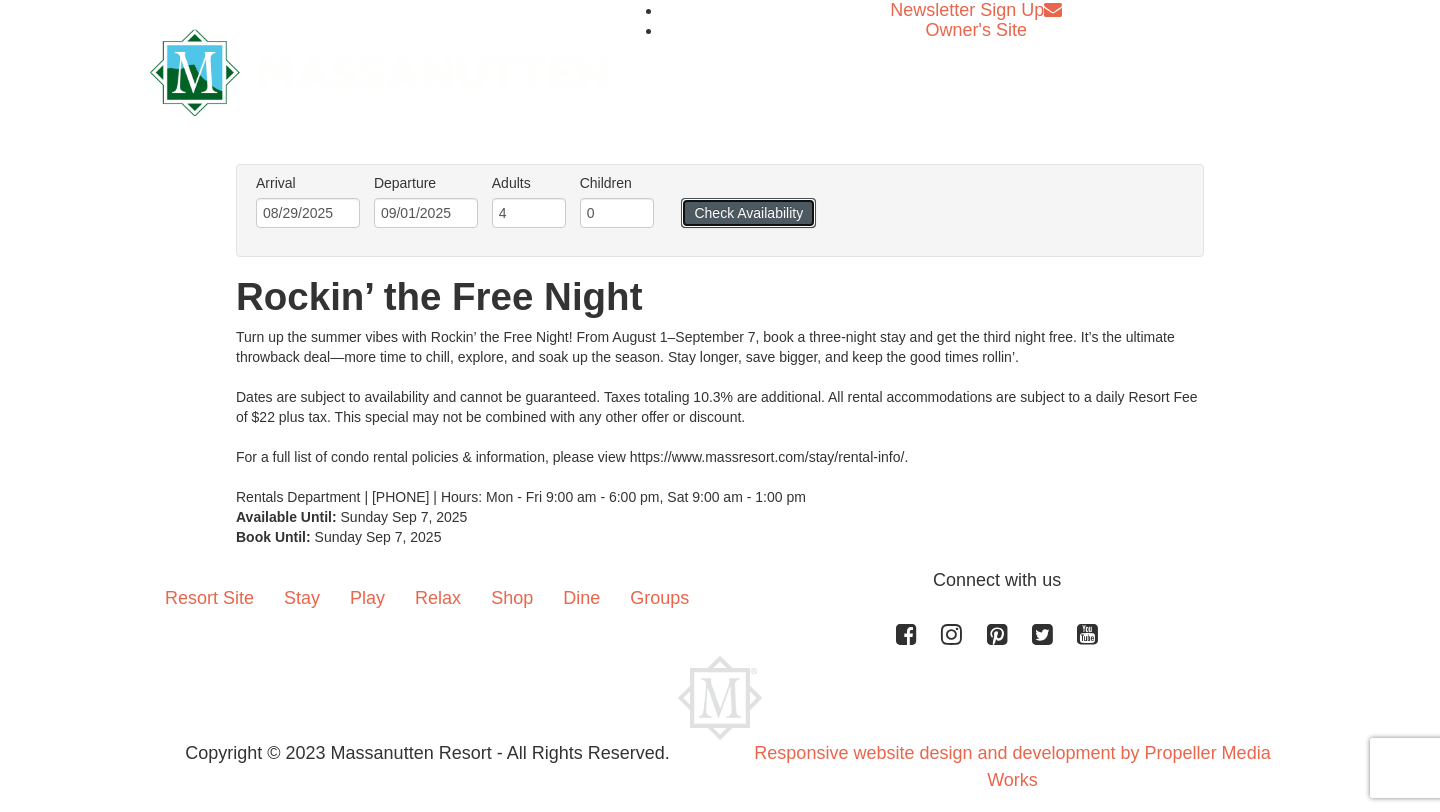 click on "Check Availability" at bounding box center [748, 213] 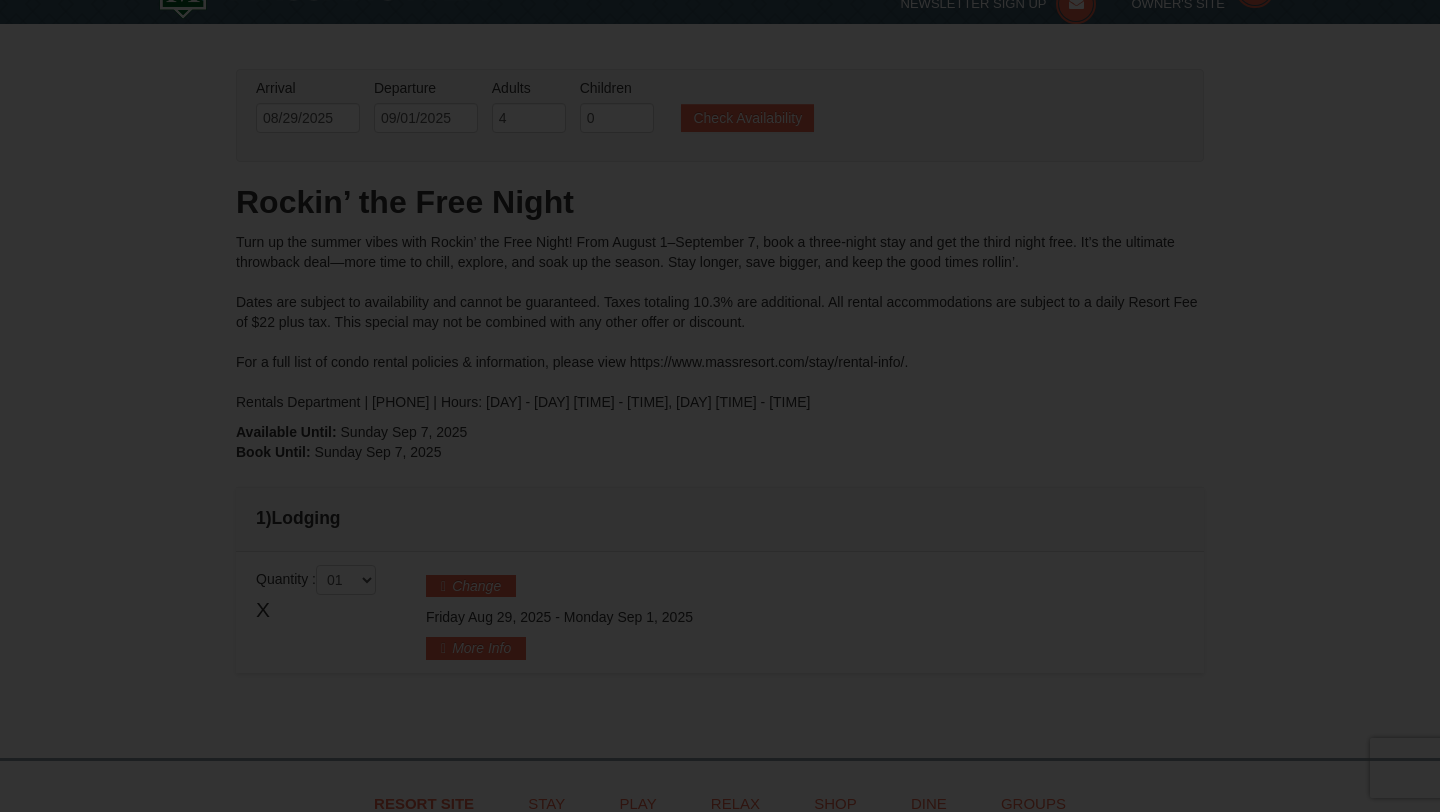 scroll, scrollTop: 0, scrollLeft: 0, axis: both 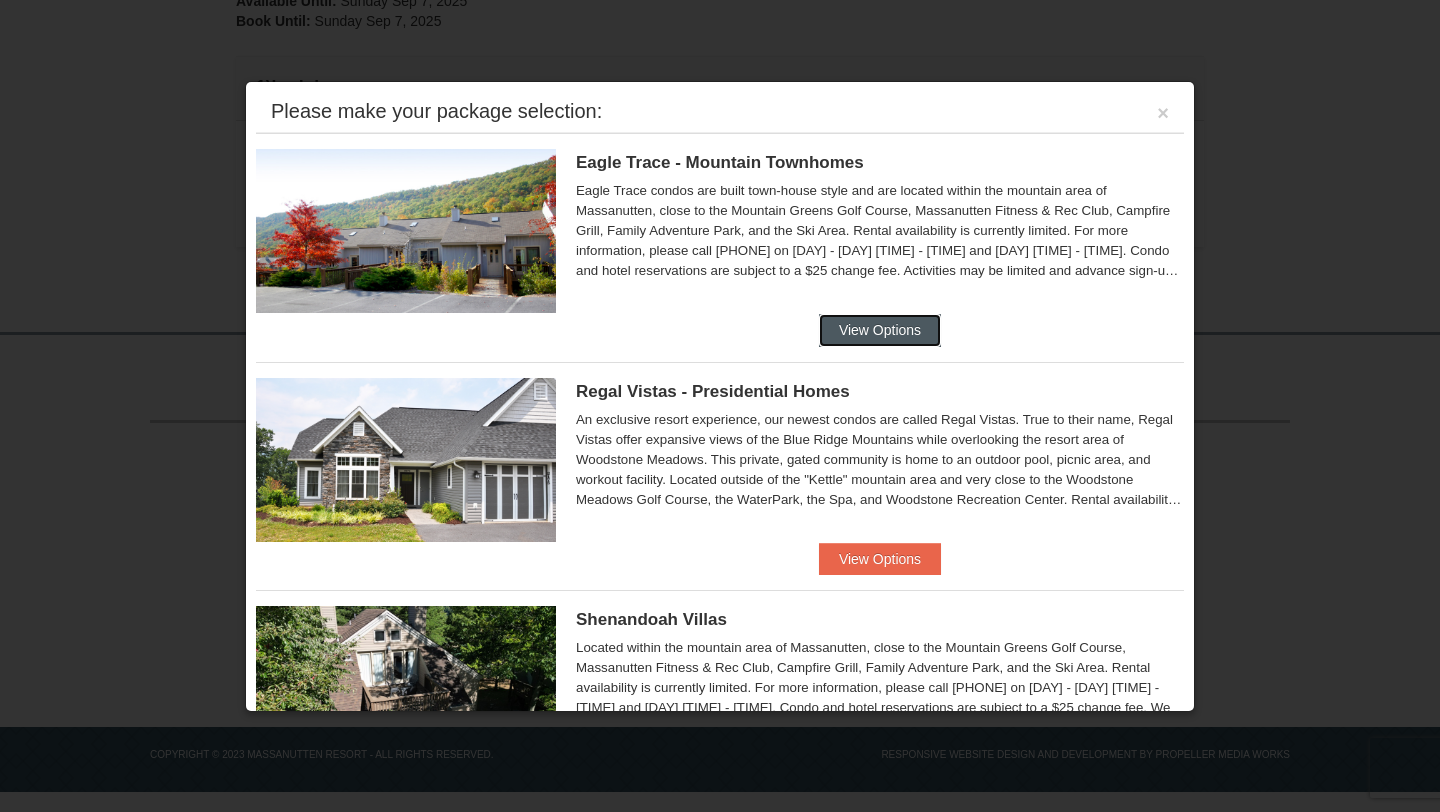 click on "View Options" at bounding box center (880, 330) 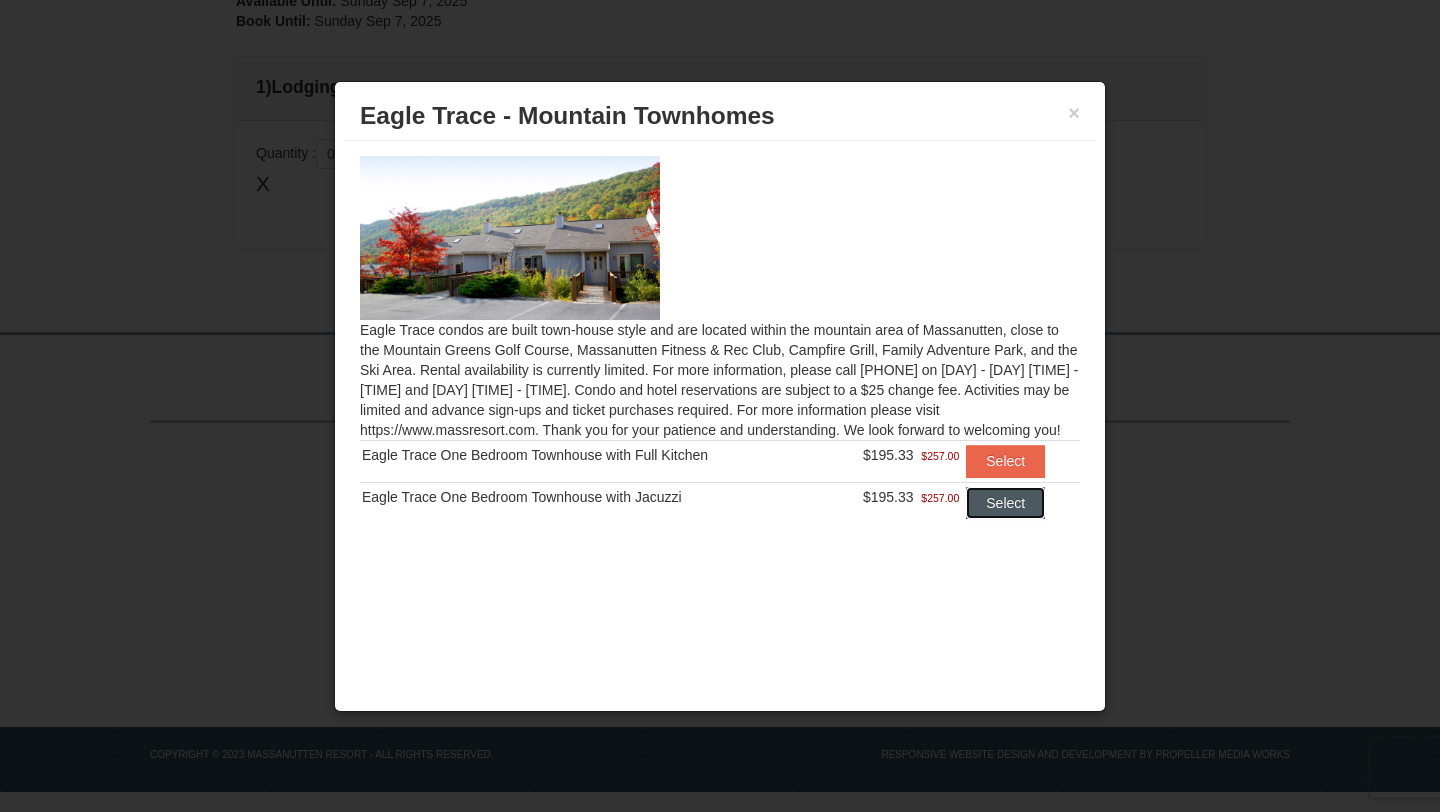 click on "Select" at bounding box center [1005, 503] 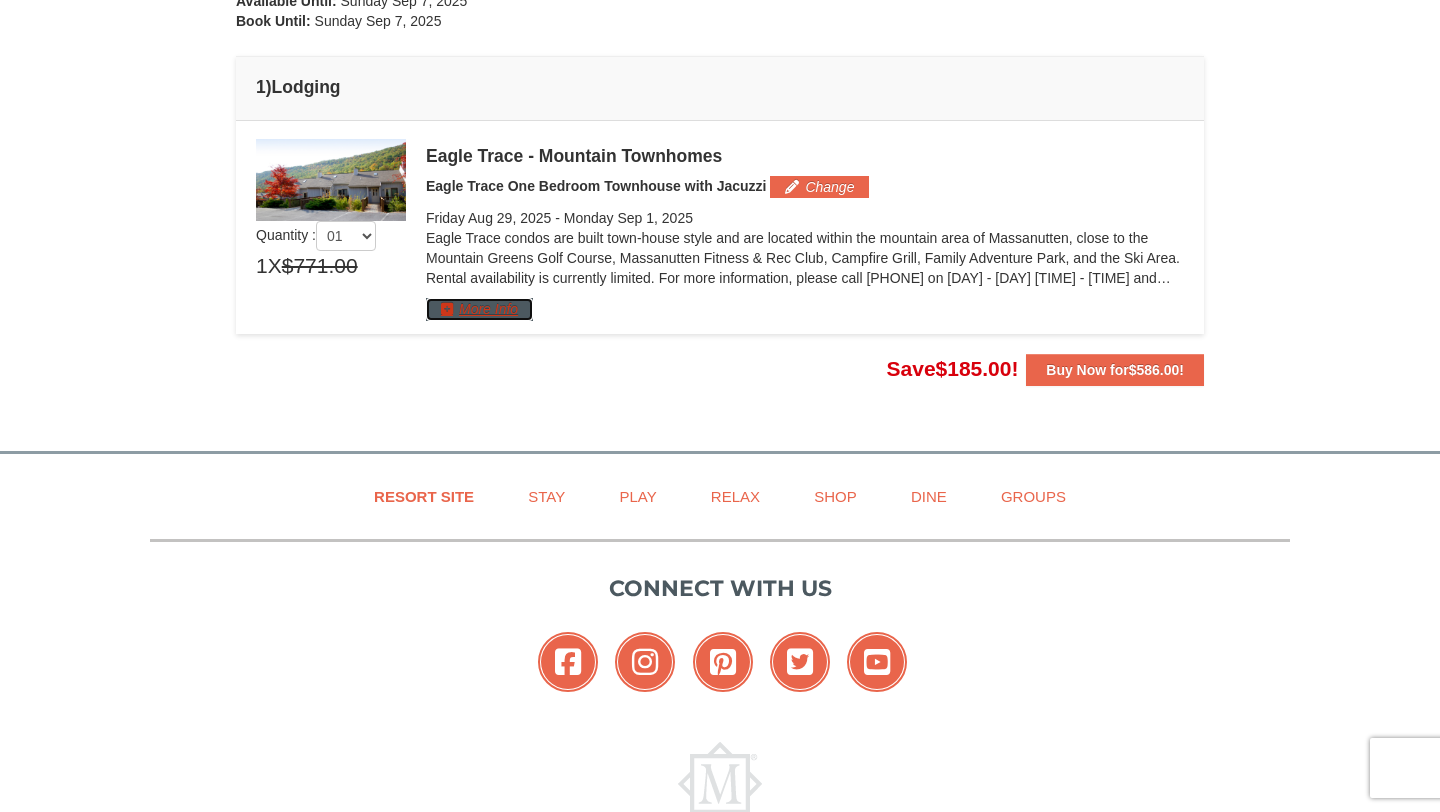 click on "More Info" at bounding box center [479, 309] 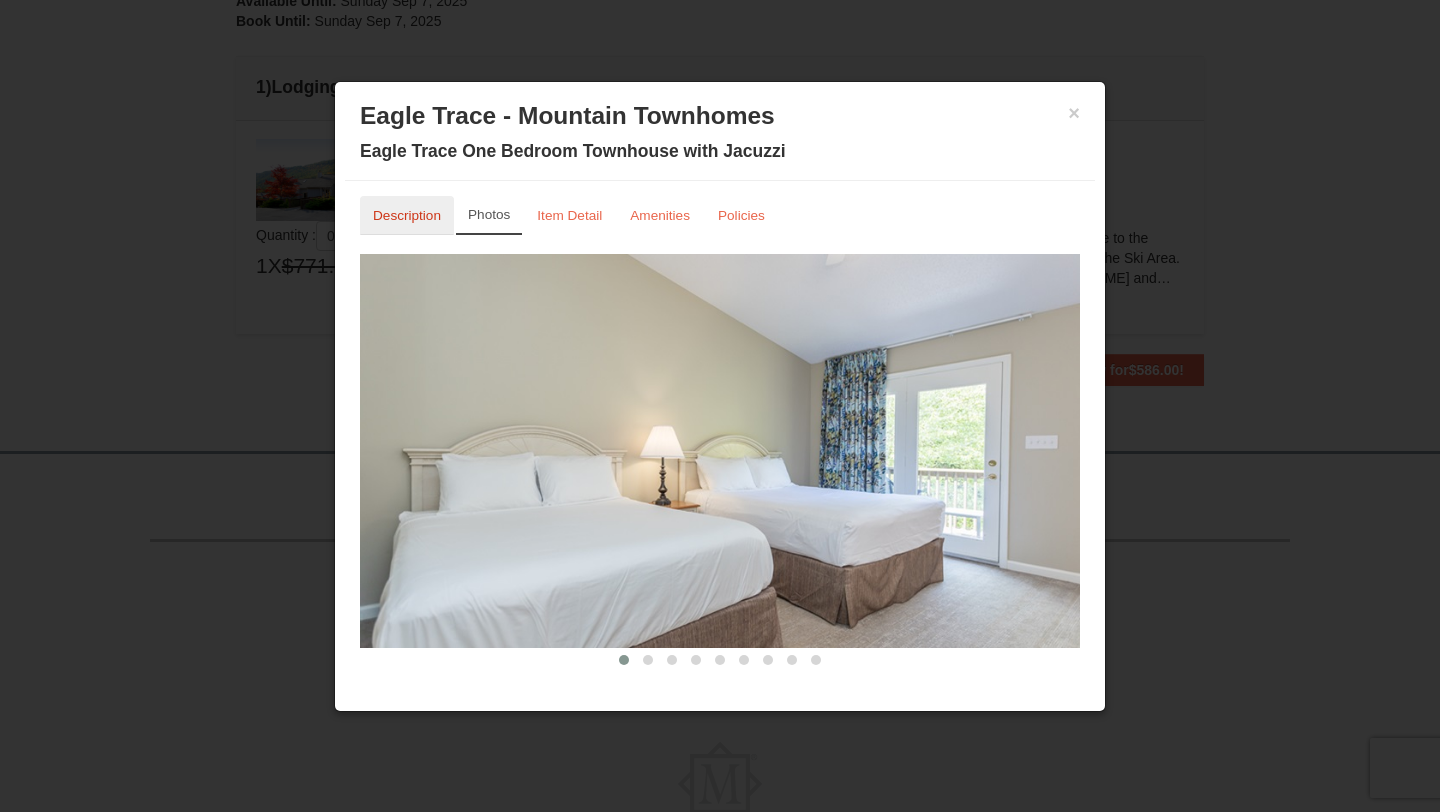 click on "Description" at bounding box center (407, 215) 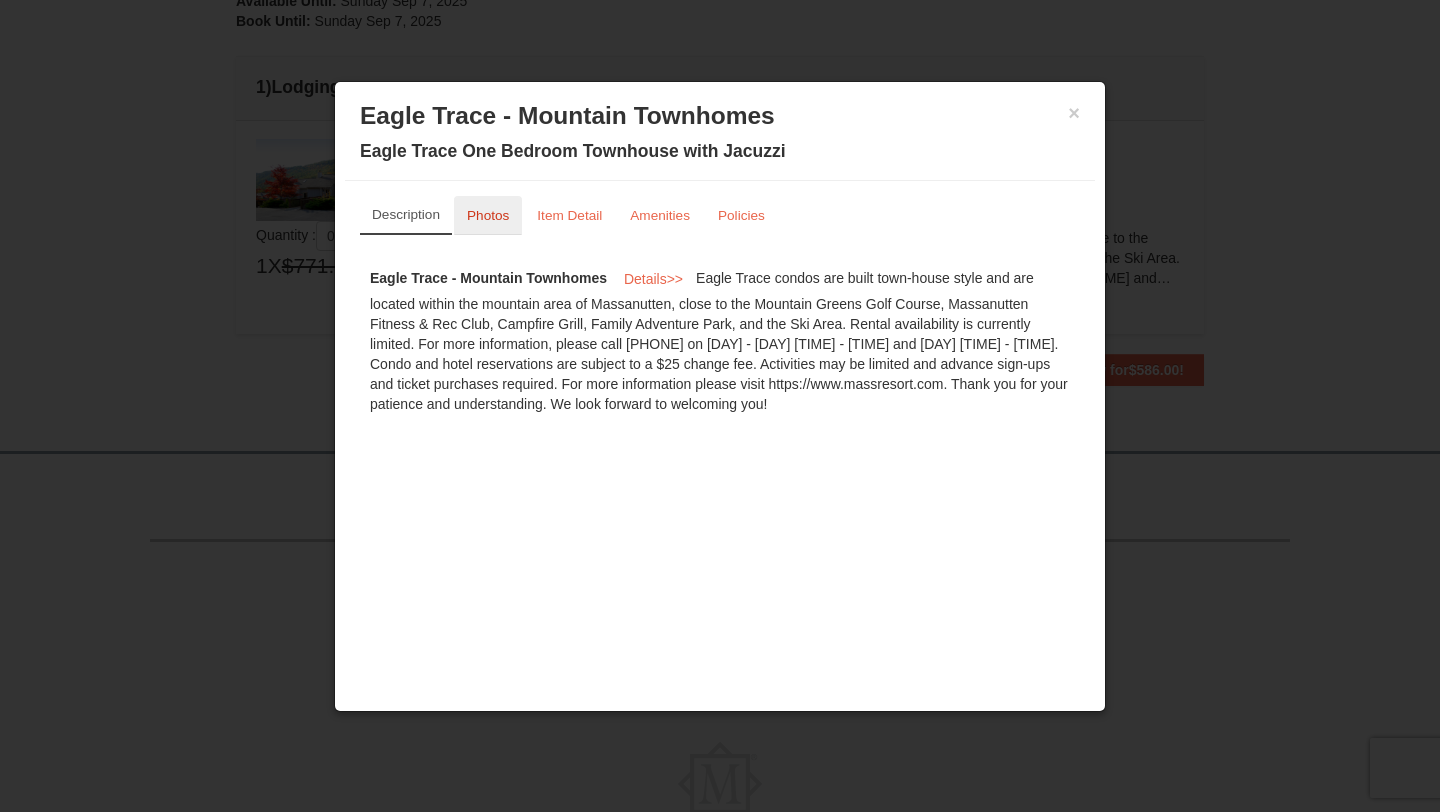 click on "Photos" at bounding box center [488, 215] 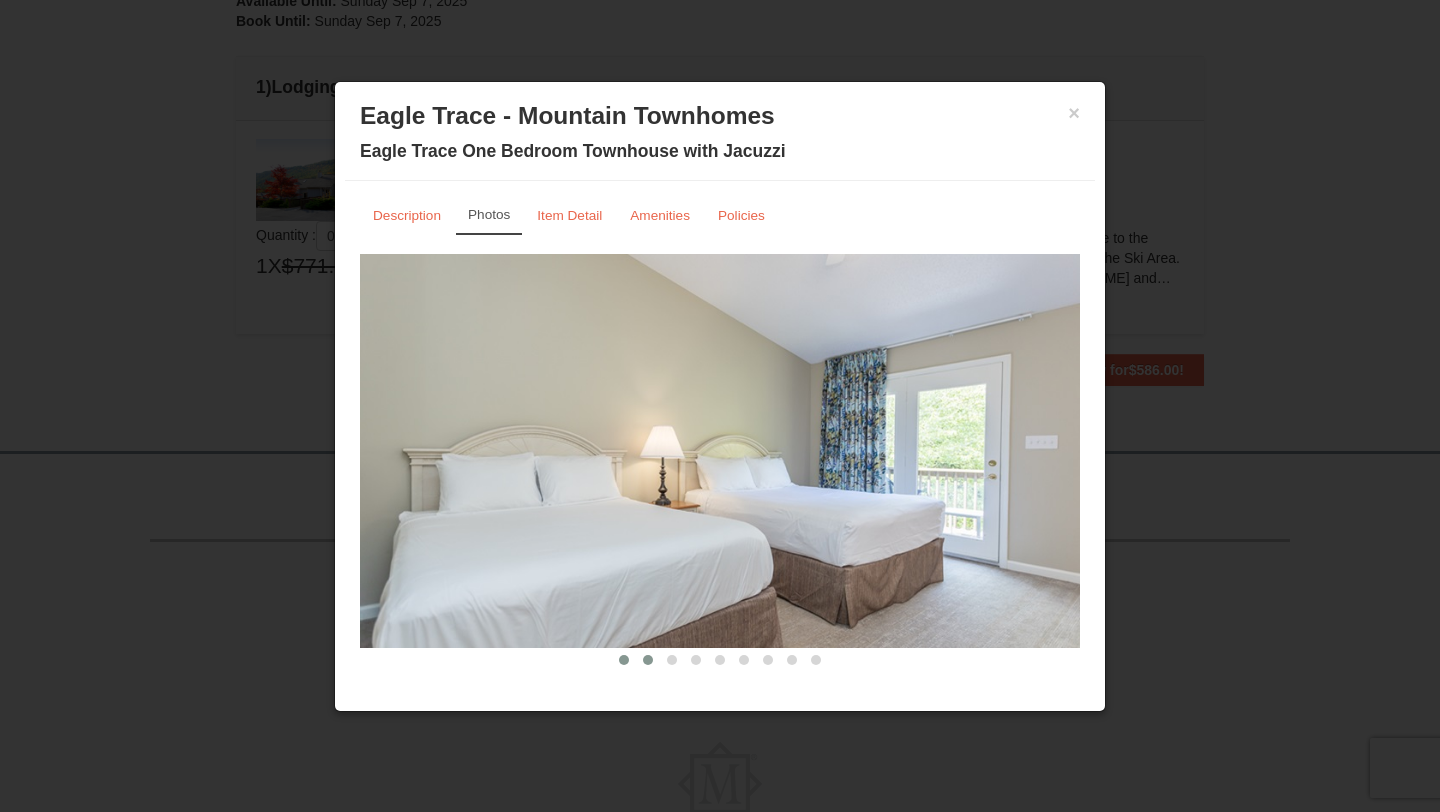 click at bounding box center [648, 660] 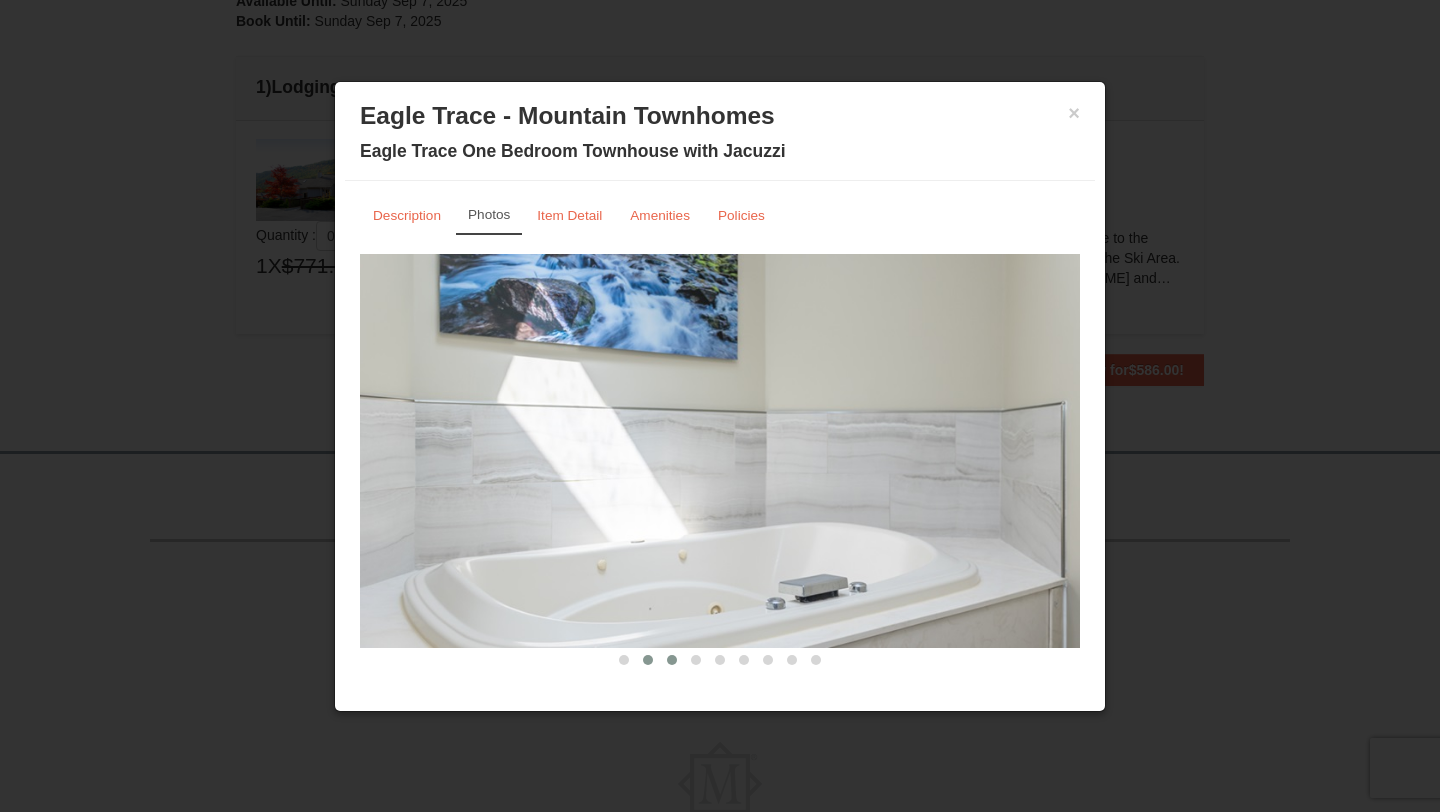 click at bounding box center [672, 660] 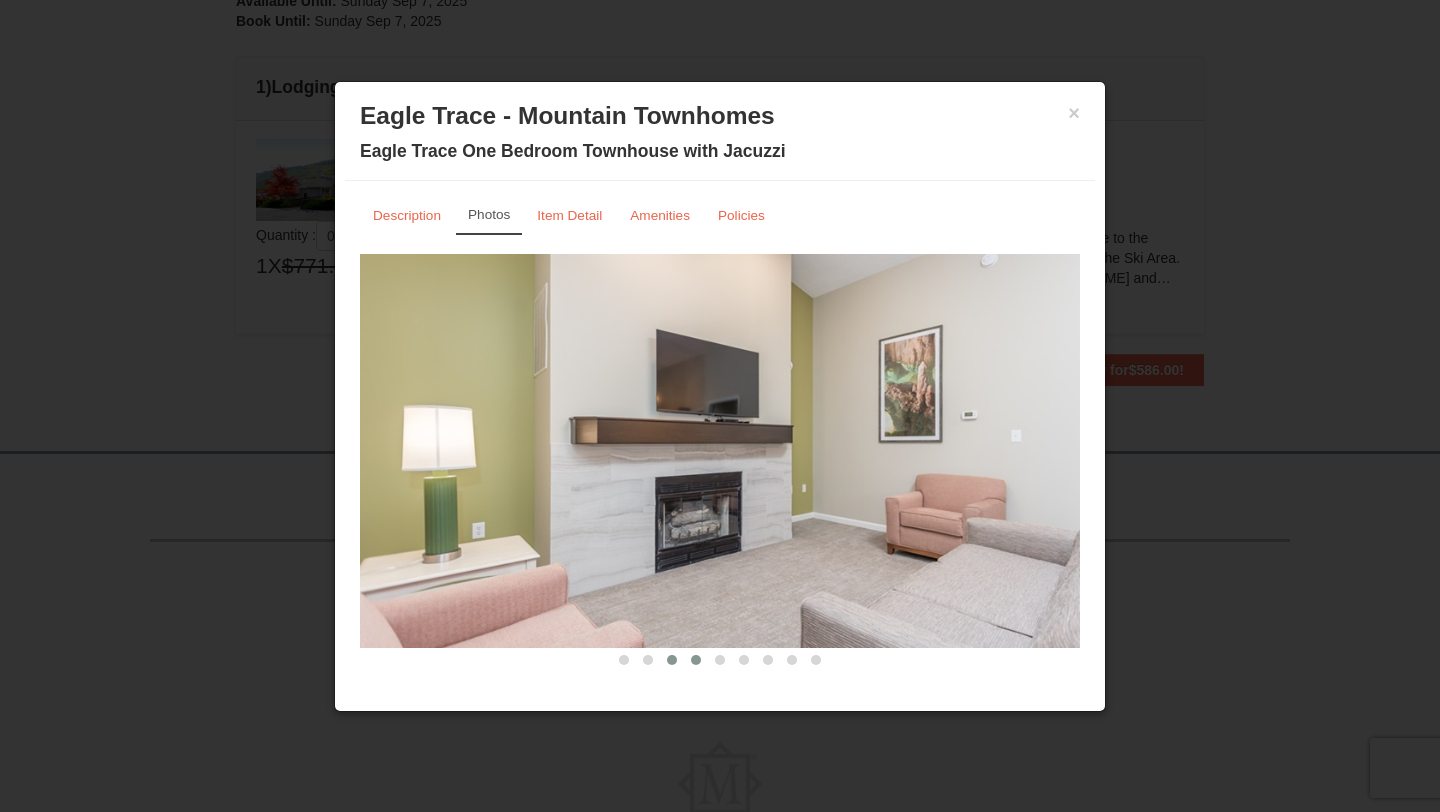 click at bounding box center [696, 660] 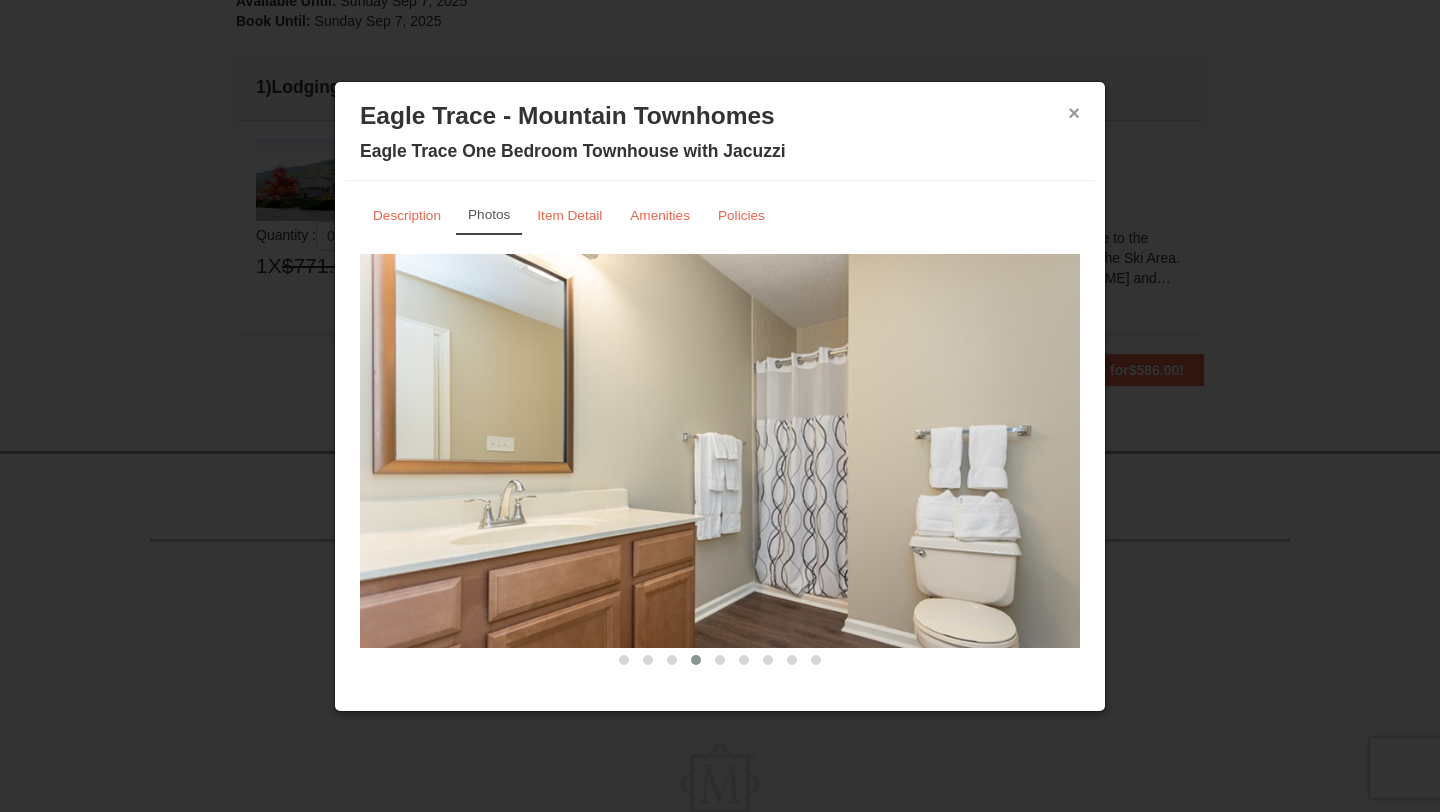 click on "×" at bounding box center (1074, 113) 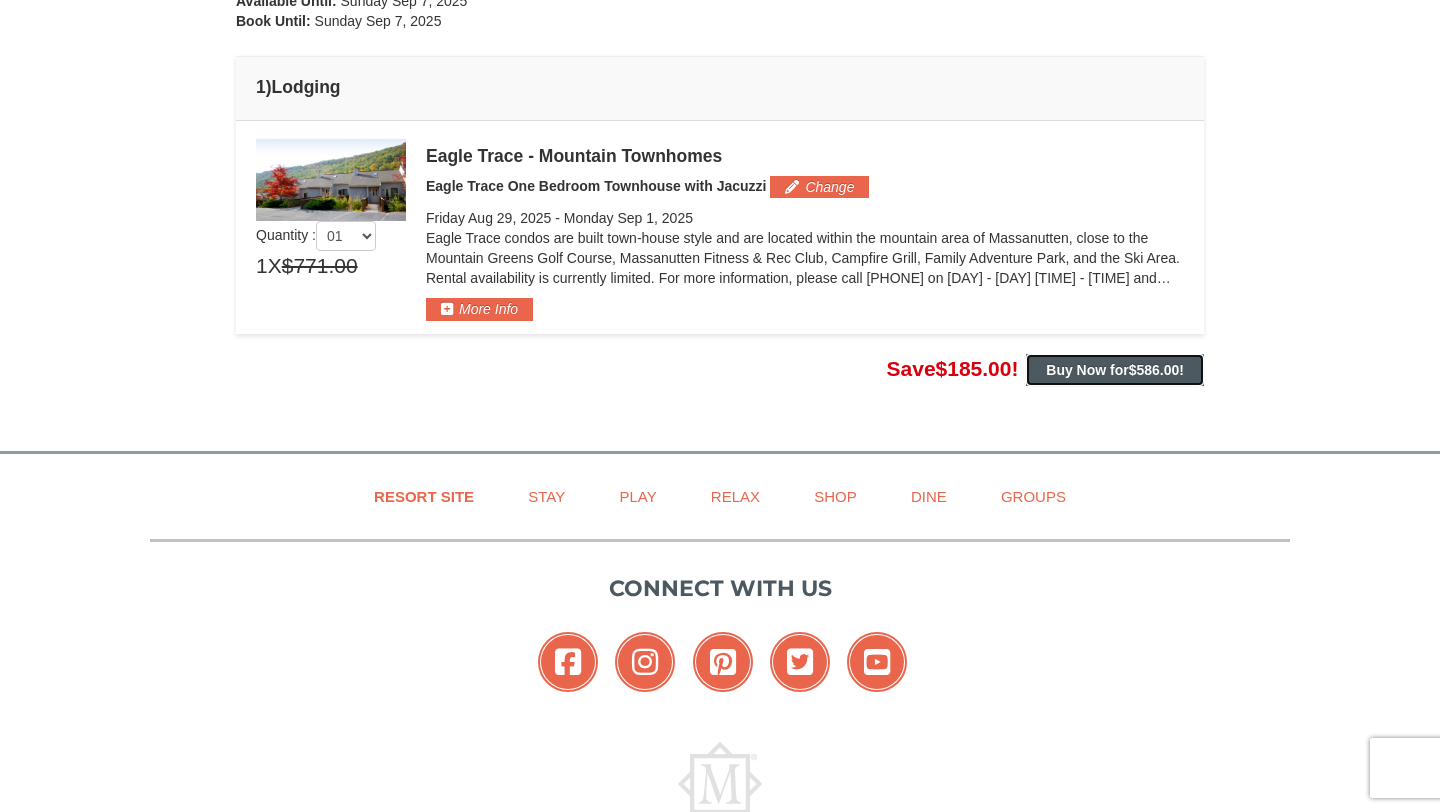 click on "Buy Now for
$586.00 !" at bounding box center [1115, 370] 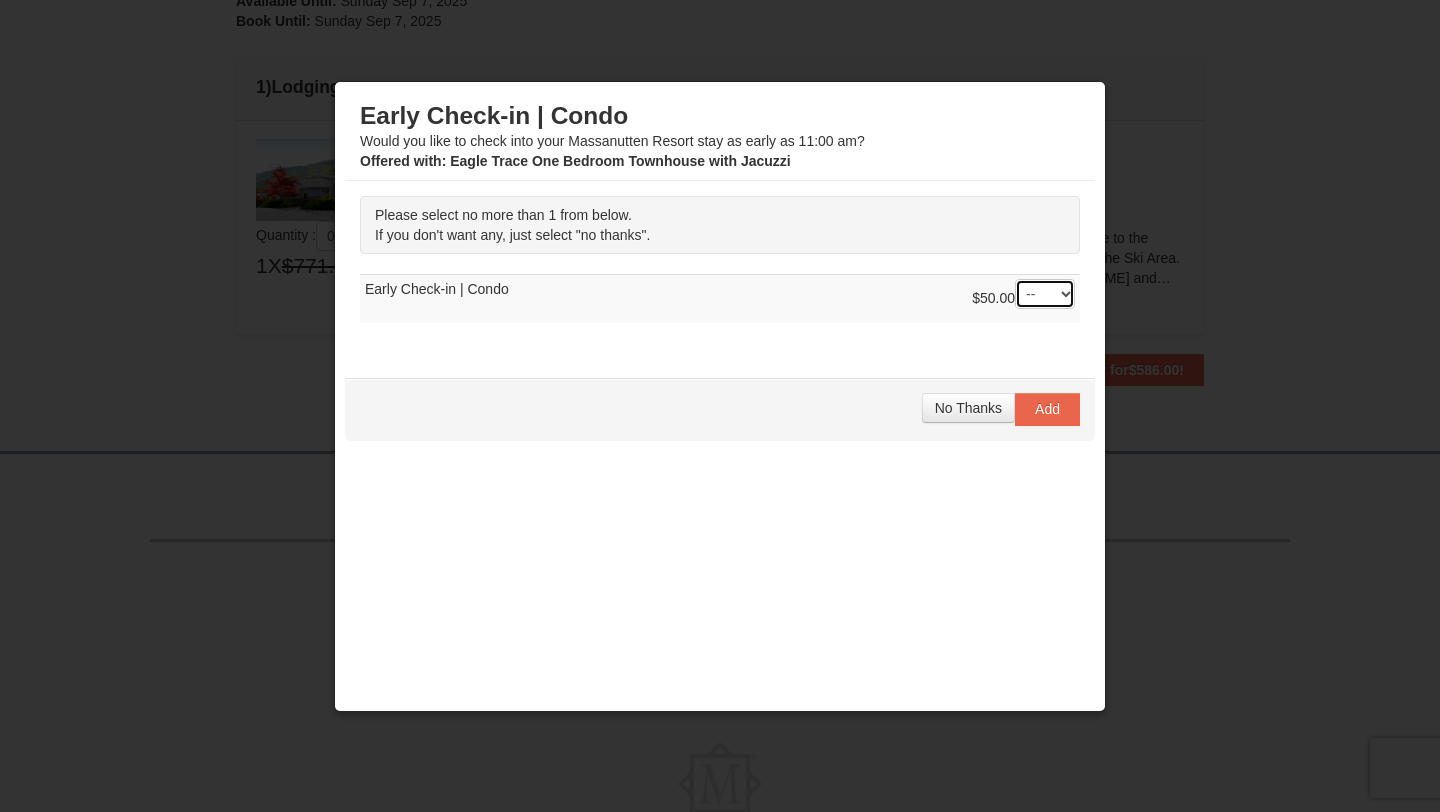 click on "--
01" at bounding box center [1045, 294] 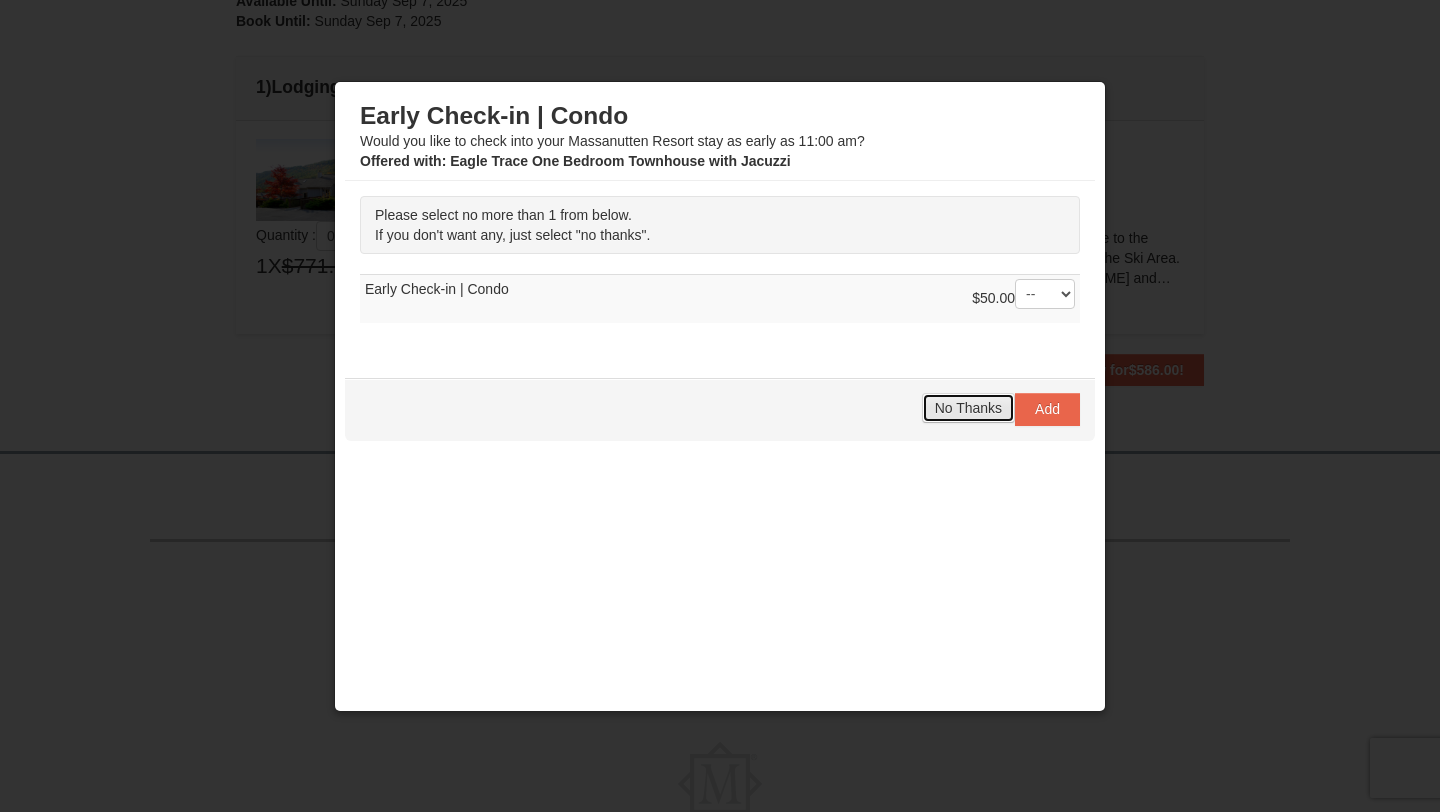 click on "No Thanks" at bounding box center [968, 408] 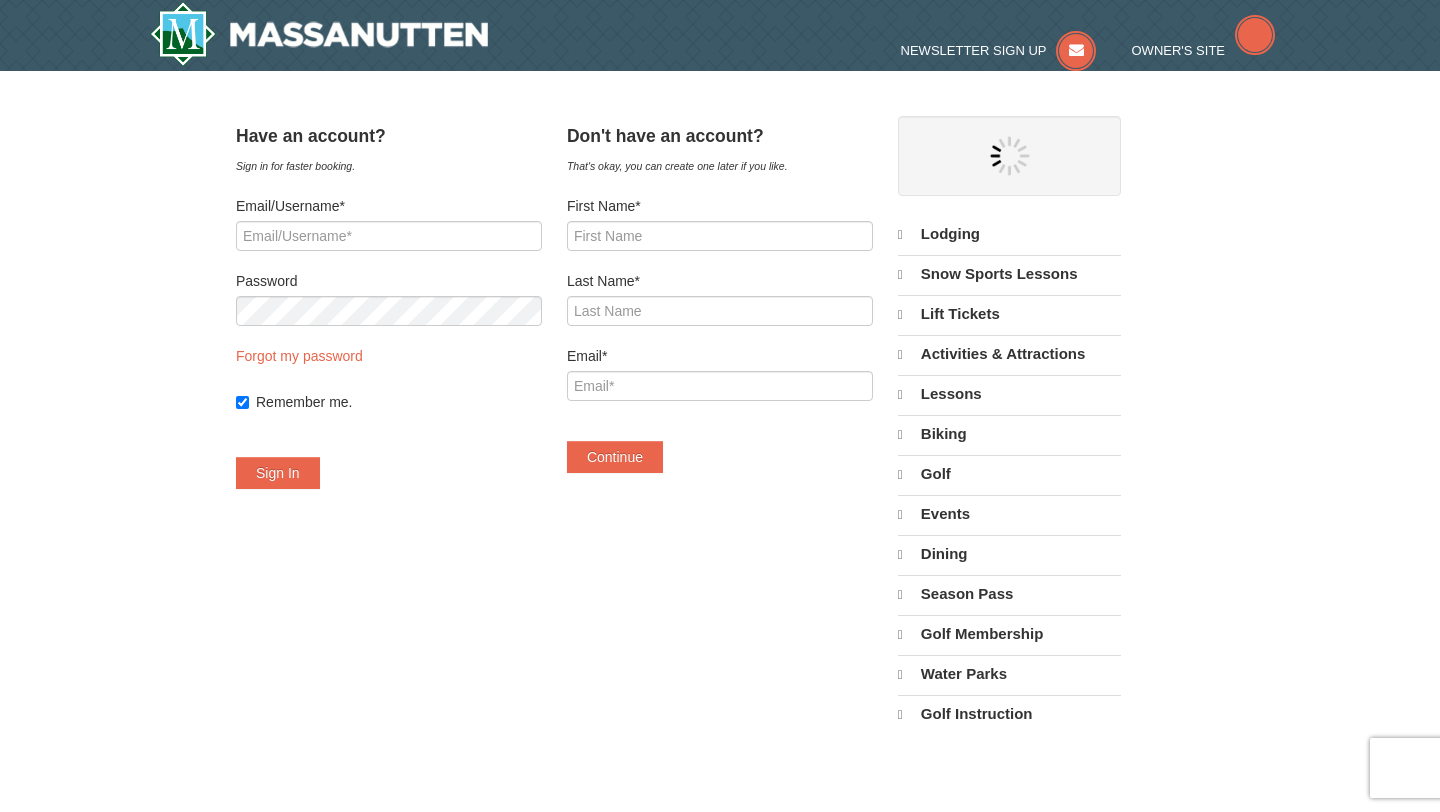 scroll, scrollTop: 0, scrollLeft: 0, axis: both 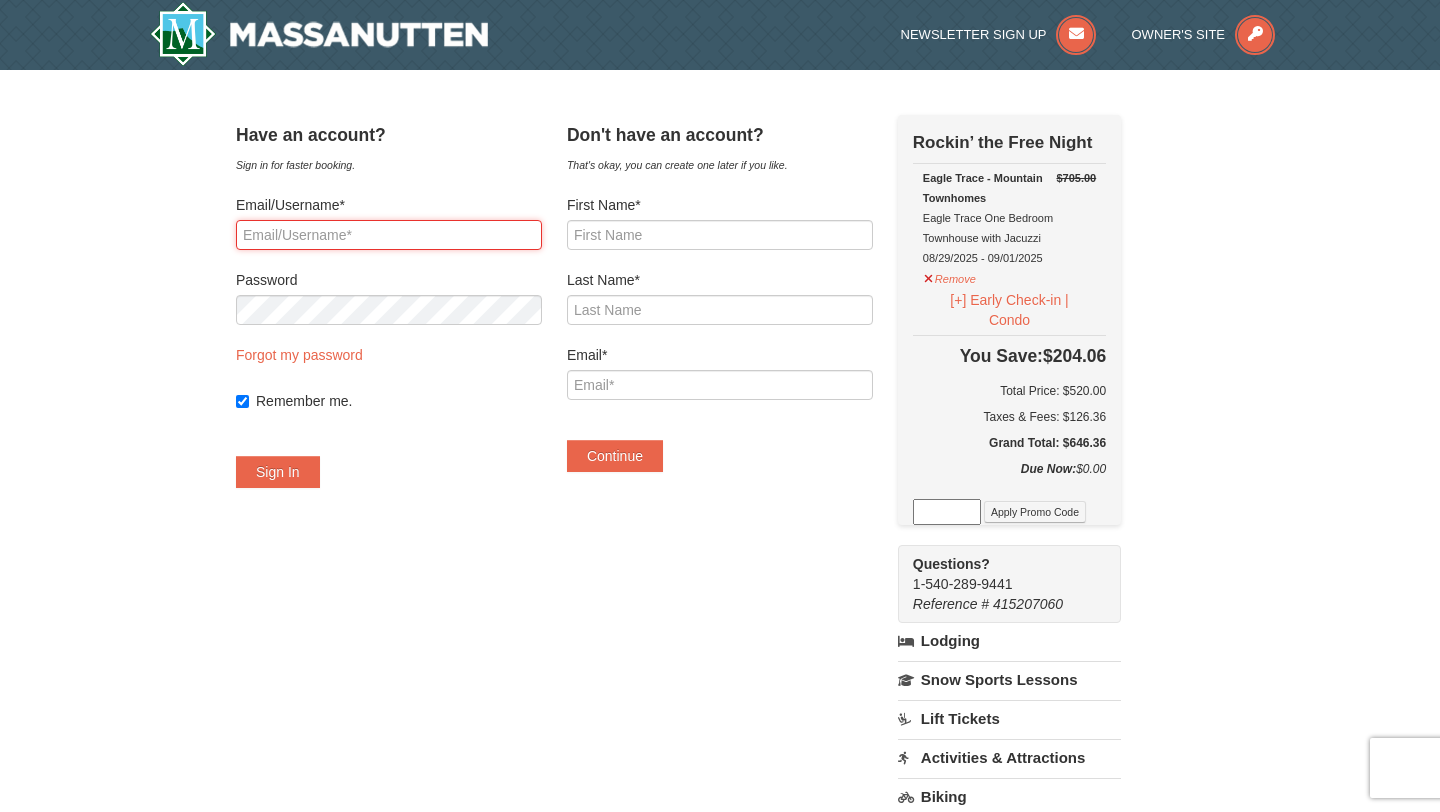 click on "Email/Username*" at bounding box center (389, 235) 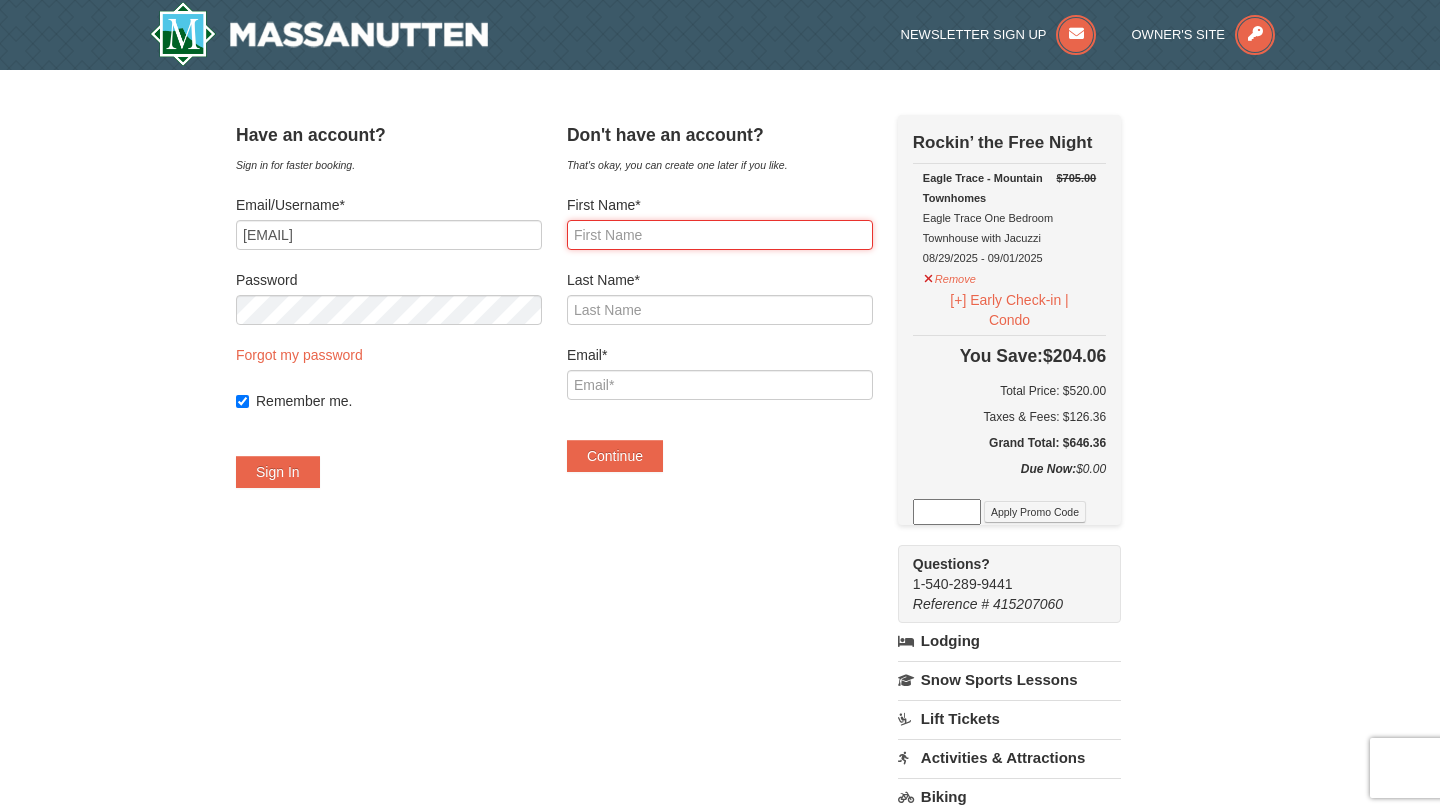 click on "First Name*" at bounding box center [720, 235] 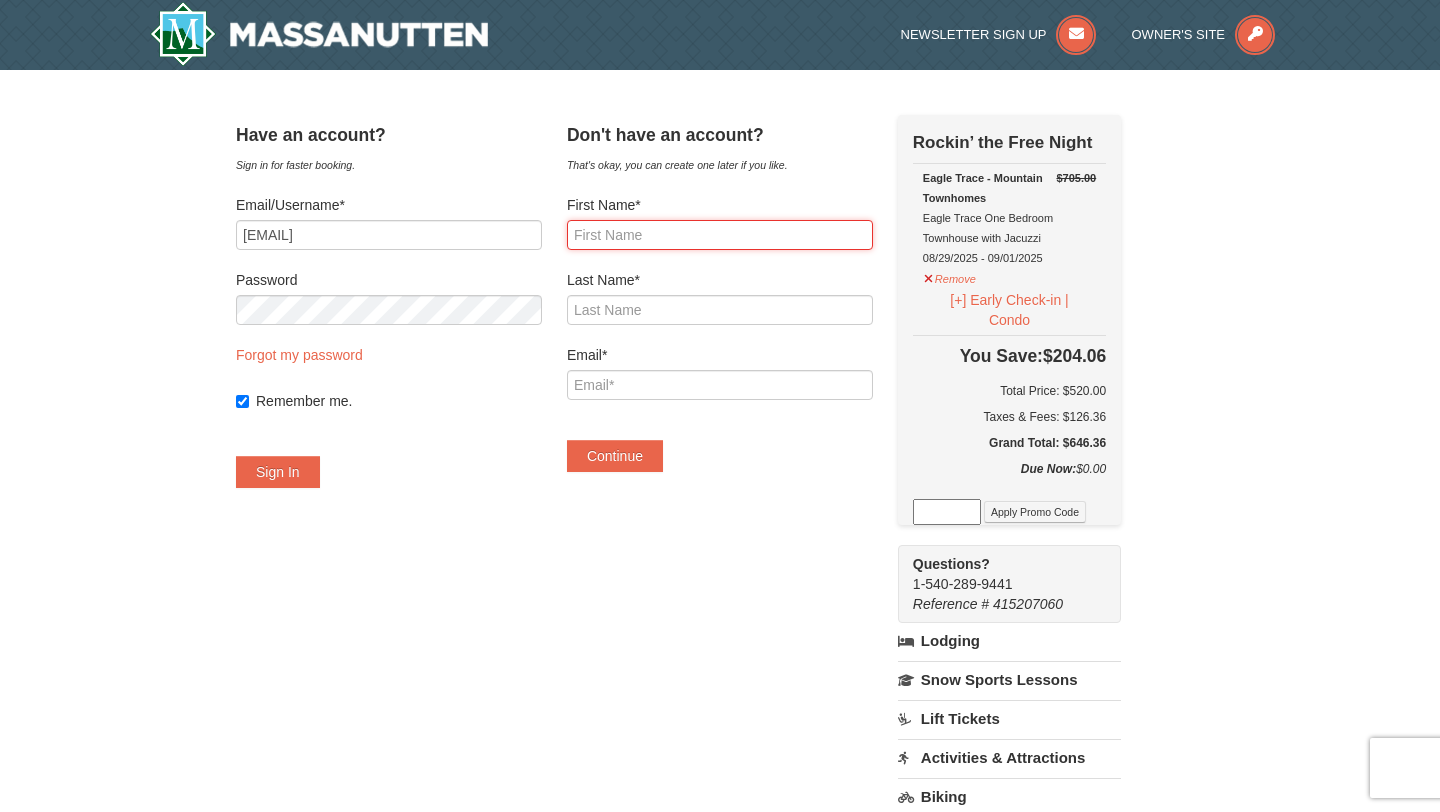 type on "Elissa" 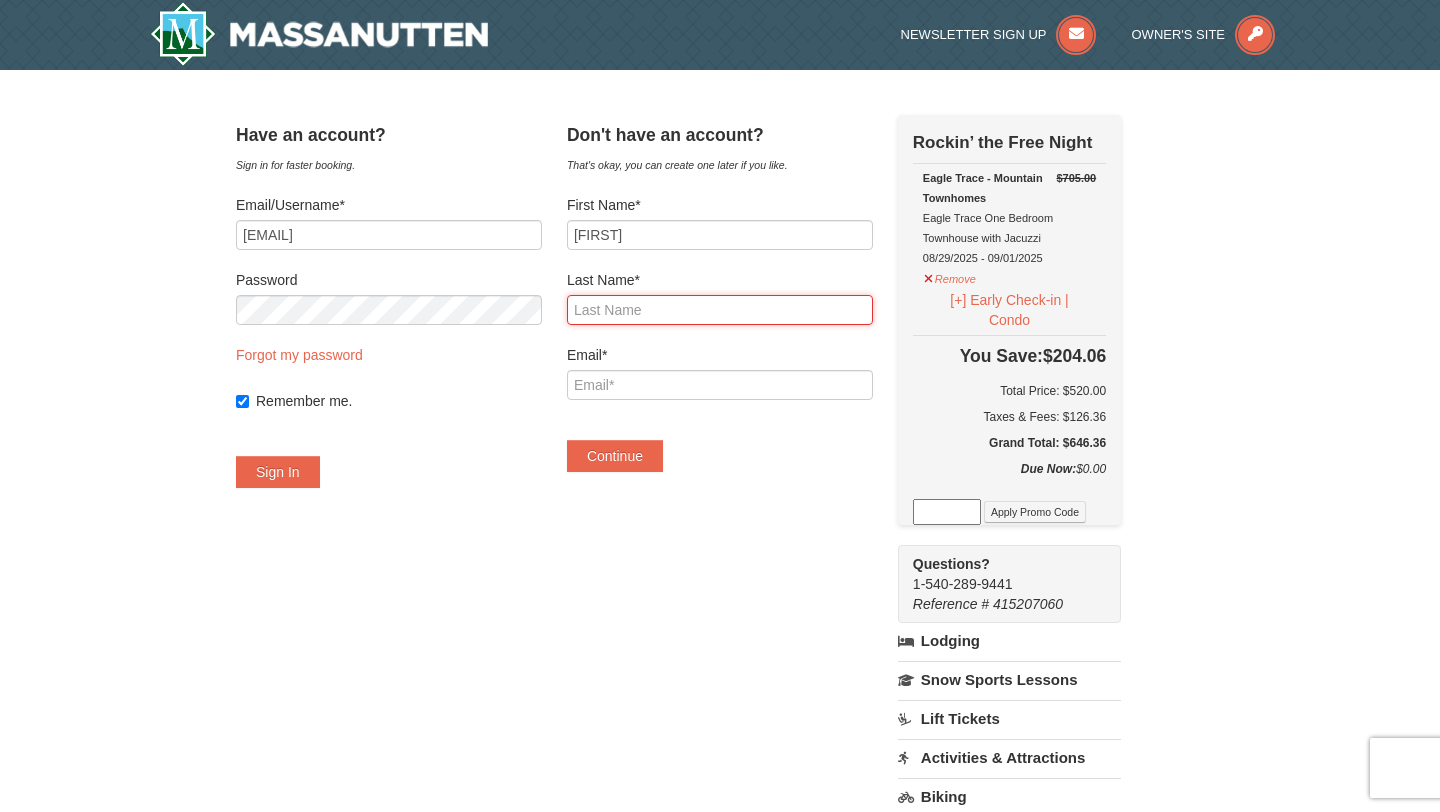 type on "Dunston" 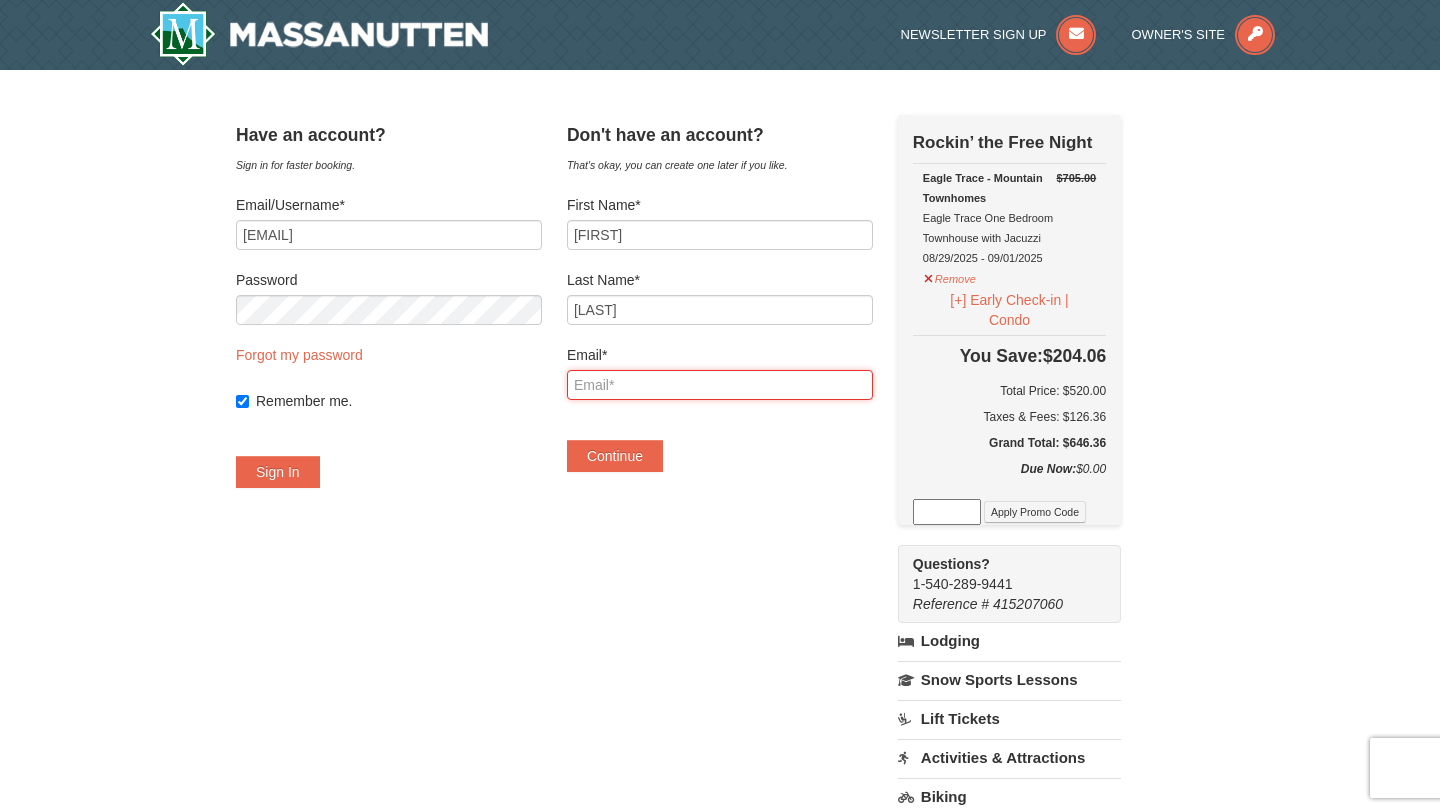 type on "dunstonelissa@gmail.com" 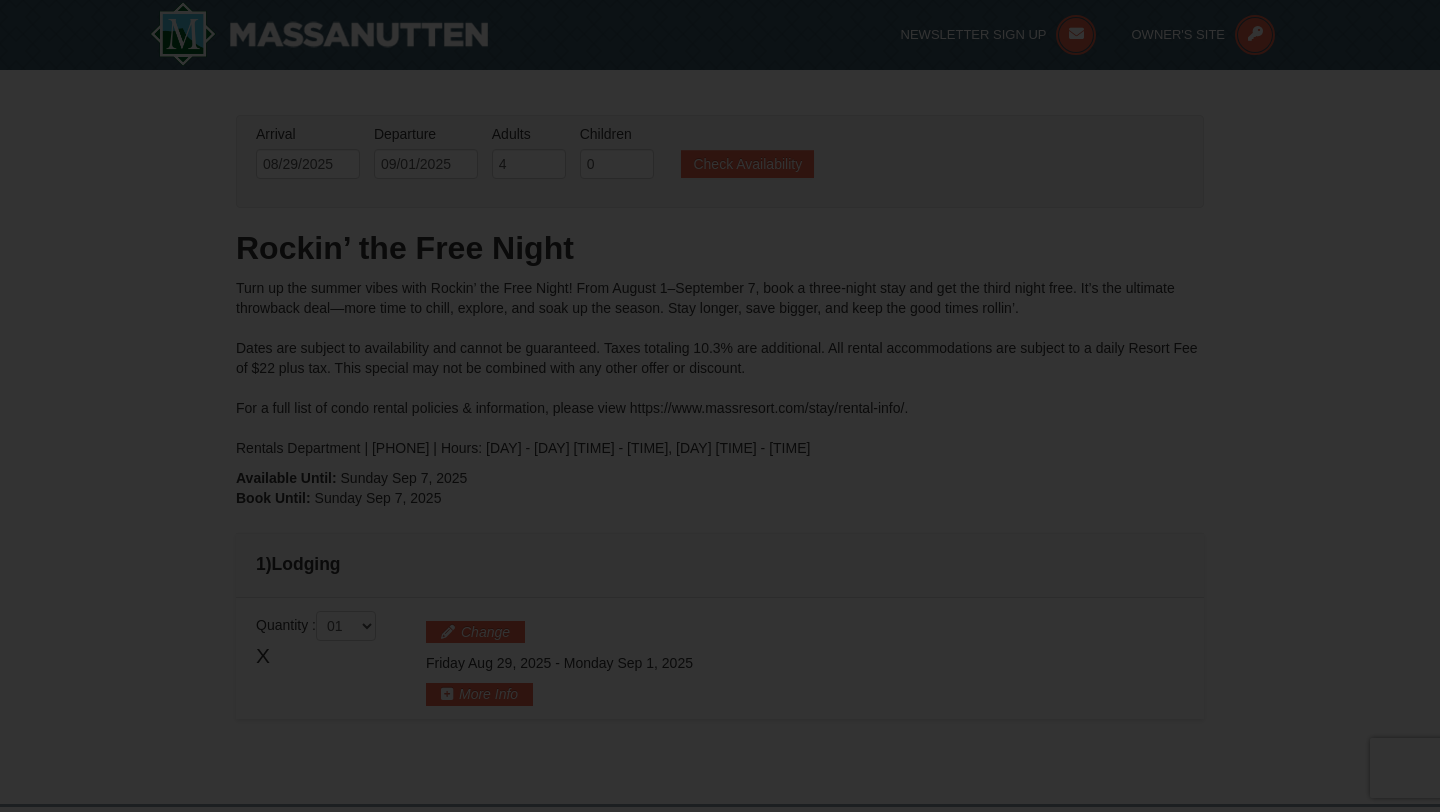 scroll, scrollTop: 474, scrollLeft: 0, axis: vertical 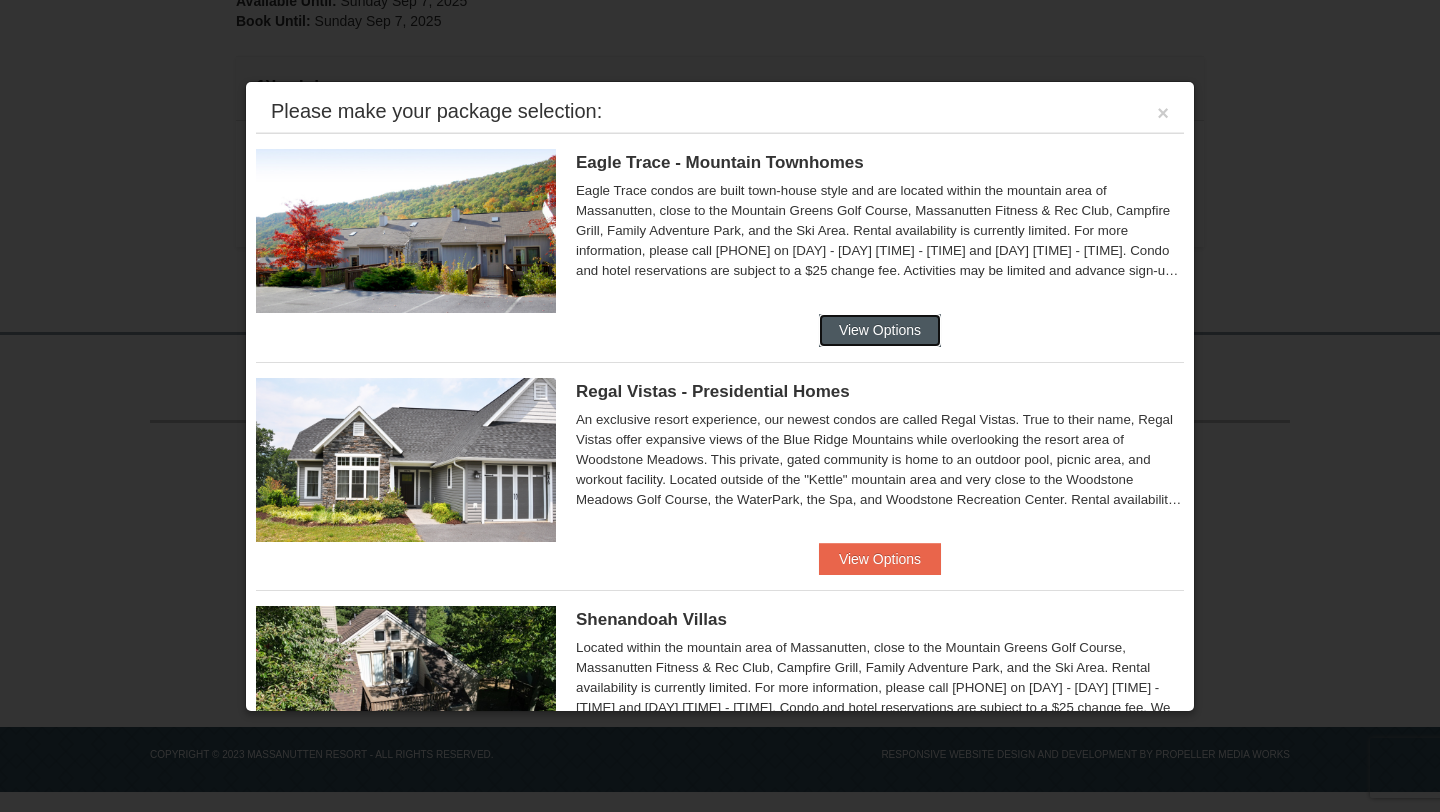 click on "View Options" at bounding box center [880, 330] 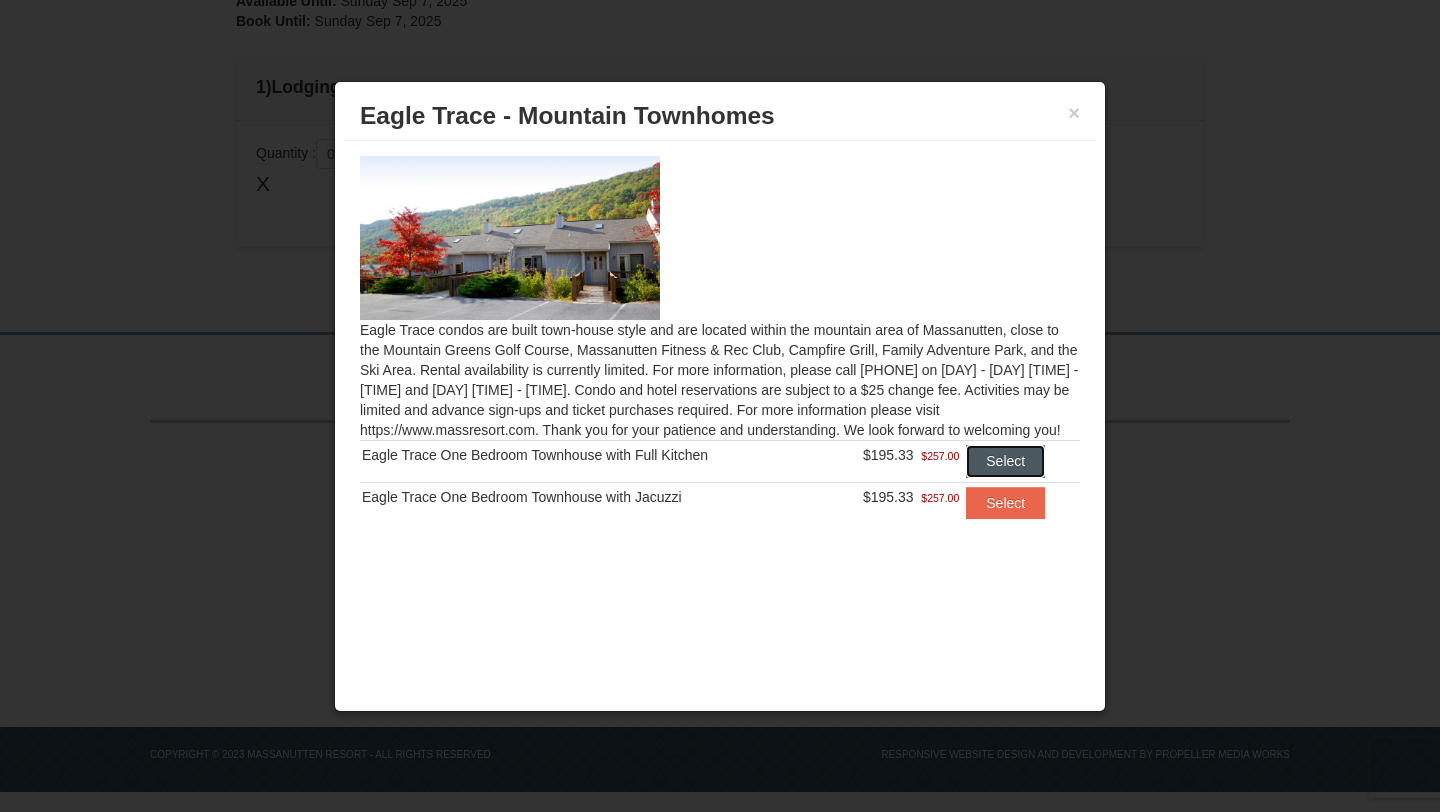 click on "Select" at bounding box center (1005, 461) 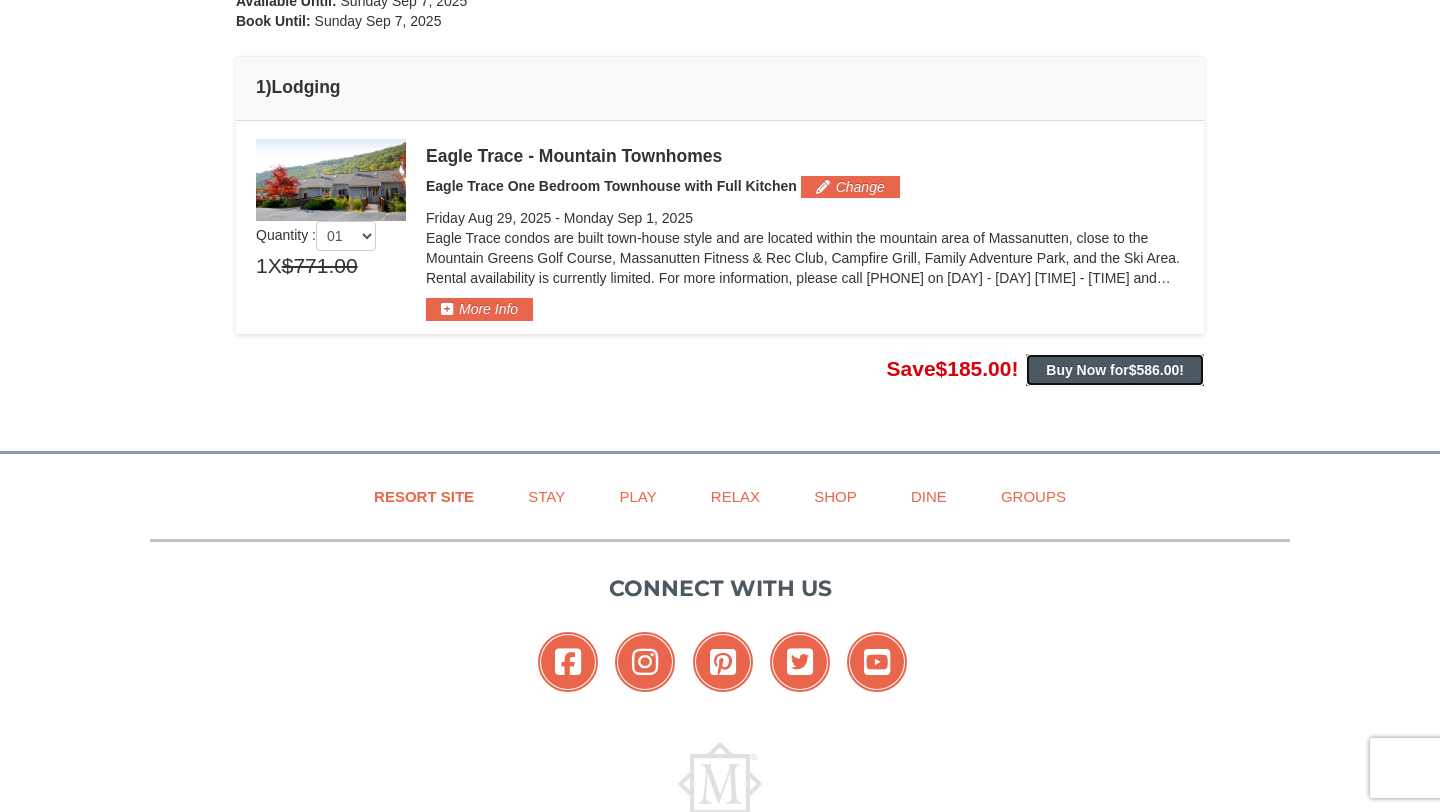 click on "Buy Now for
$586.00 !" at bounding box center [1115, 370] 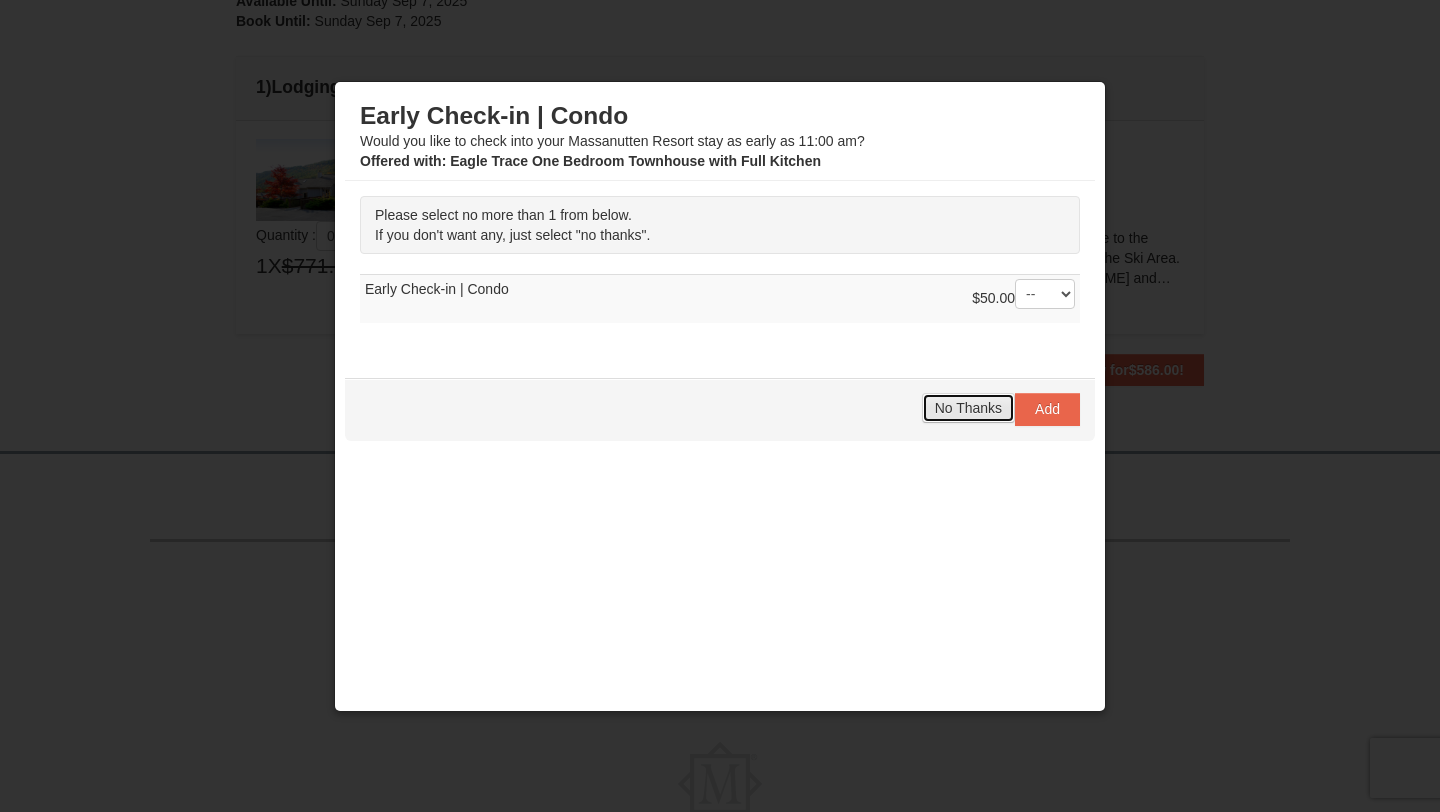 click on "No Thanks" at bounding box center [968, 408] 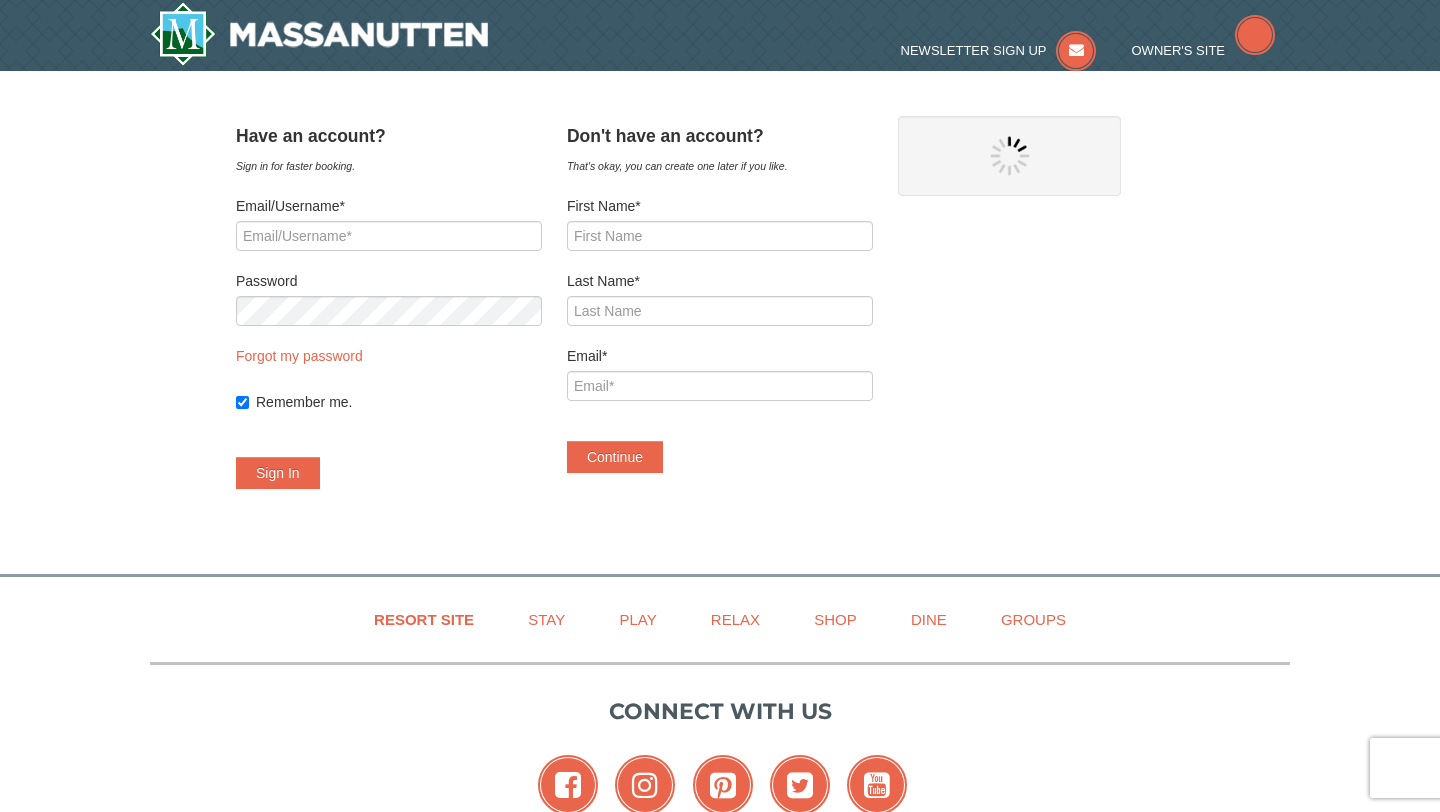 scroll, scrollTop: 0, scrollLeft: 0, axis: both 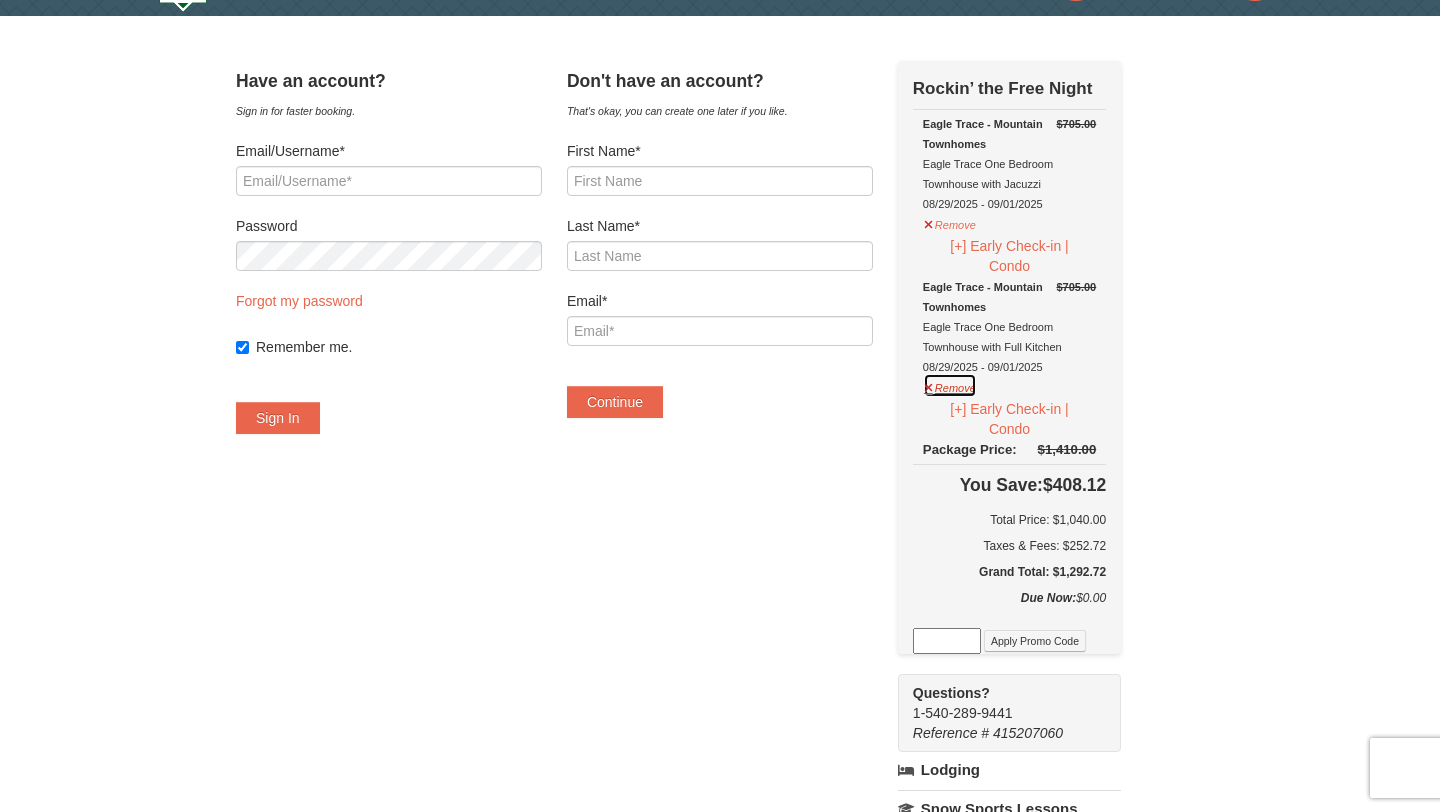 click on "Remove" at bounding box center (950, 385) 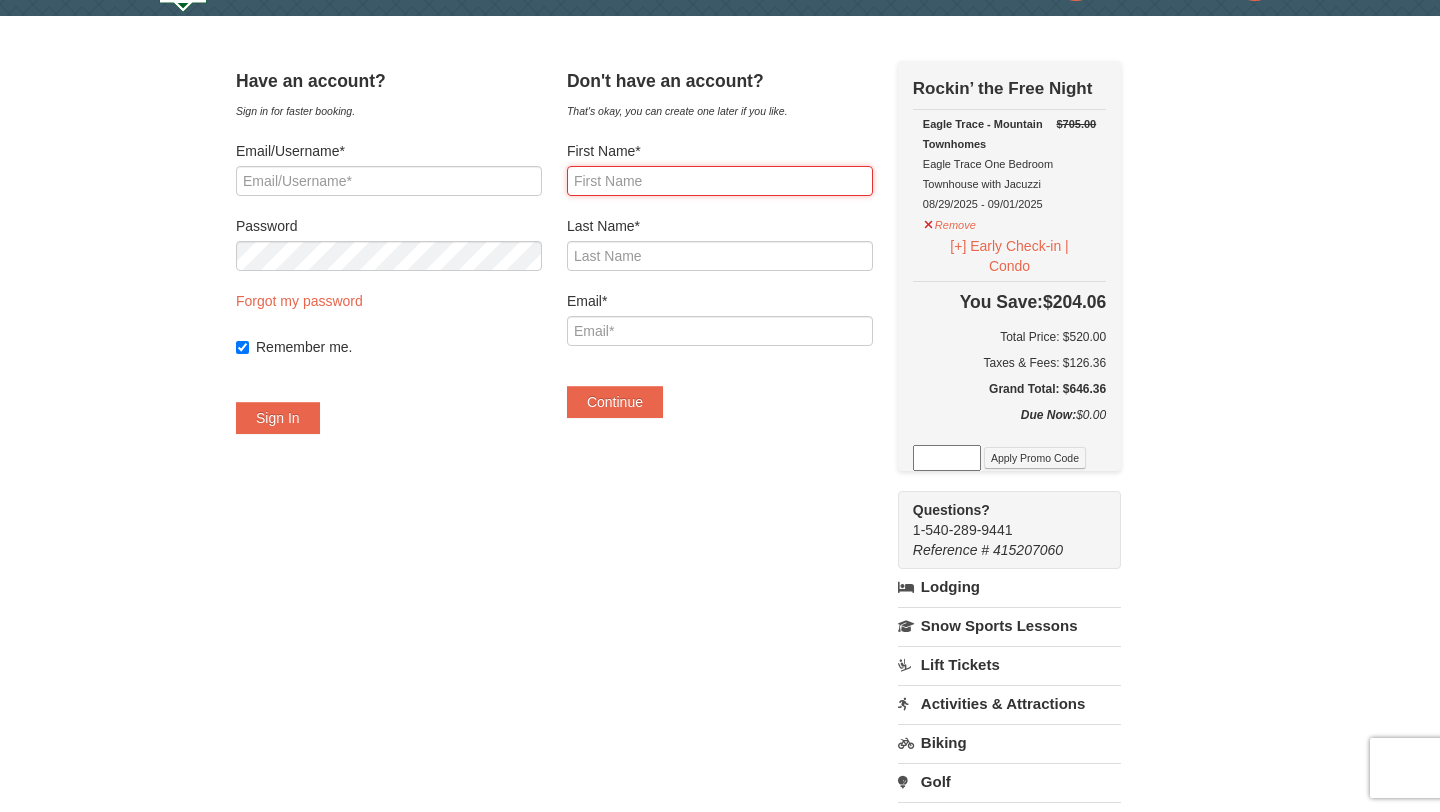 click on "First Name*" at bounding box center [720, 181] 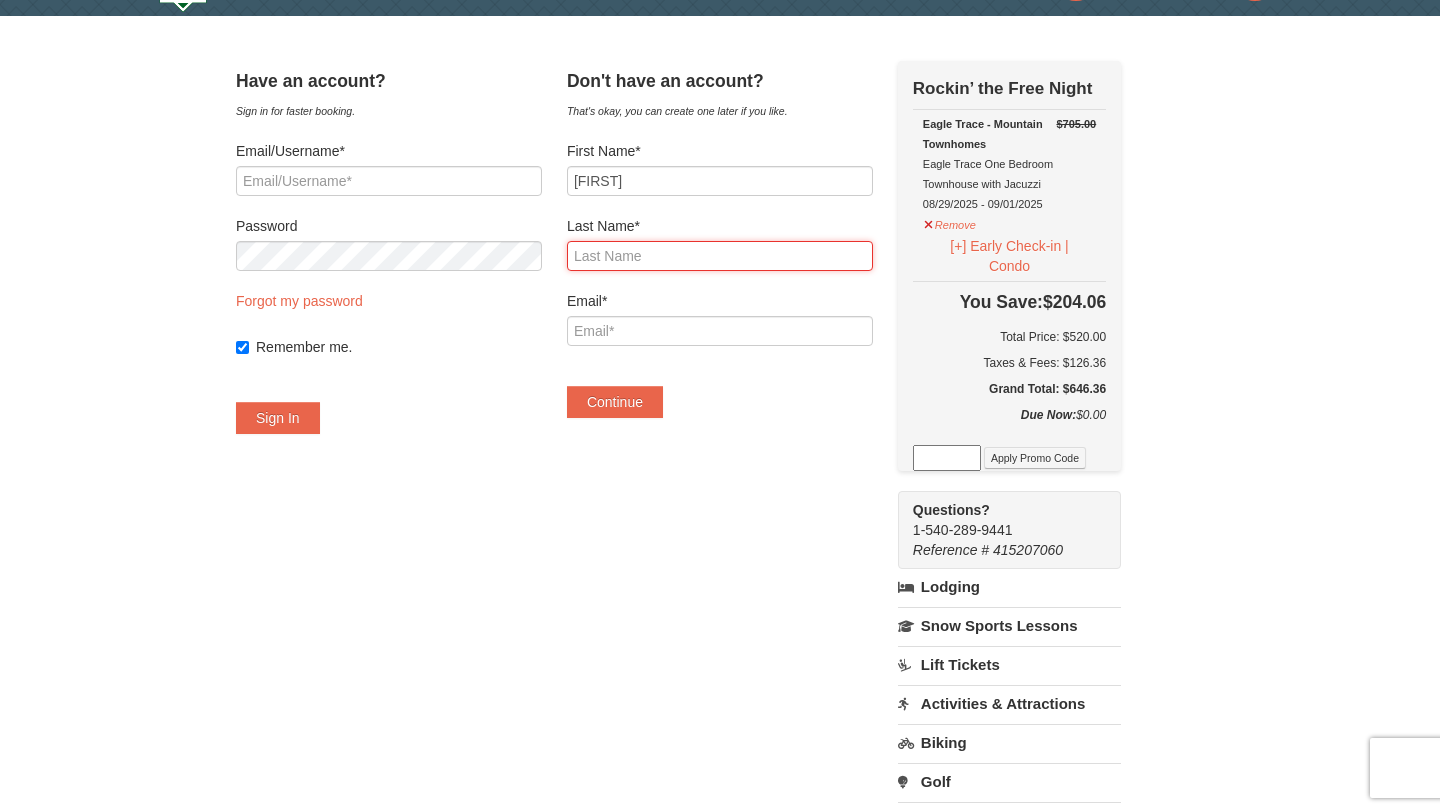 type on "Dunston" 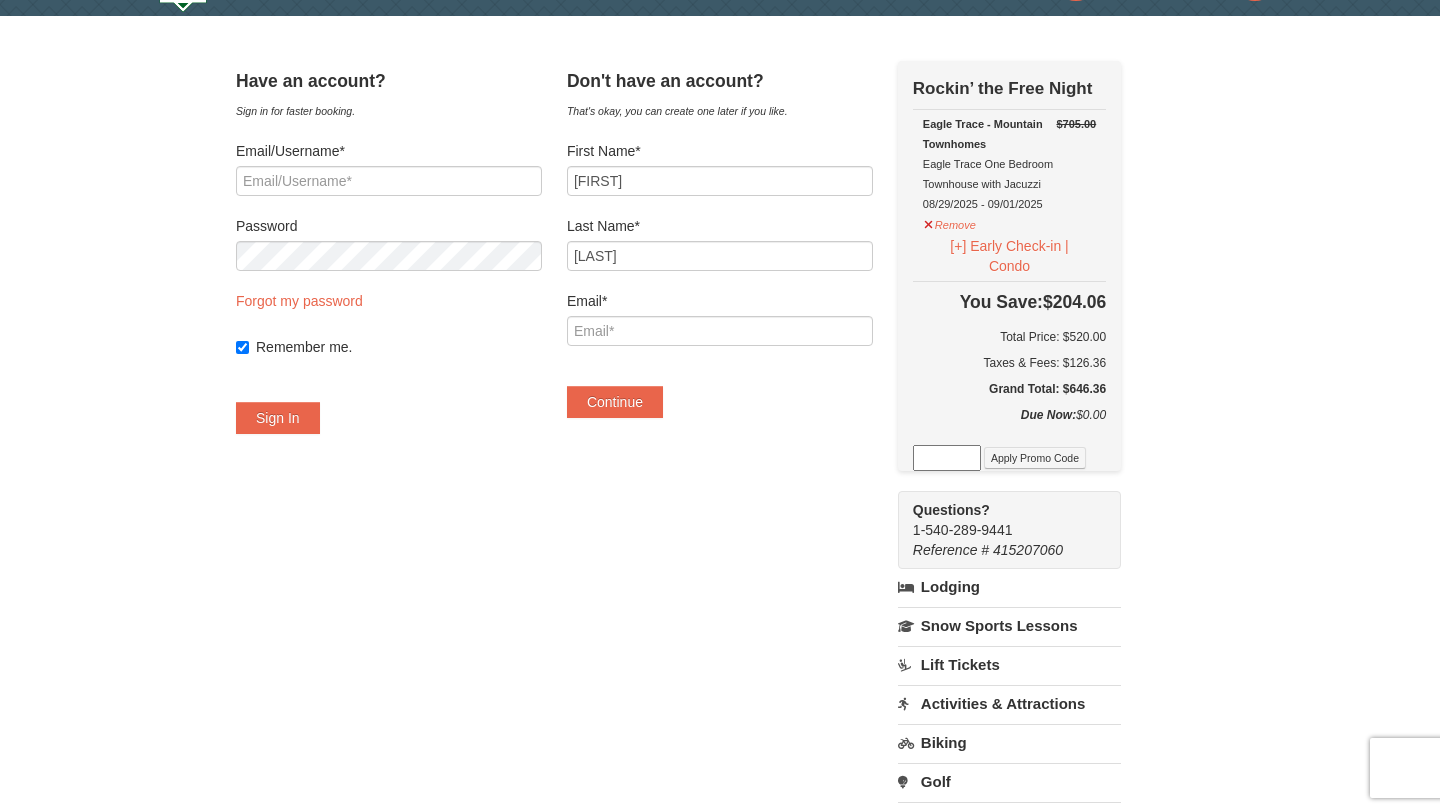 type on "dunstonelissa@gmail.com" 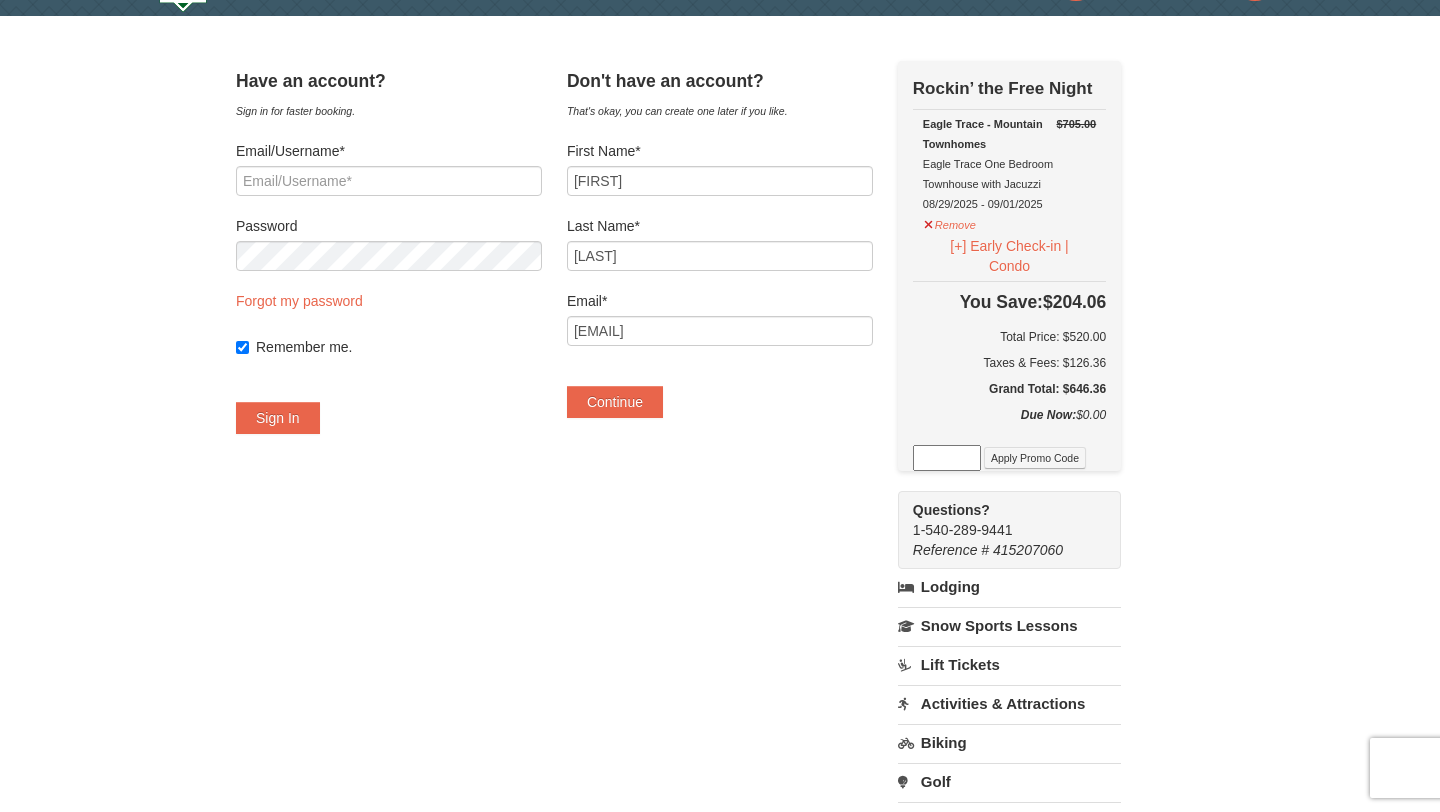 click on "Don't have an account?
That's okay, you can create one later if you like.
First Name*
Elissa
Last Name*
Dunston
Email*
dunstonelissa@gmail.com
Continue
×
Email already registered.
There is an account registered with that email address.
Sign In.
Reset password.
Continue as guest." at bounding box center (720, 249) 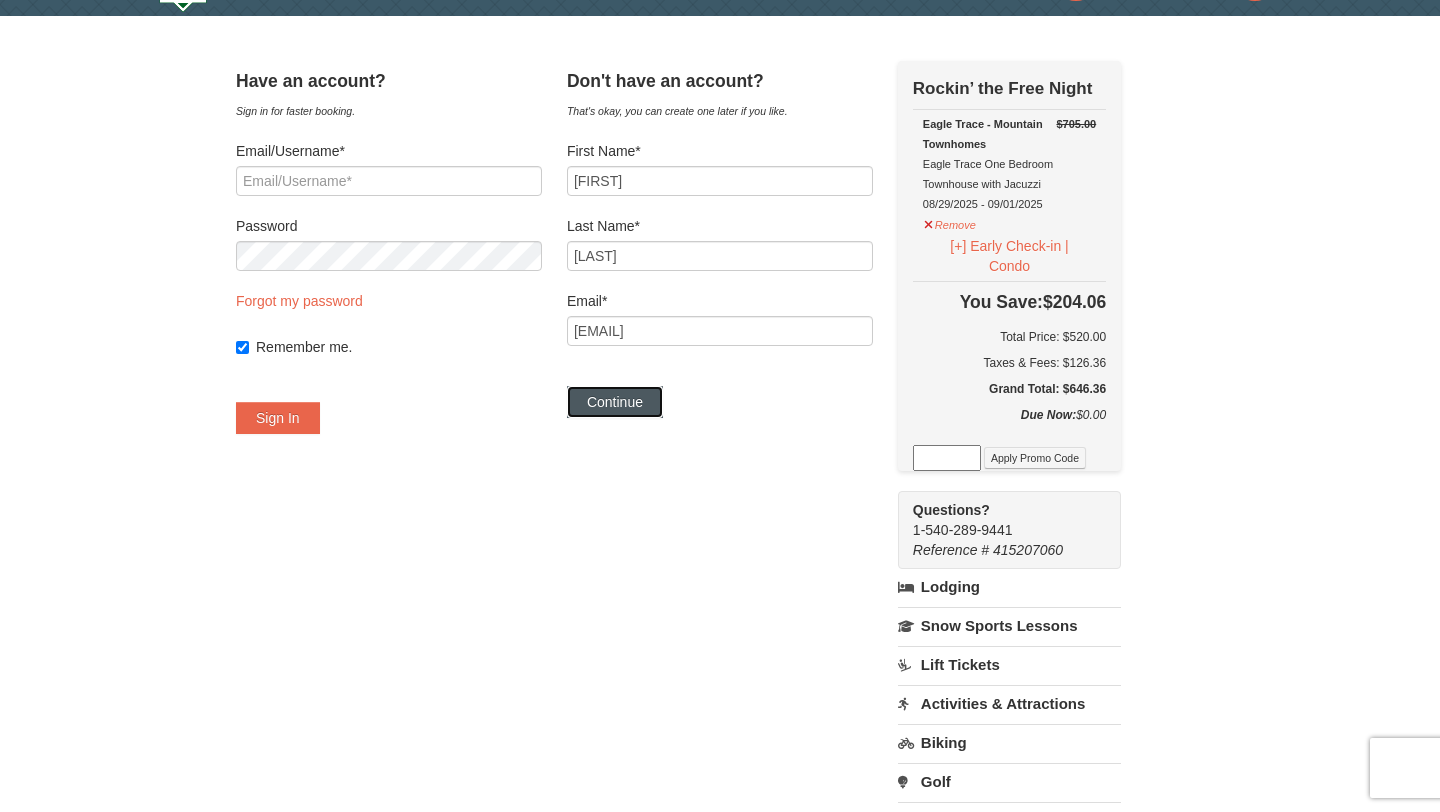 click on "Continue" at bounding box center (615, 402) 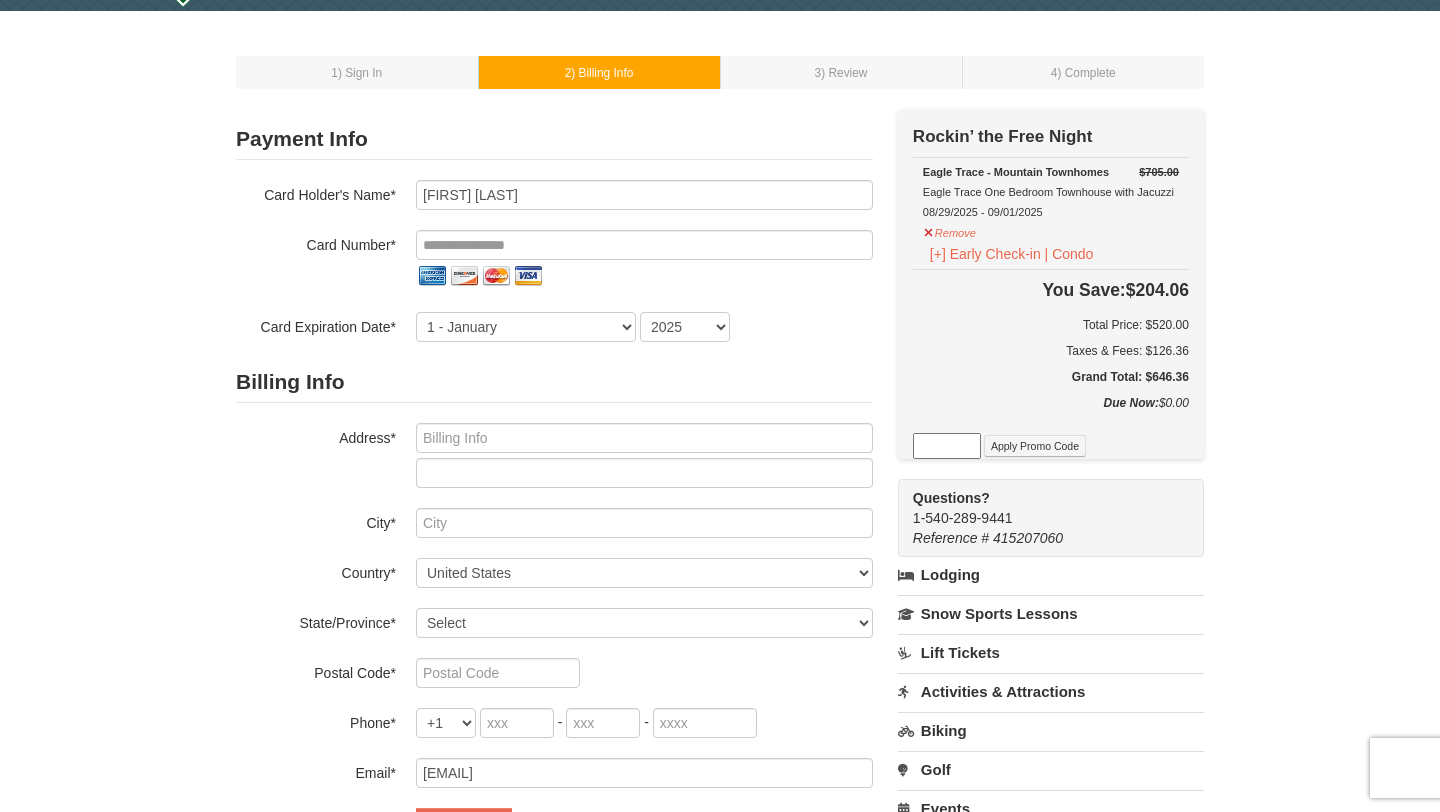 scroll, scrollTop: 0, scrollLeft: 0, axis: both 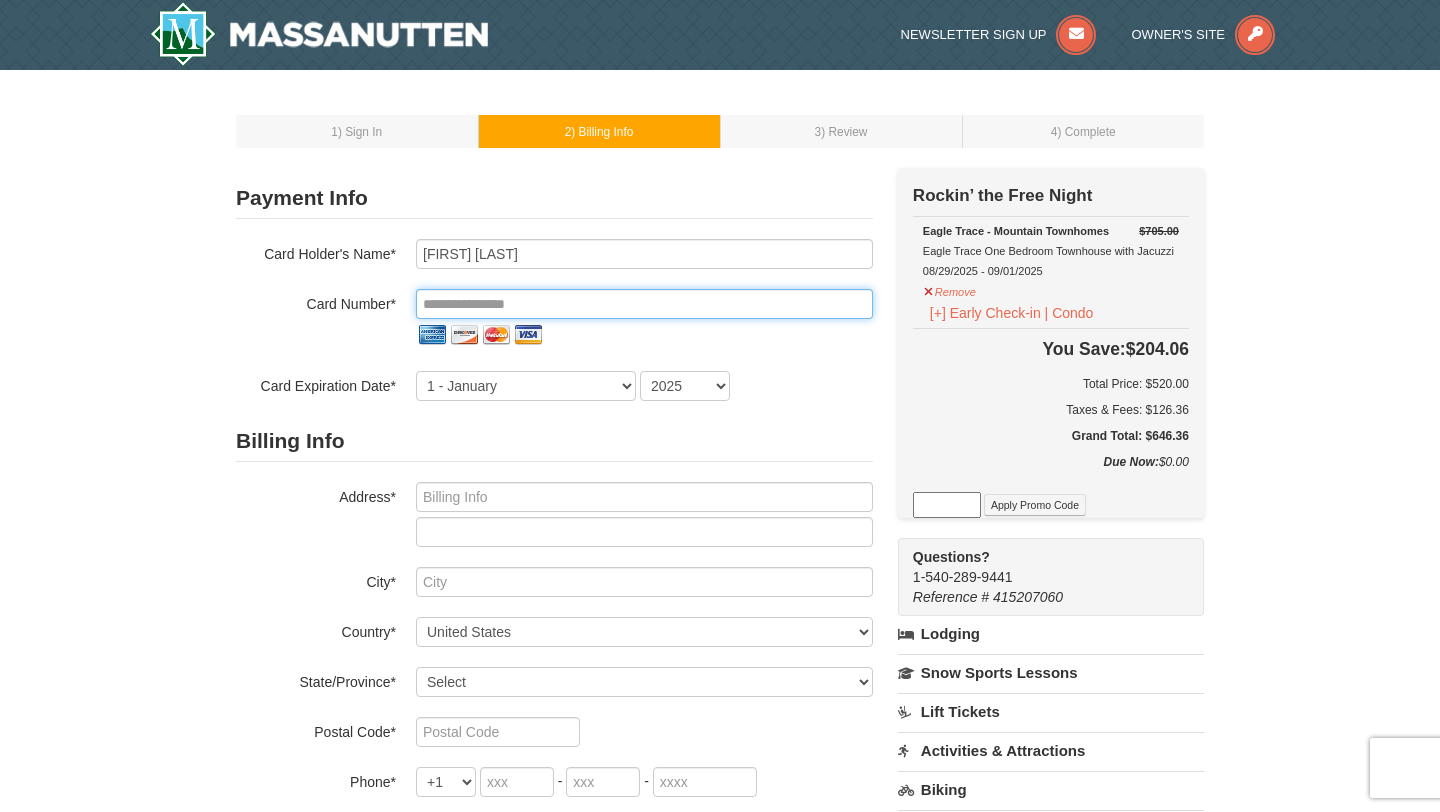 click at bounding box center [644, 304] 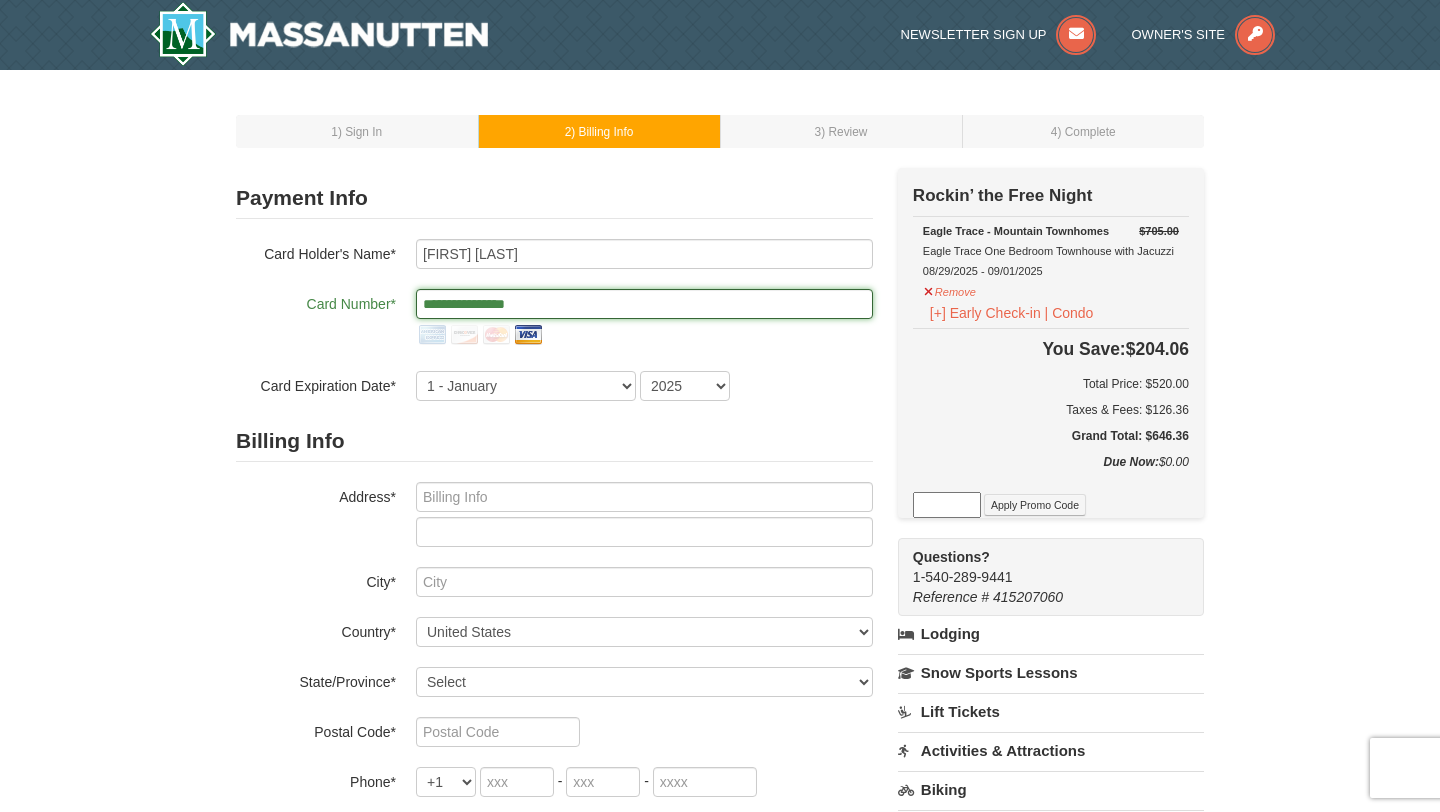 type on "**********" 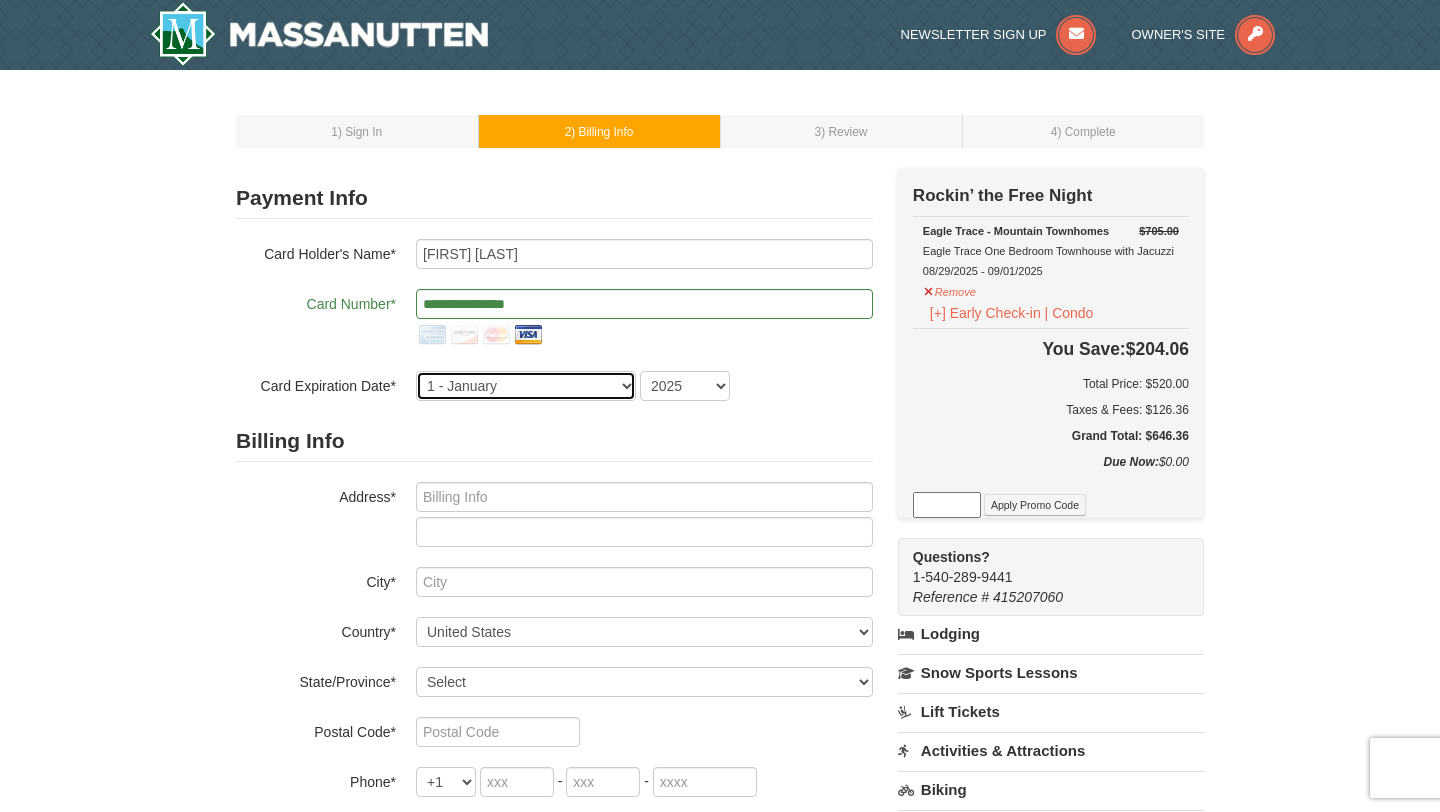 click on "1 - January 2 - February 3 - March 4 - April 5 - May 6 - June 7 - July 8 - August 9 - September 10 - October 11 - November 12 - December" at bounding box center (526, 386) 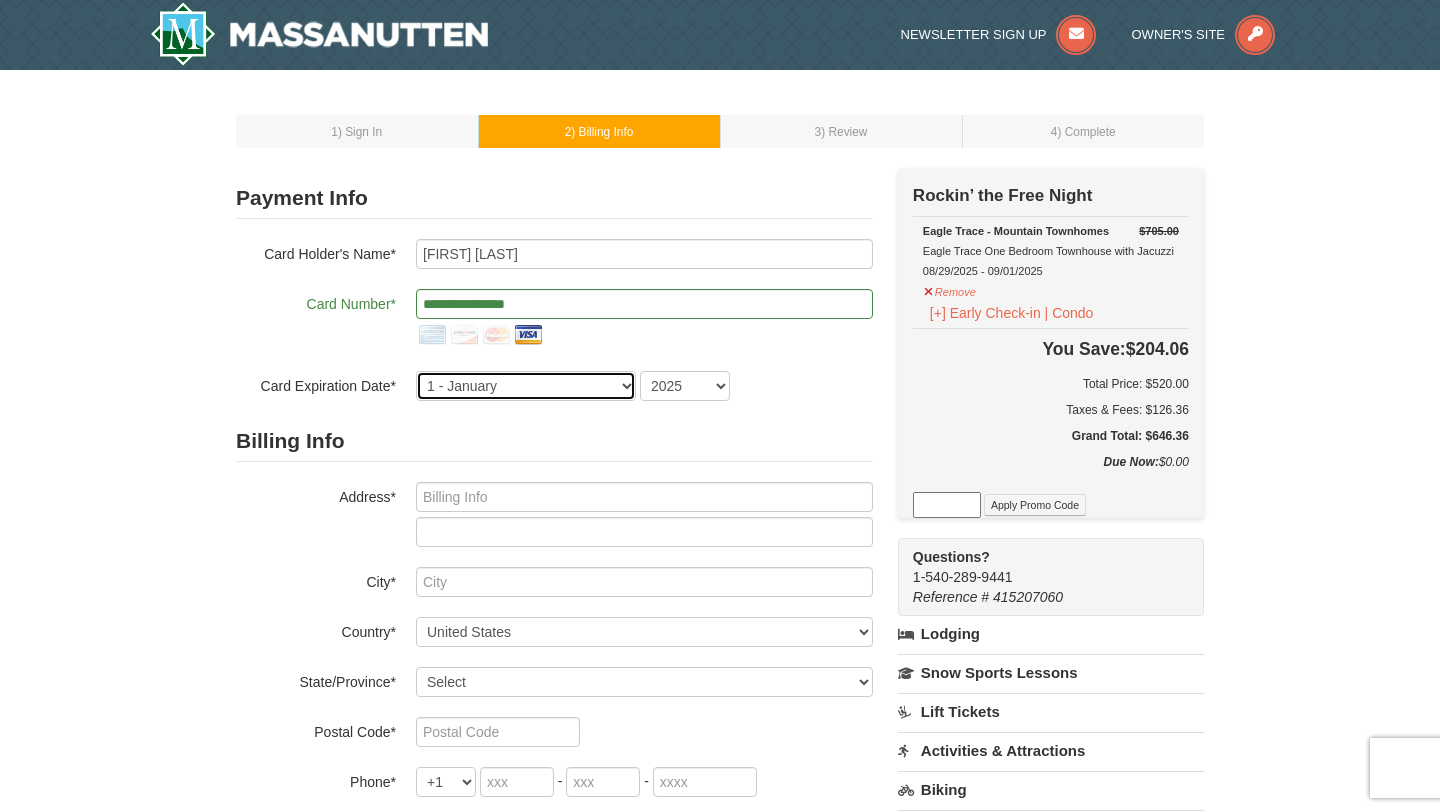 select on "2" 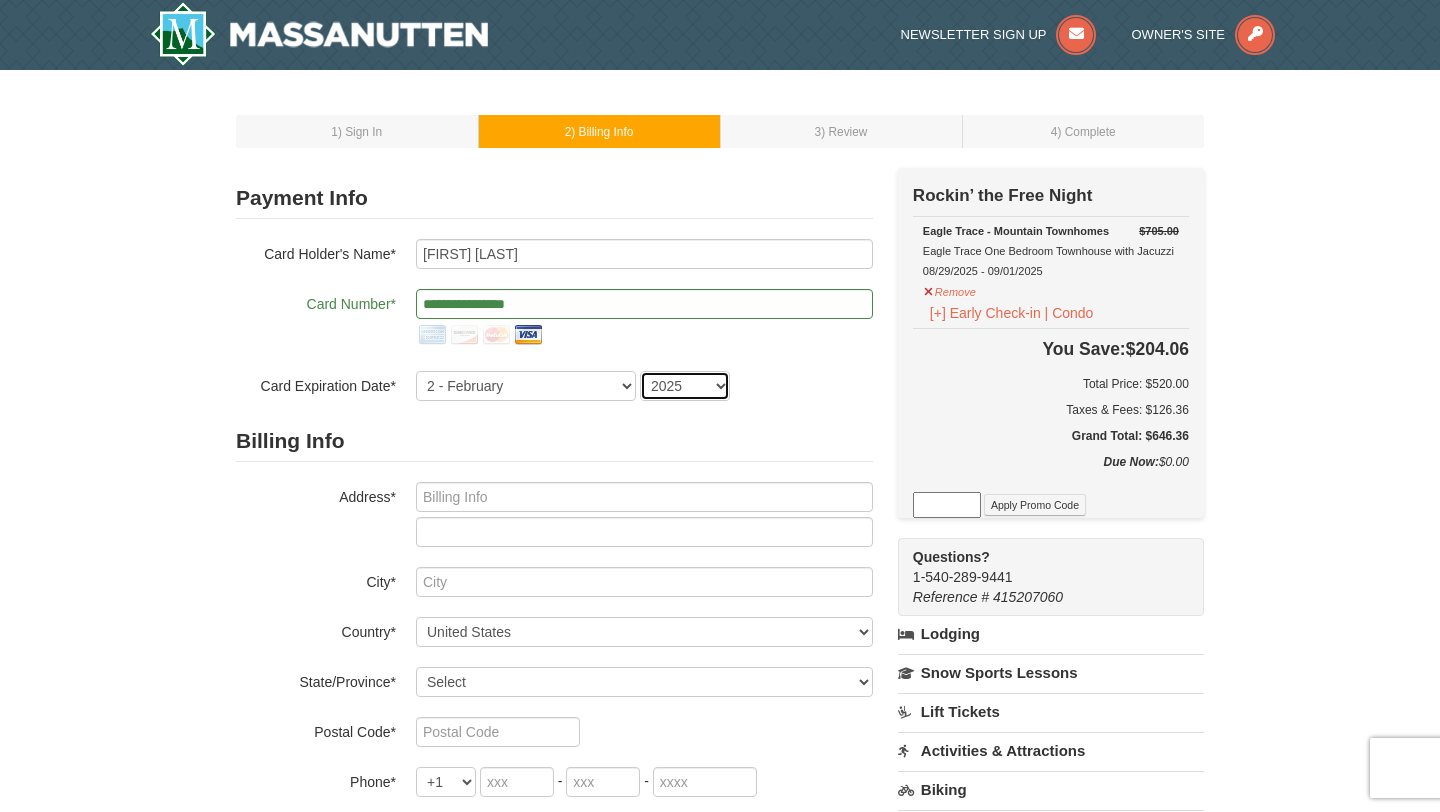 click on "2025 2026 2027 2028 2029 2030 2031 2032 2033 2034" at bounding box center [685, 386] 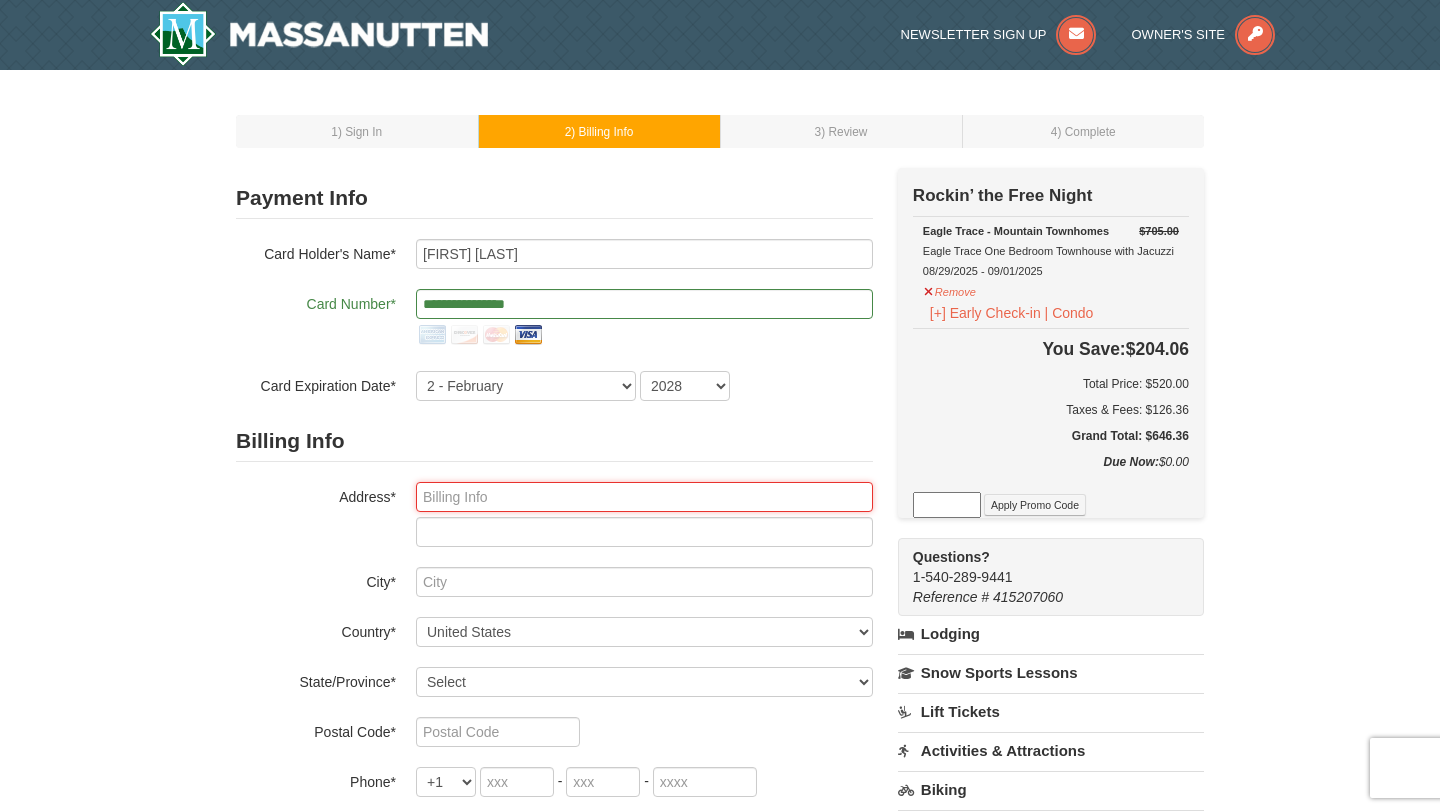 click at bounding box center [644, 497] 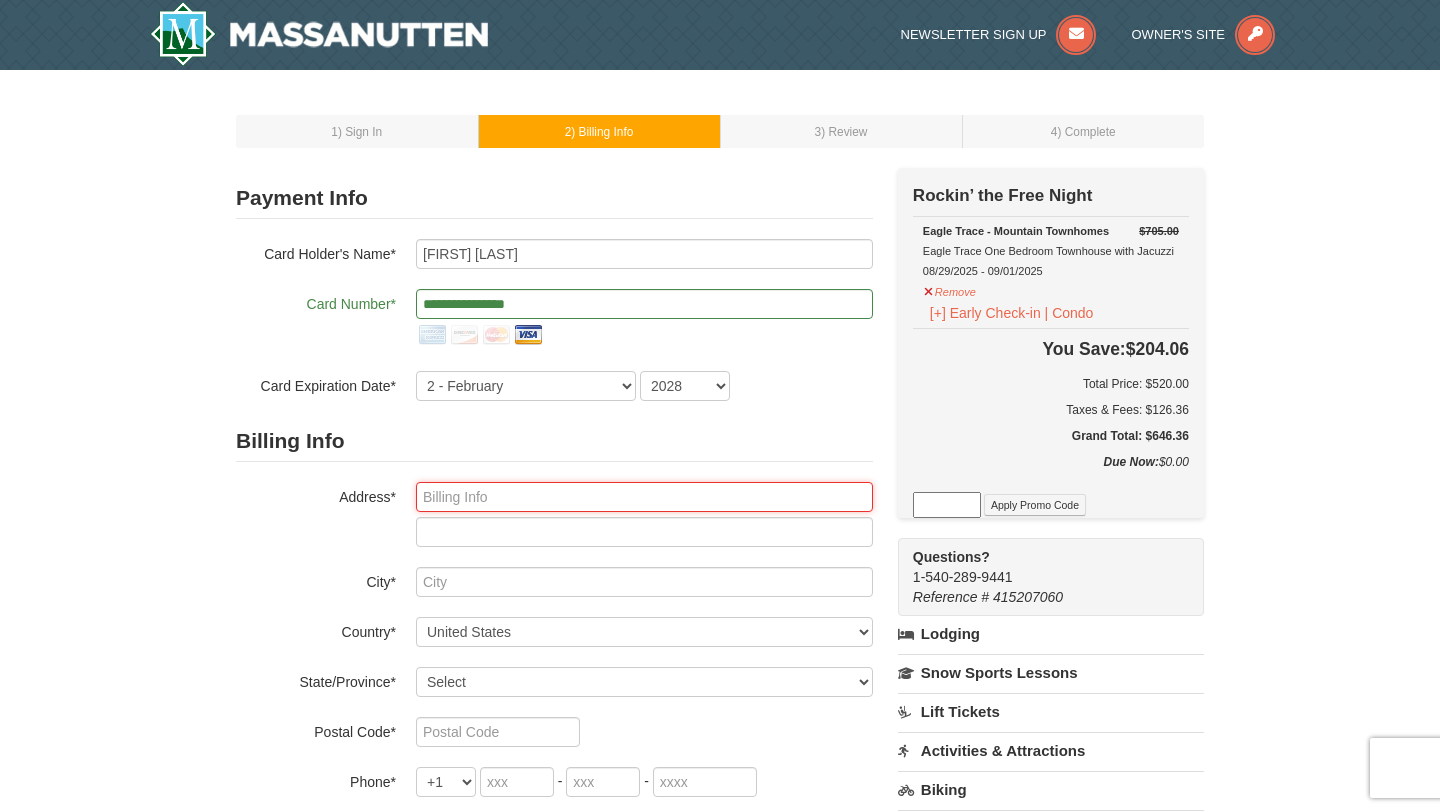 type on "15732 Easthaven Ct" 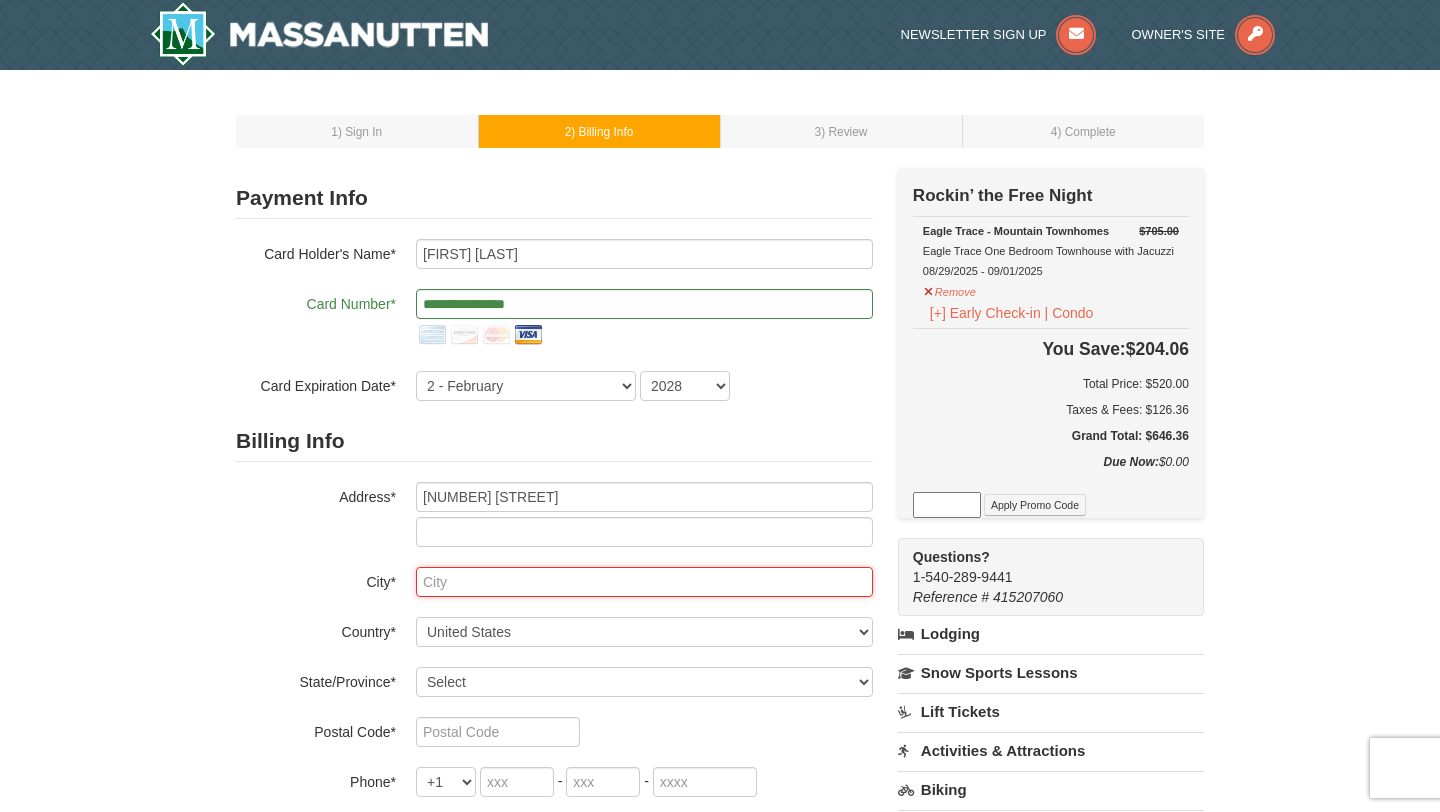 type on "Bowie" 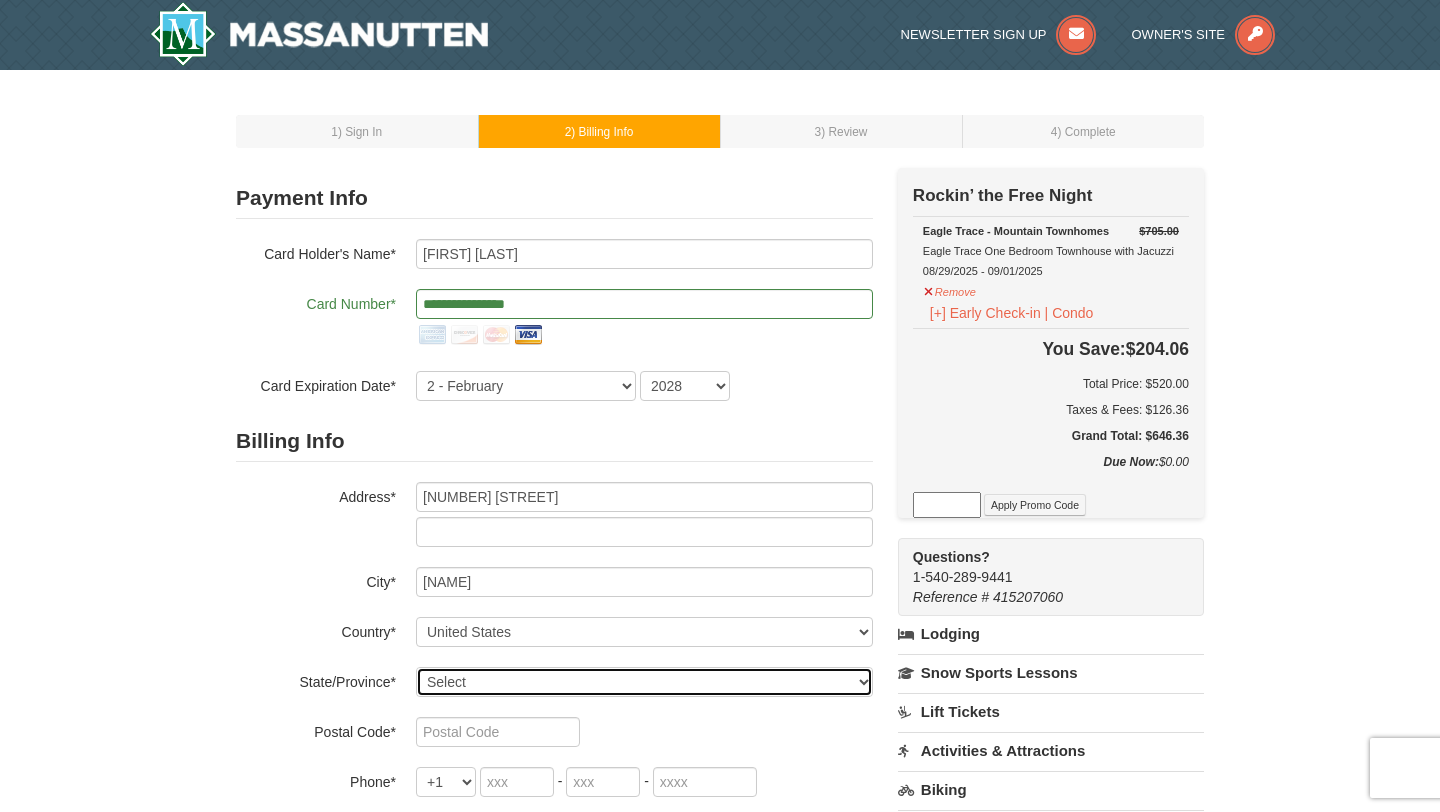 select on "MD" 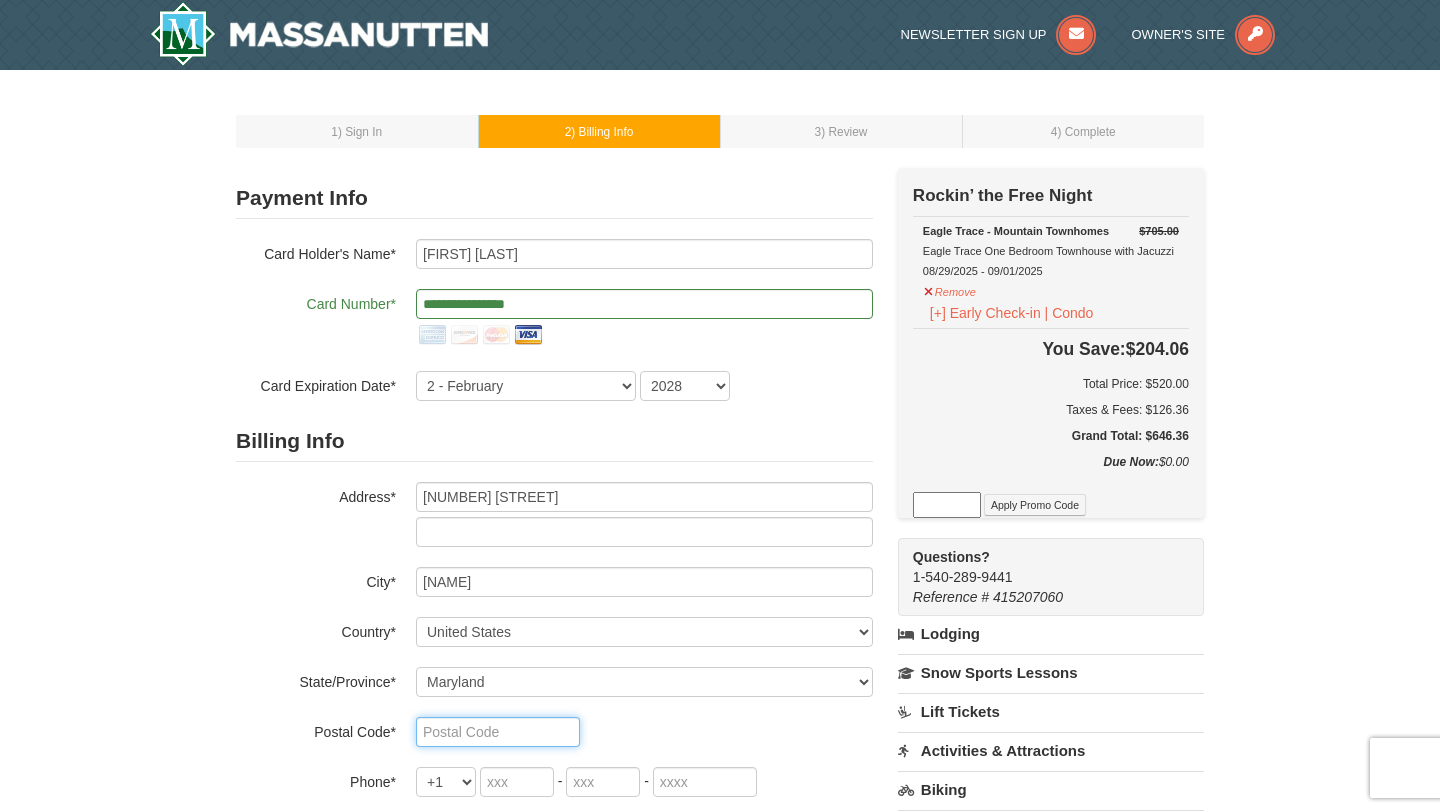 type on "20716" 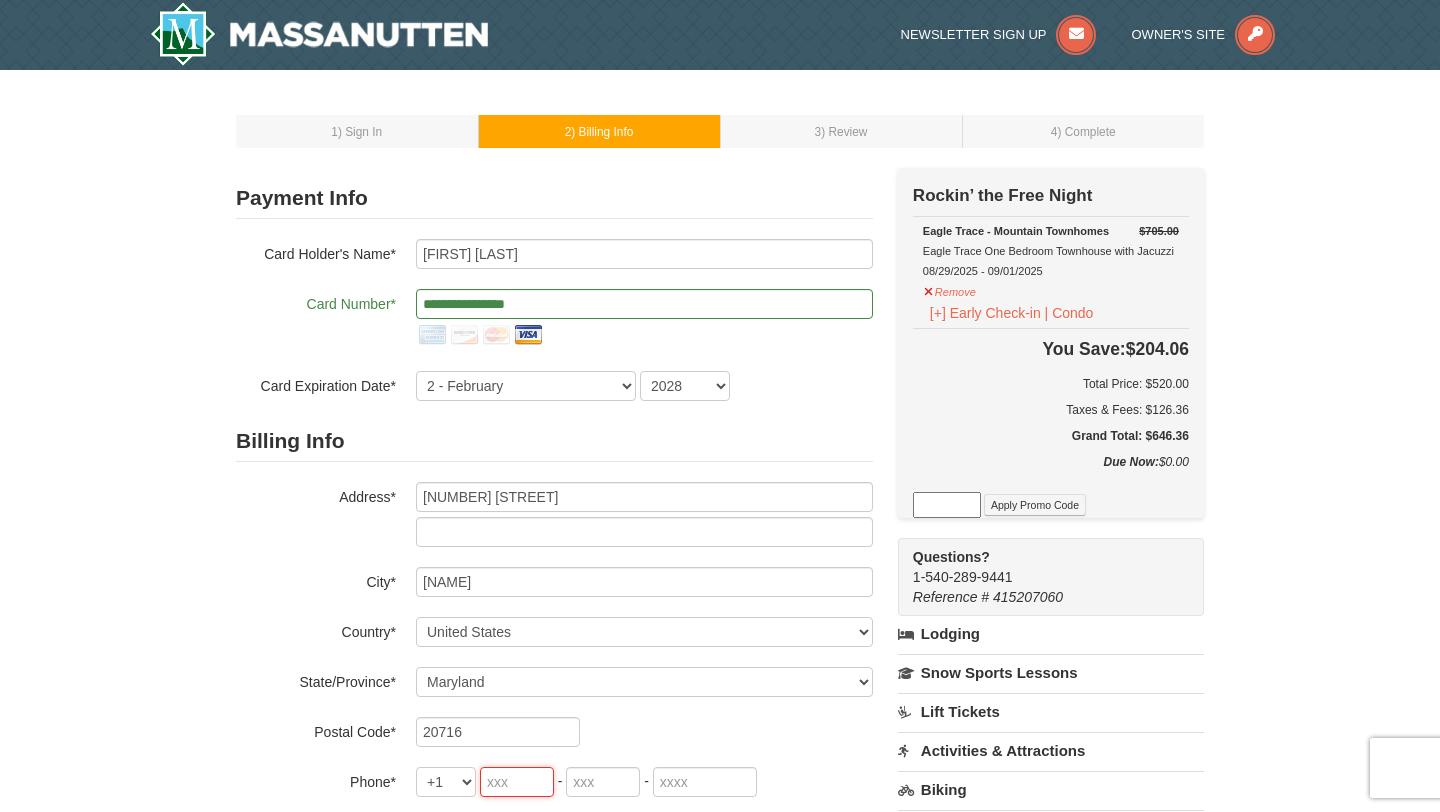 type on "215" 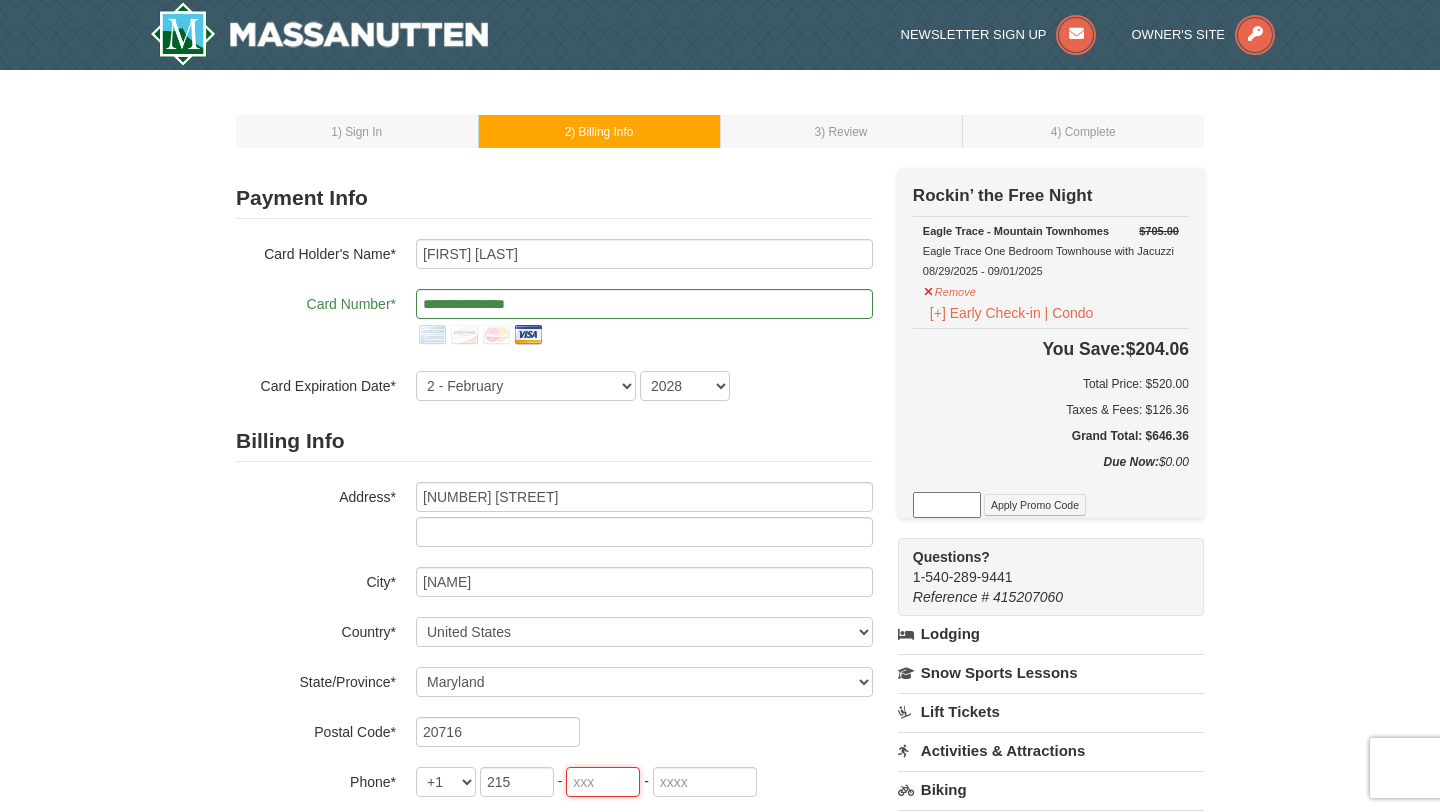 type on "868" 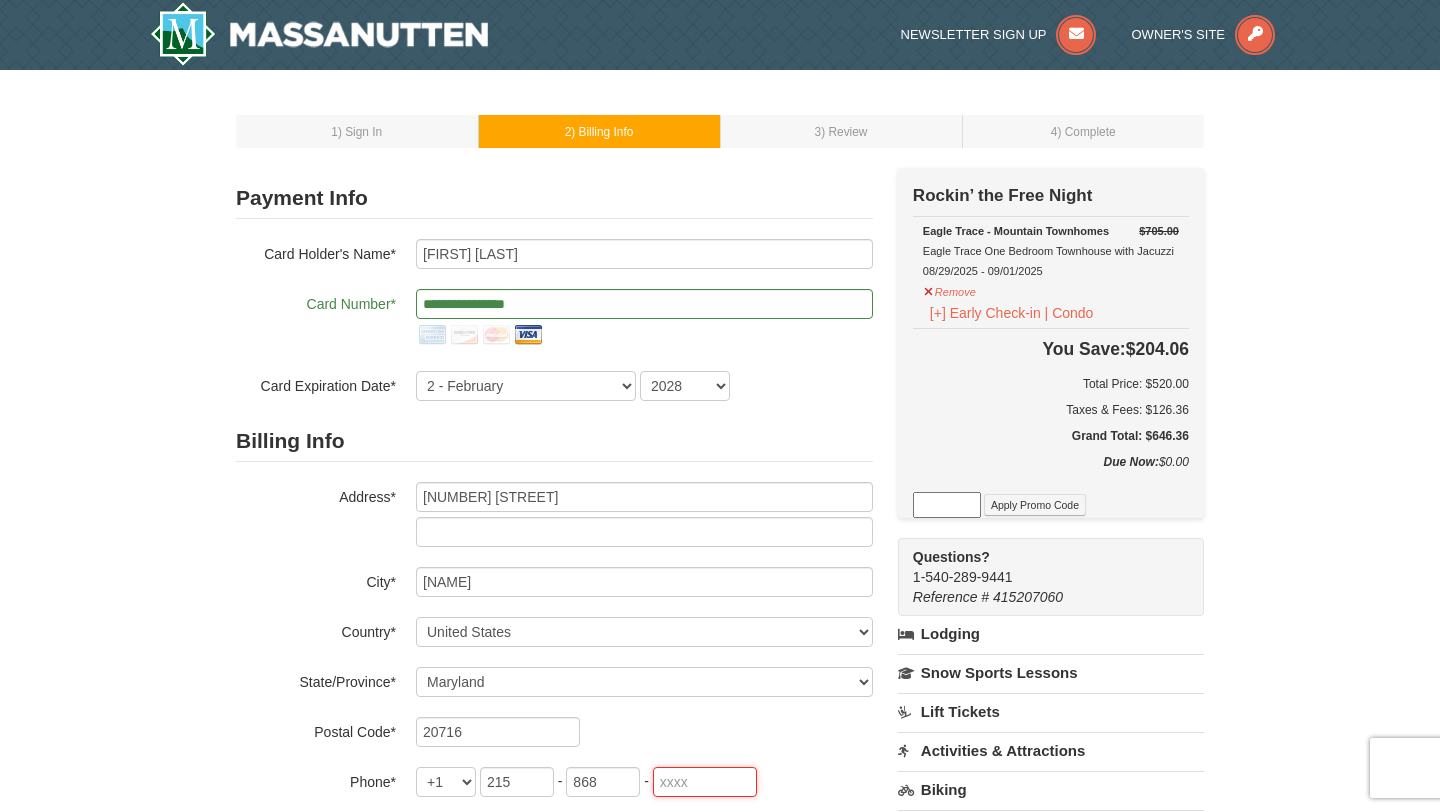 type on "1879" 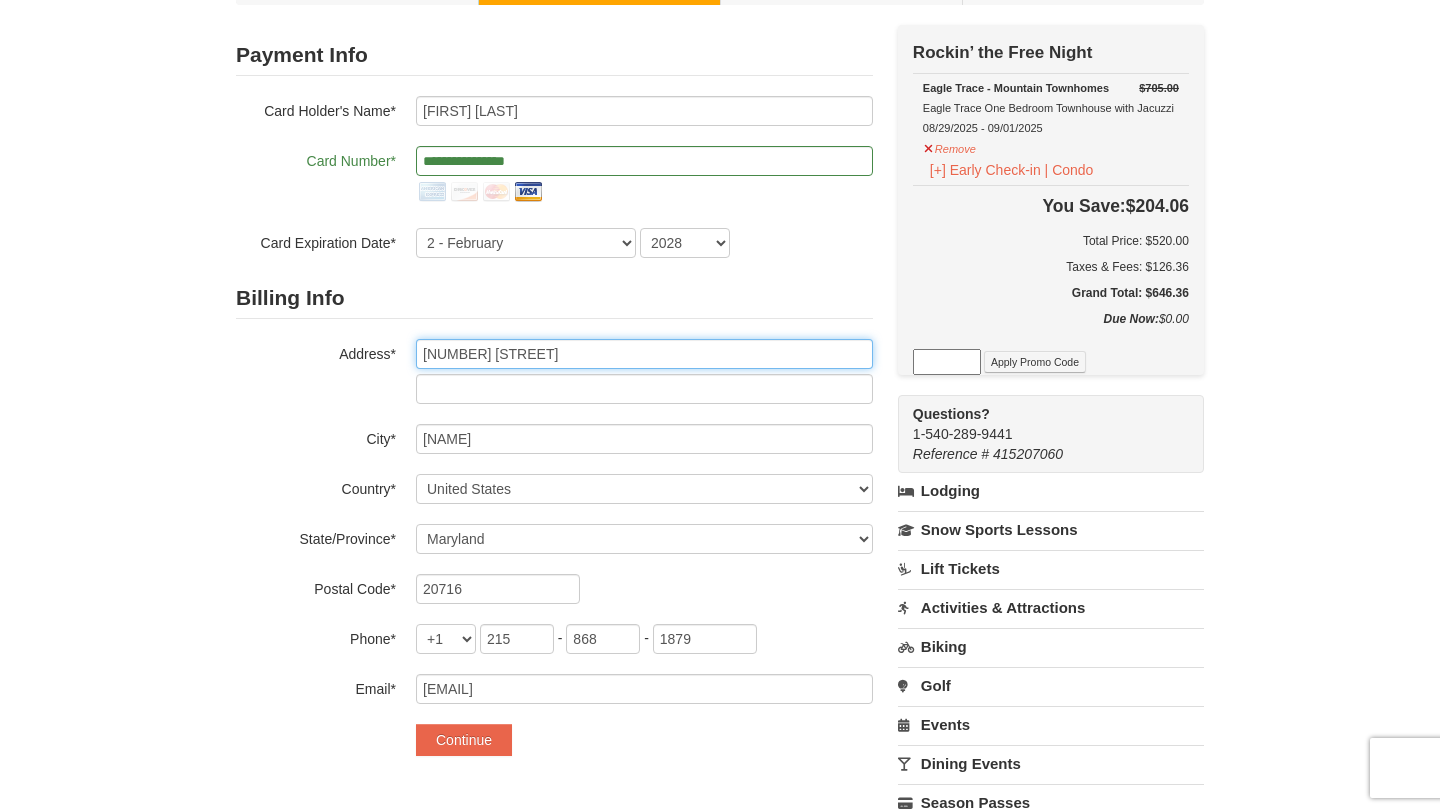 scroll, scrollTop: 150, scrollLeft: 0, axis: vertical 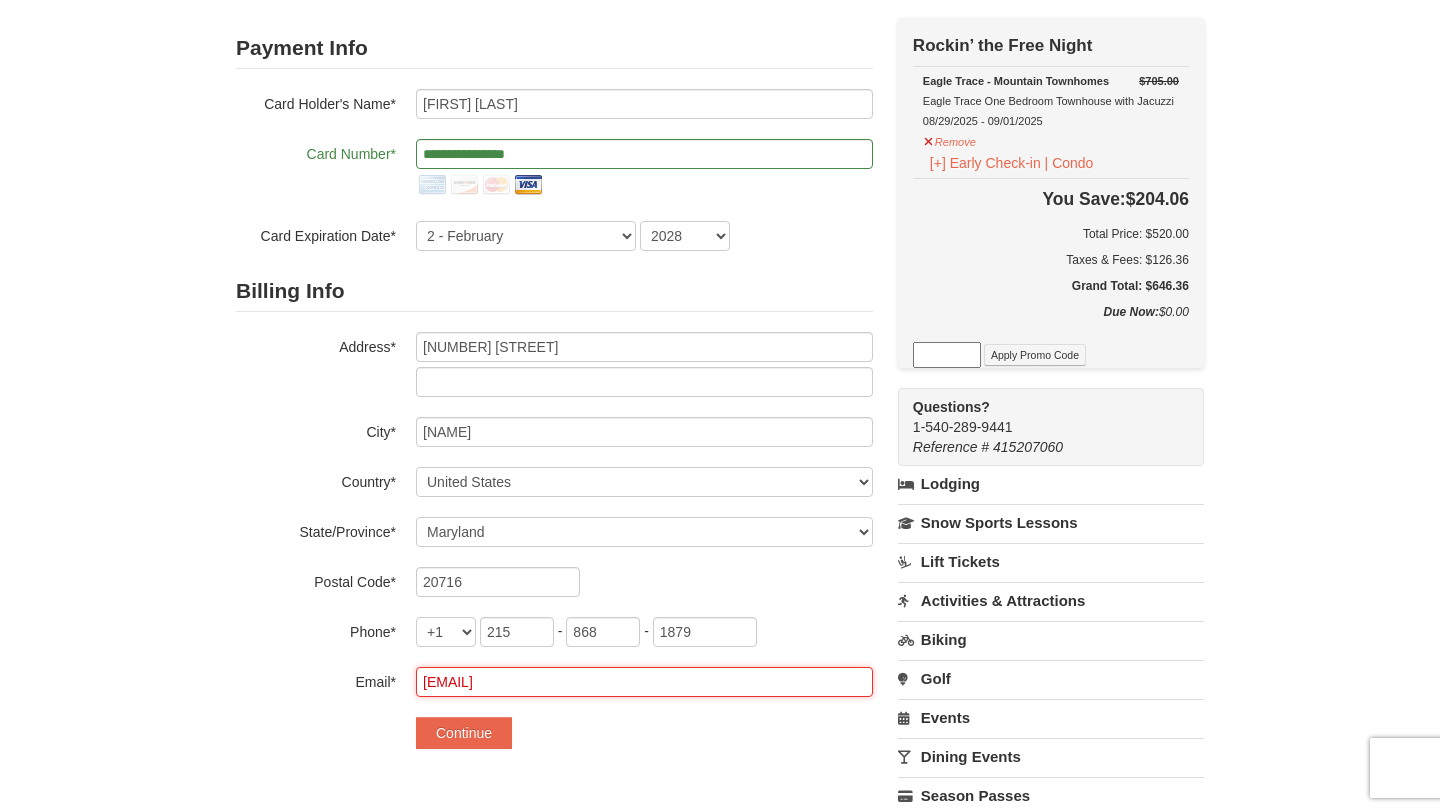 drag, startPoint x: 623, startPoint y: 680, endPoint x: 334, endPoint y: 680, distance: 289 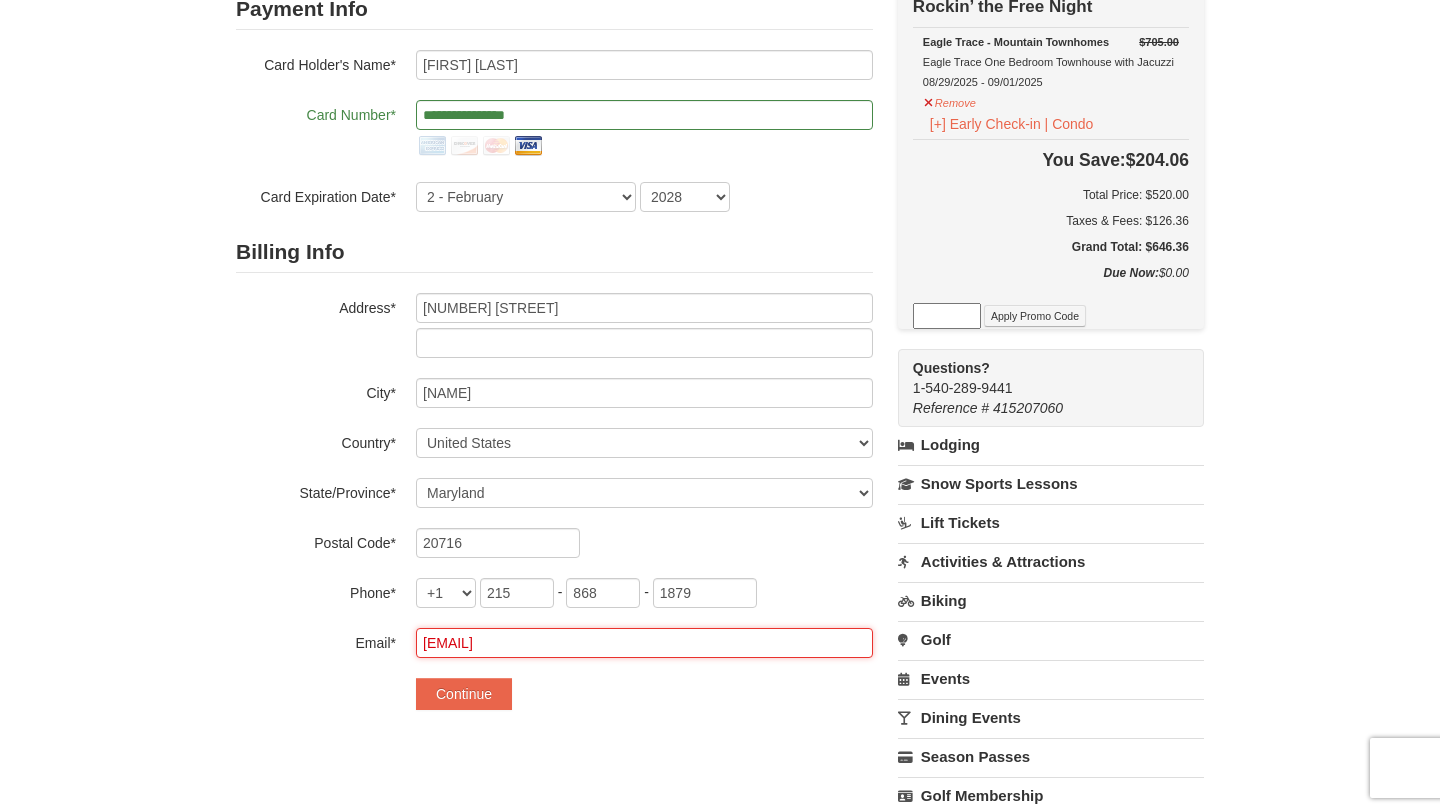 scroll, scrollTop: 201, scrollLeft: 0, axis: vertical 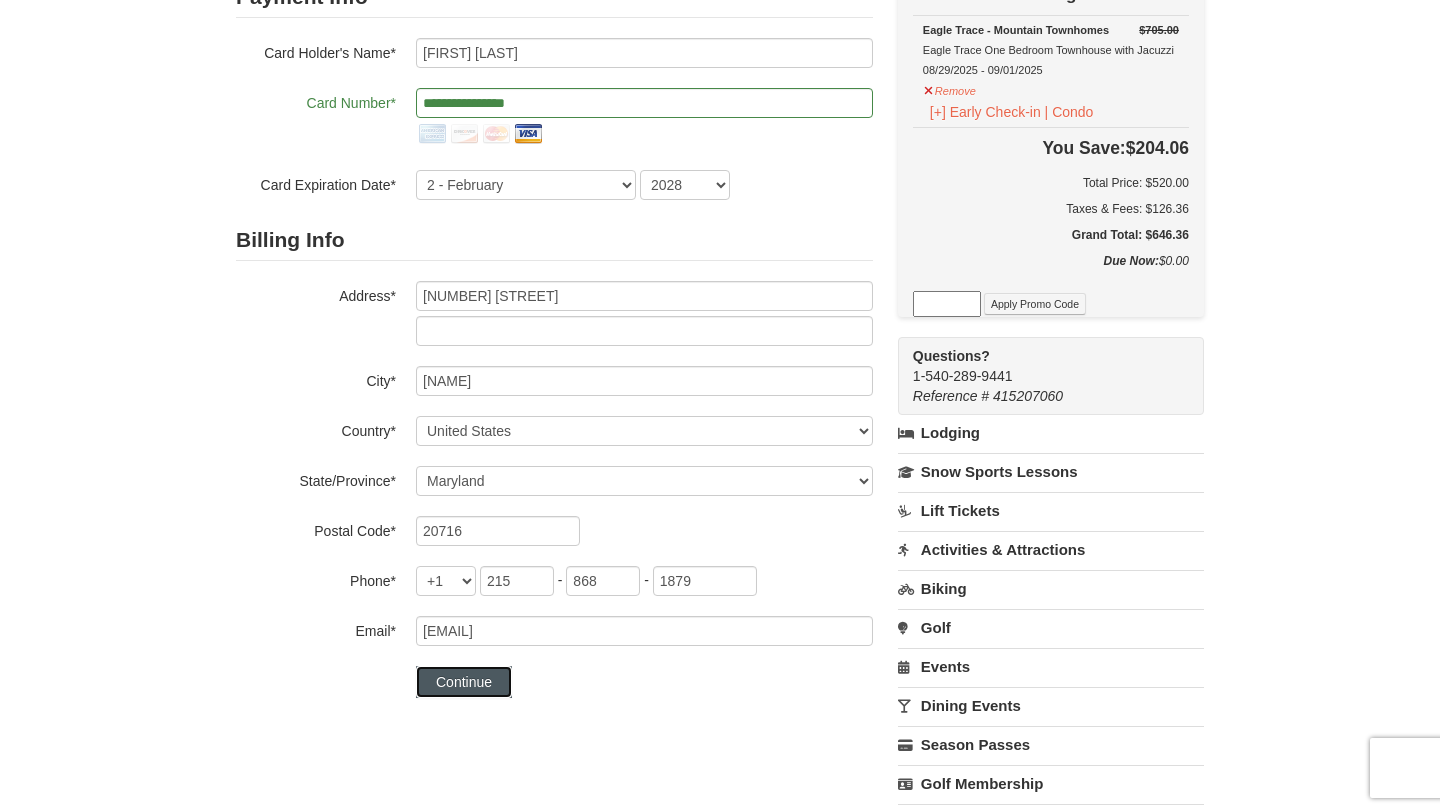 click on "Continue" at bounding box center [464, 682] 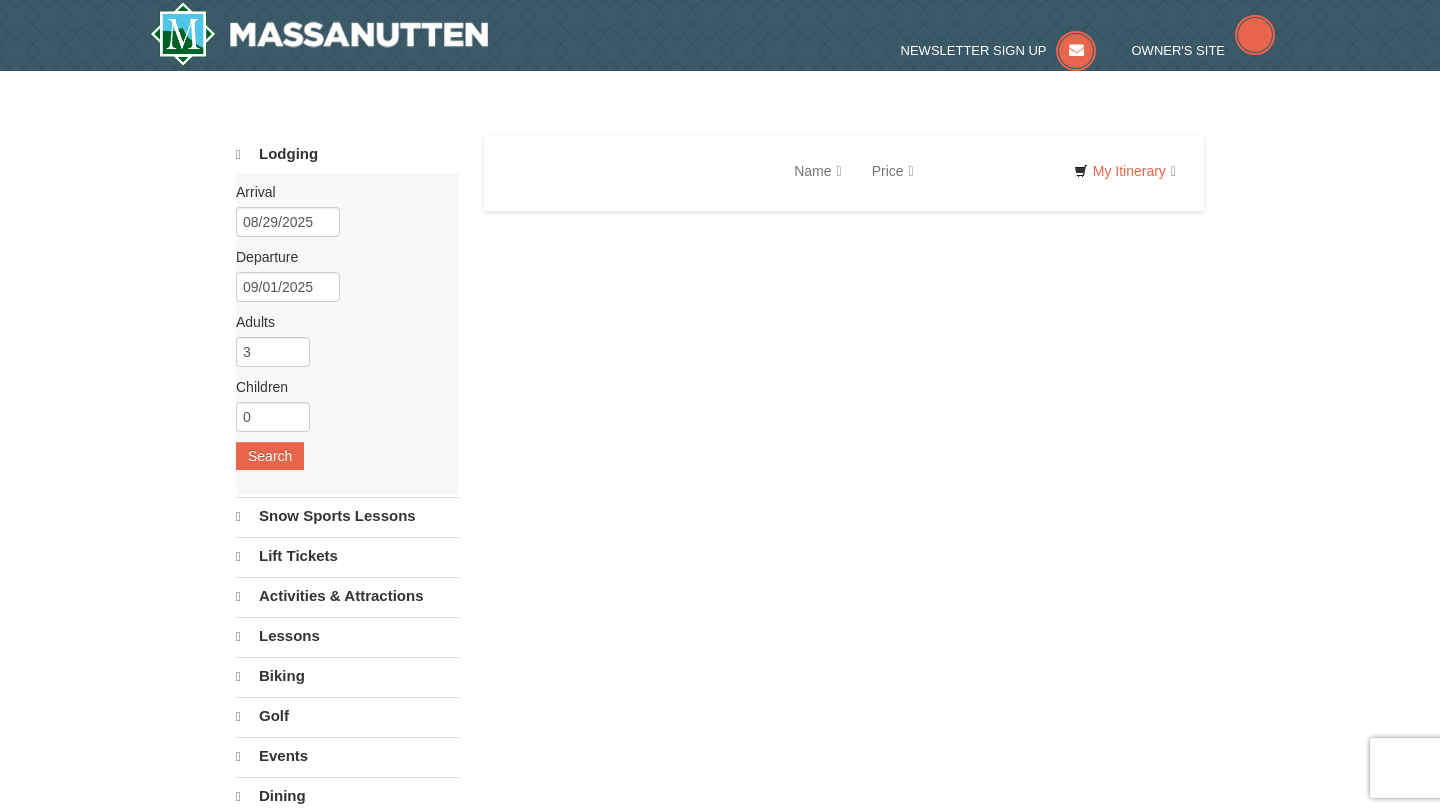 scroll, scrollTop: 0, scrollLeft: 0, axis: both 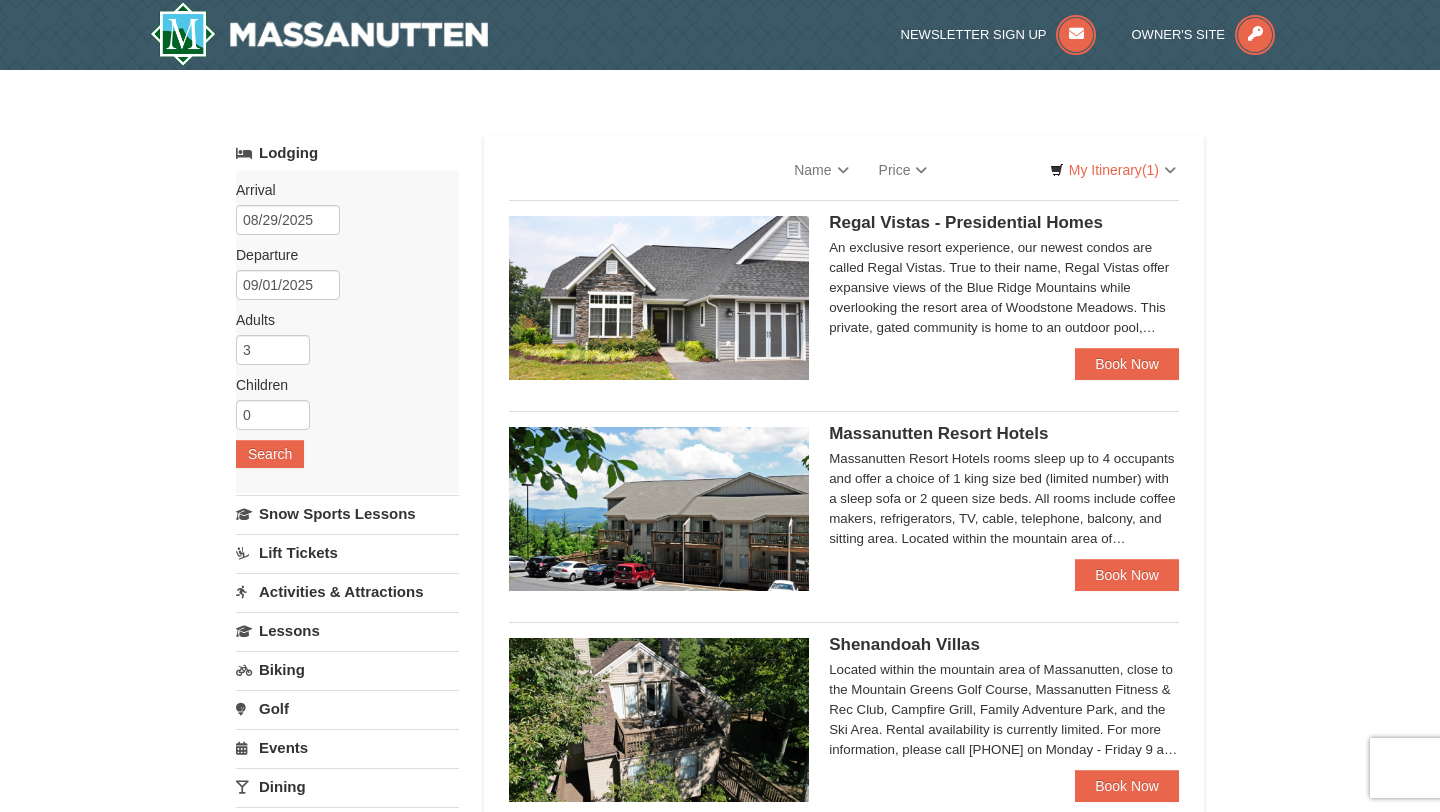 select on "8" 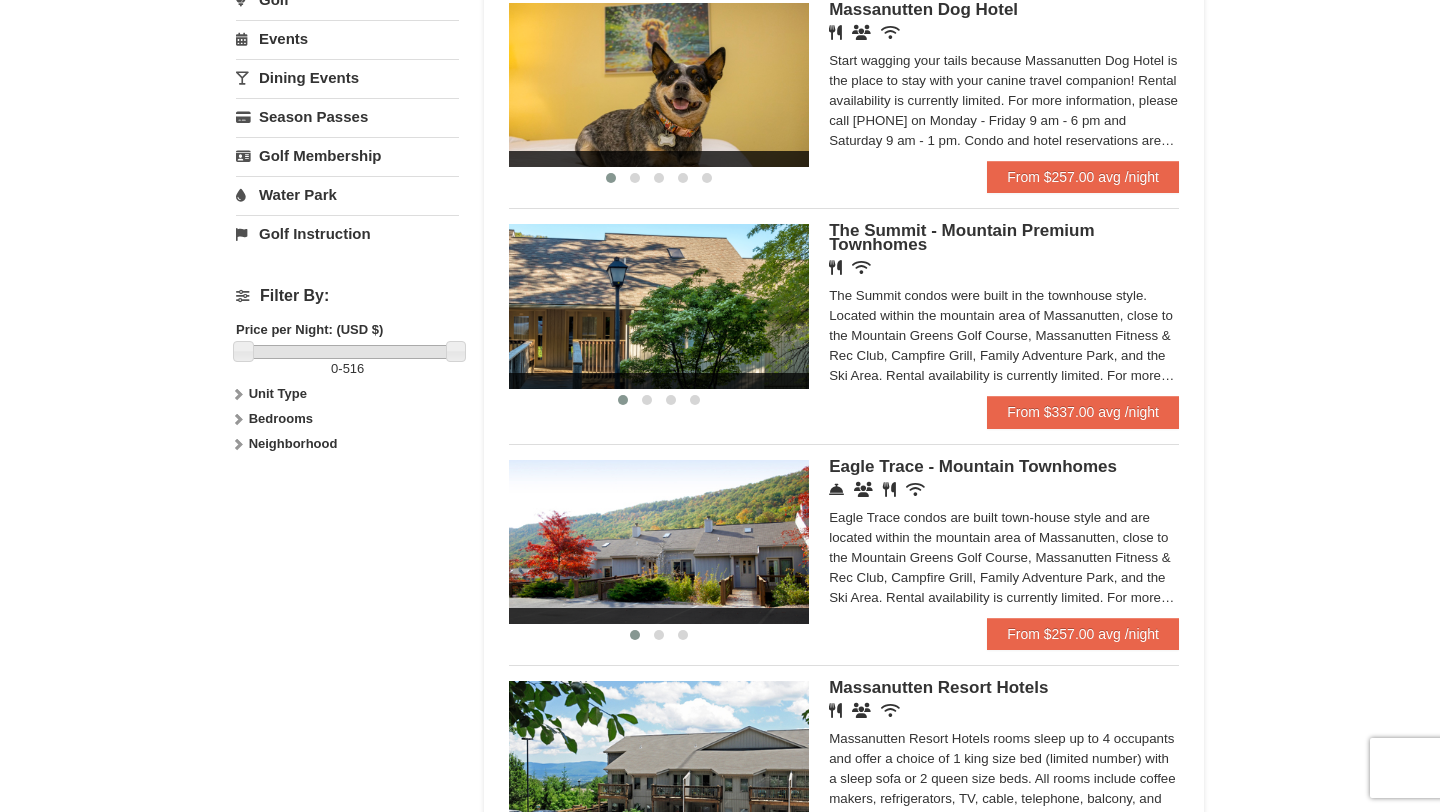 scroll, scrollTop: 672, scrollLeft: 0, axis: vertical 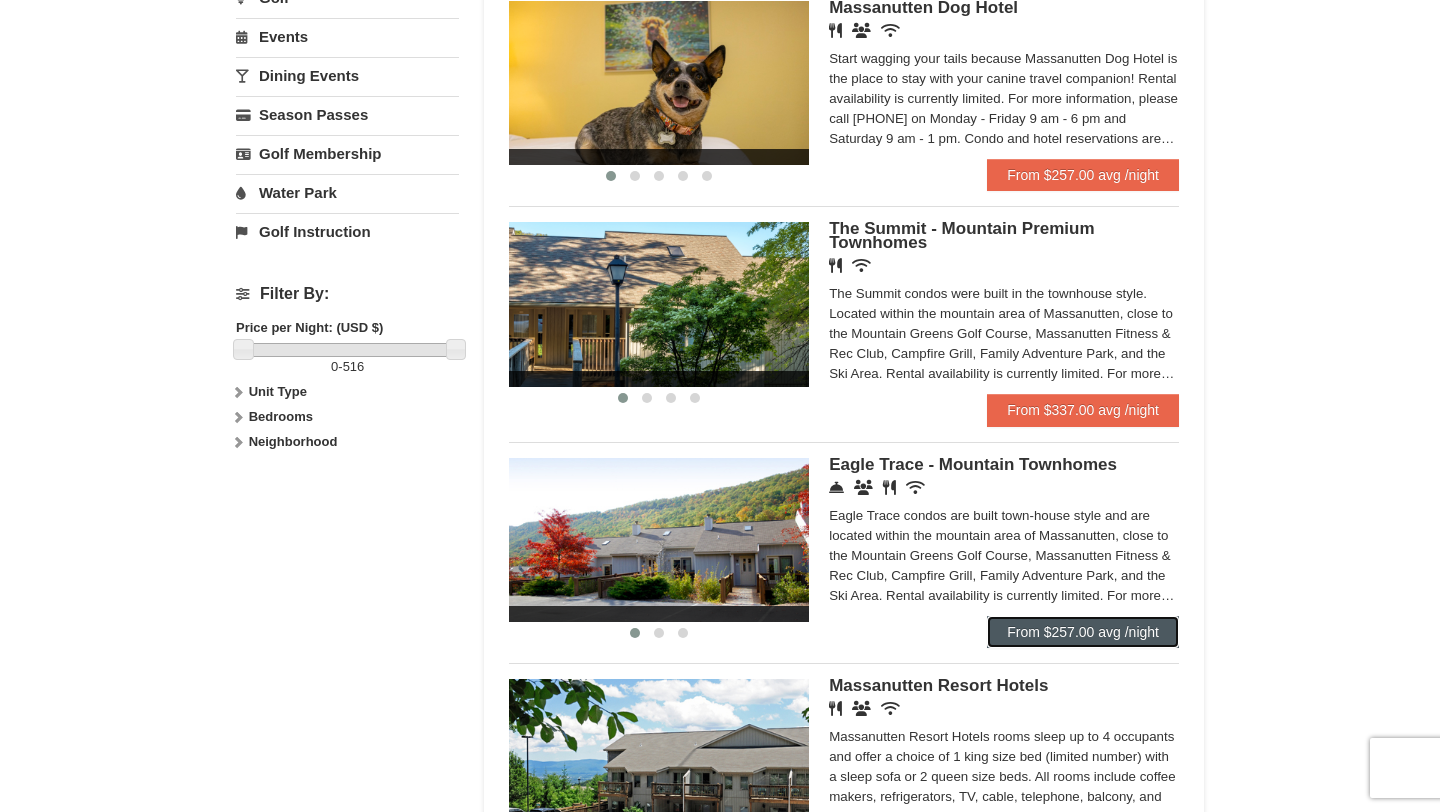click on "From $257.00 avg /night" at bounding box center (1083, 632) 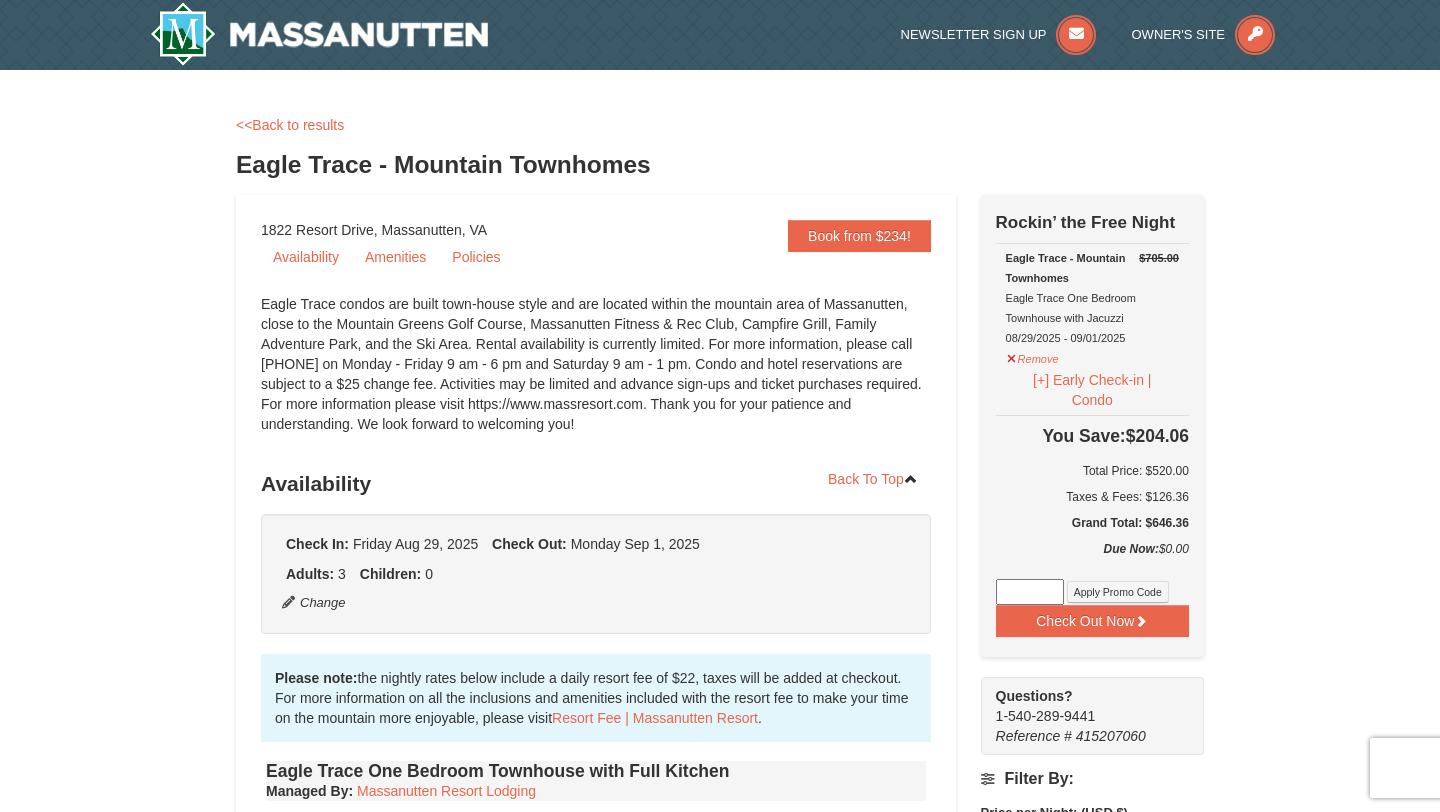 scroll, scrollTop: 0, scrollLeft: 0, axis: both 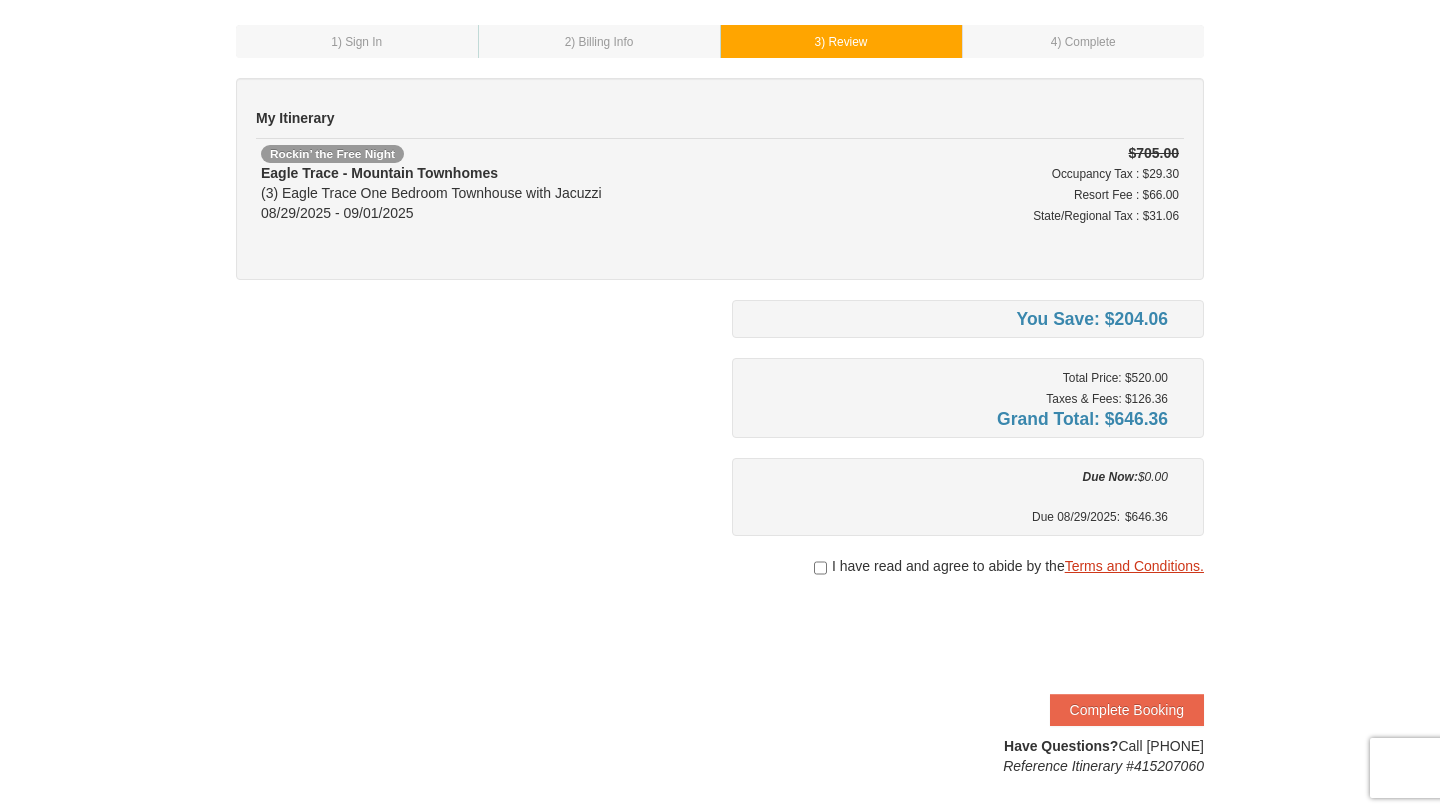 click on "Terms and Conditions." at bounding box center [1134, 566] 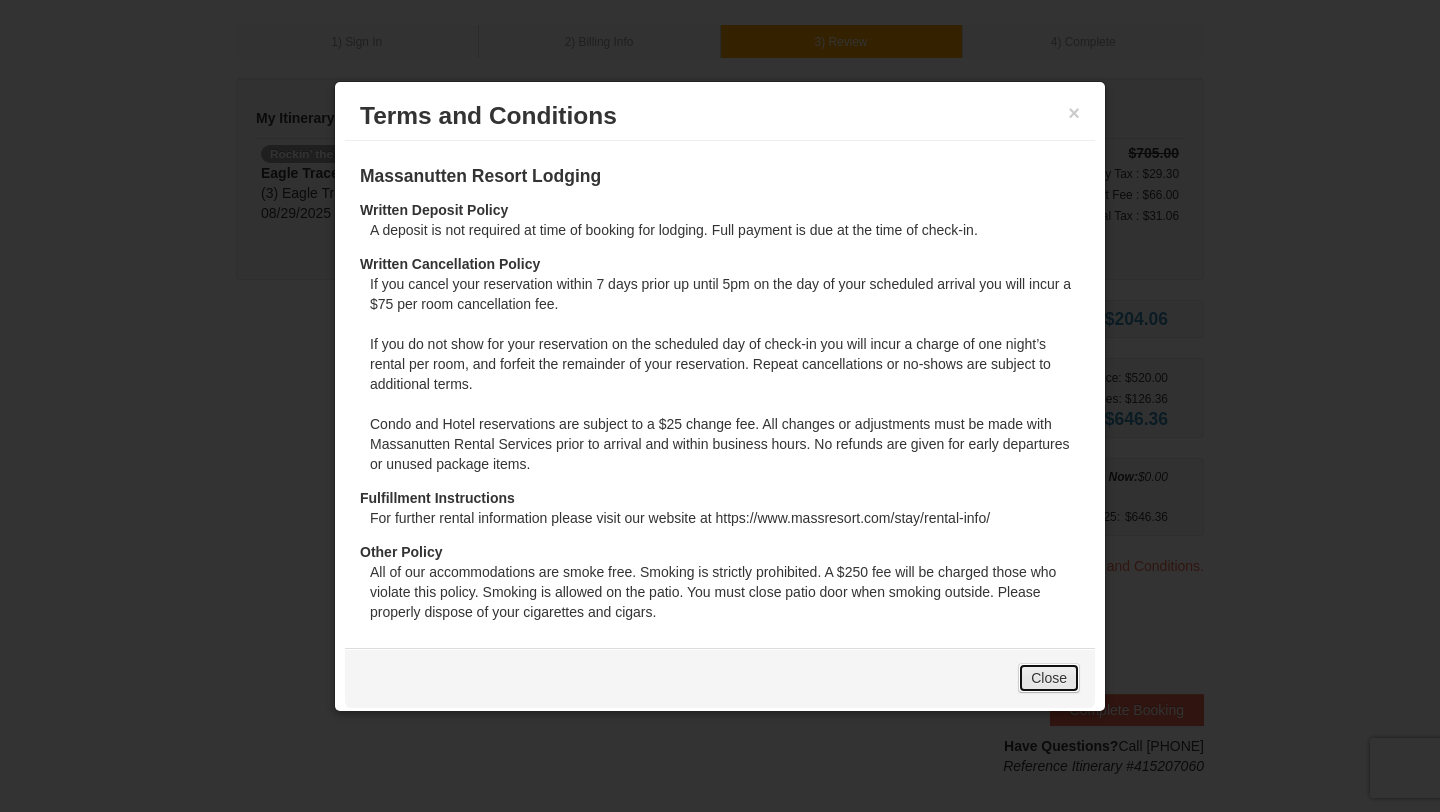click on "Close" at bounding box center [1049, 678] 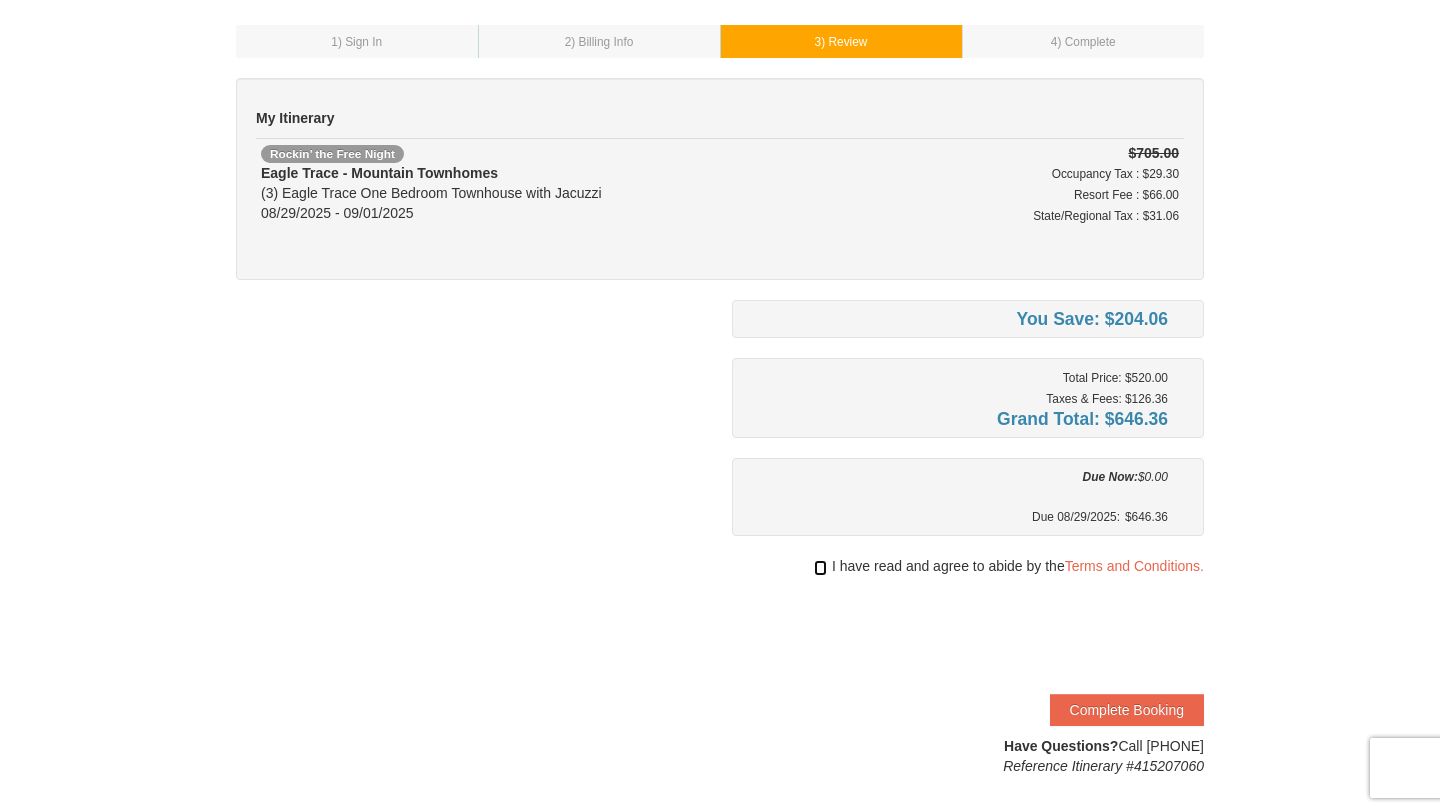 click at bounding box center [820, 568] 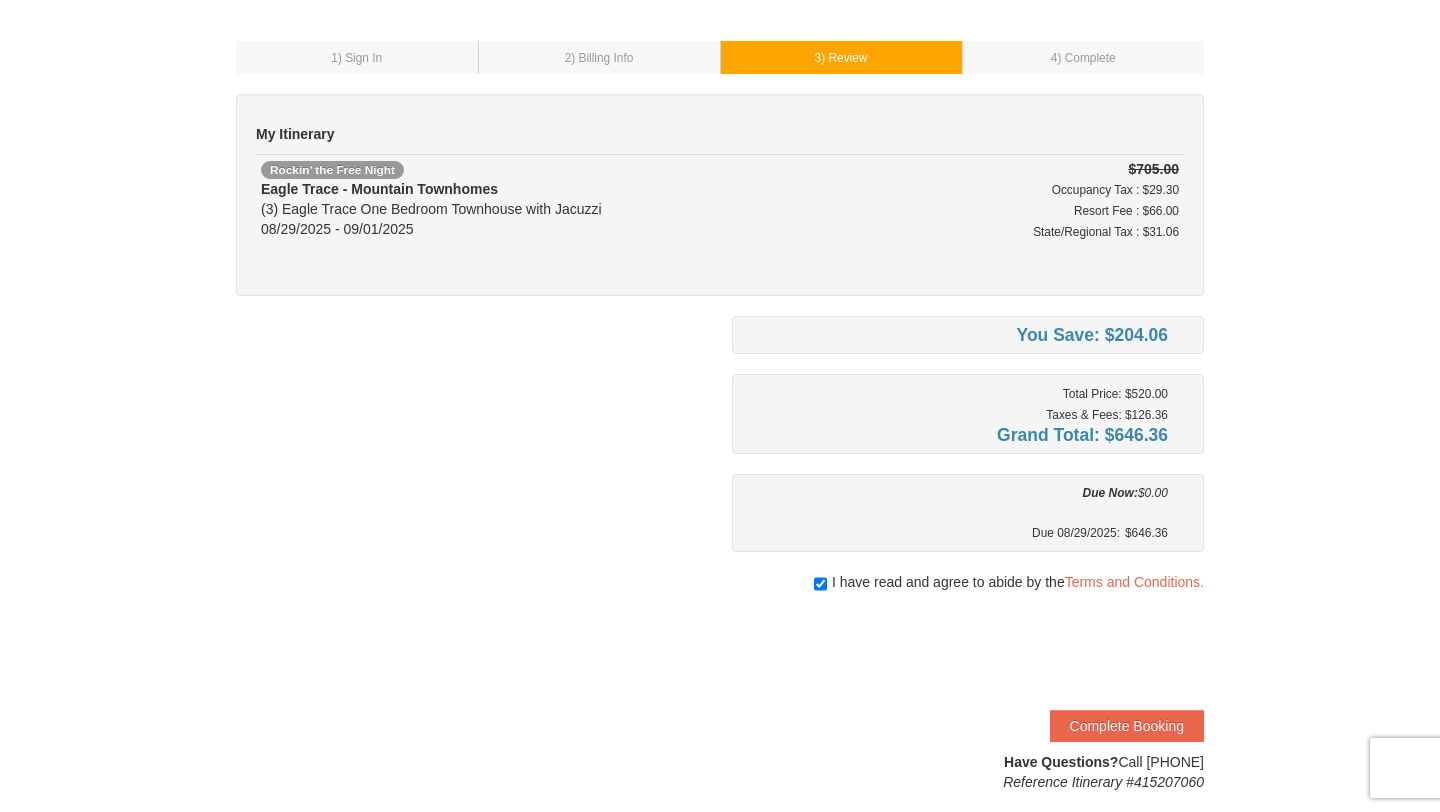 scroll, scrollTop: 65, scrollLeft: 0, axis: vertical 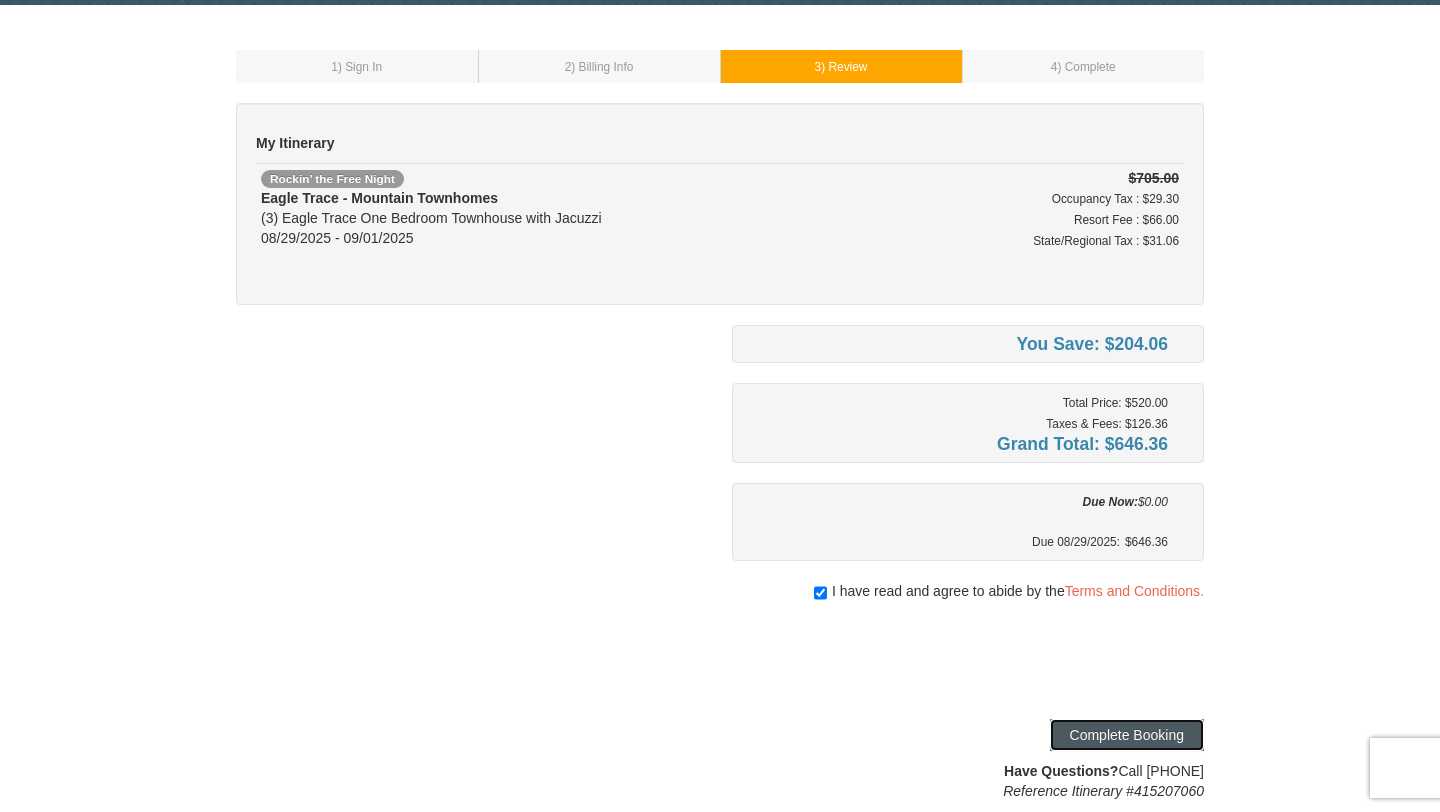 click on "Complete Booking" at bounding box center (1127, 735) 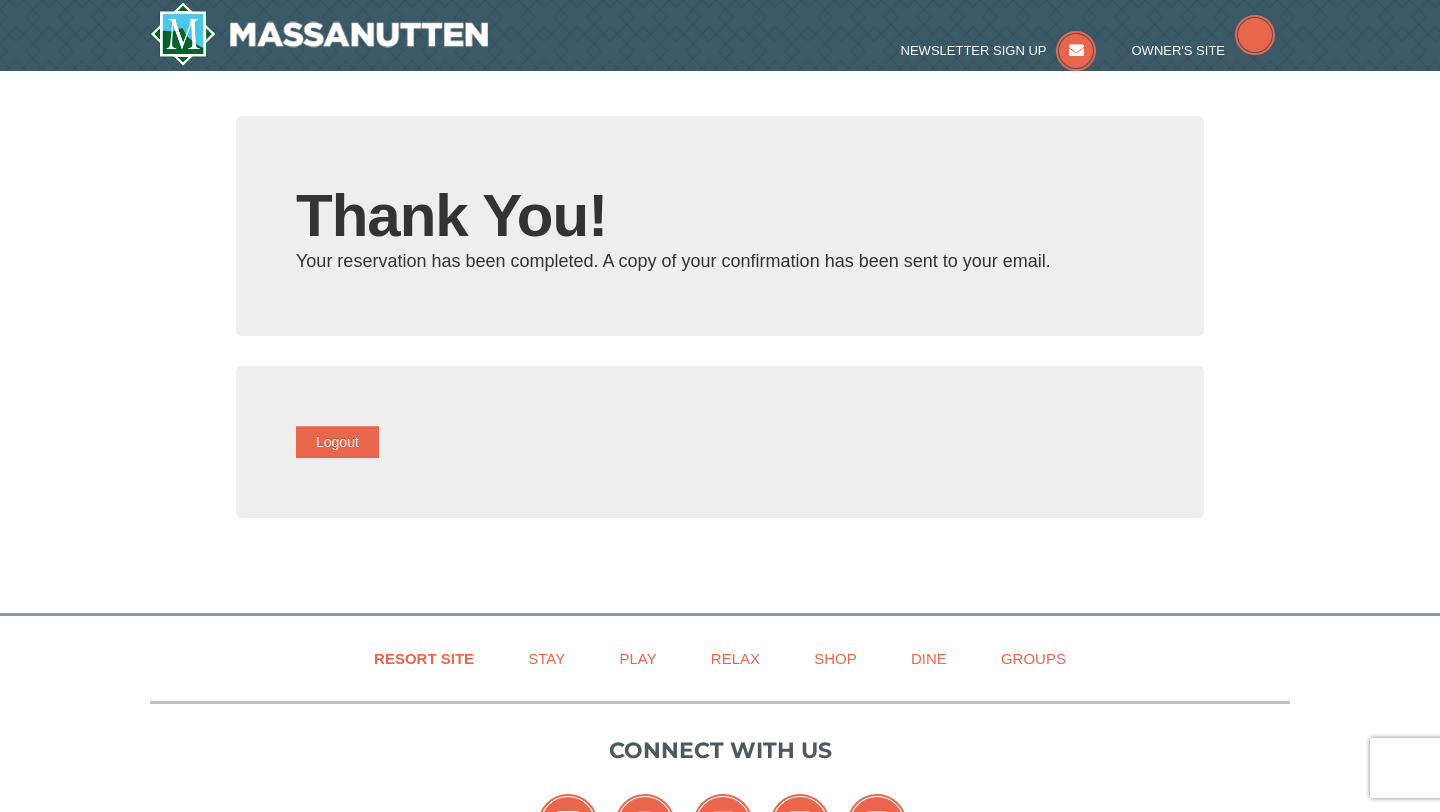 scroll, scrollTop: 0, scrollLeft: 0, axis: both 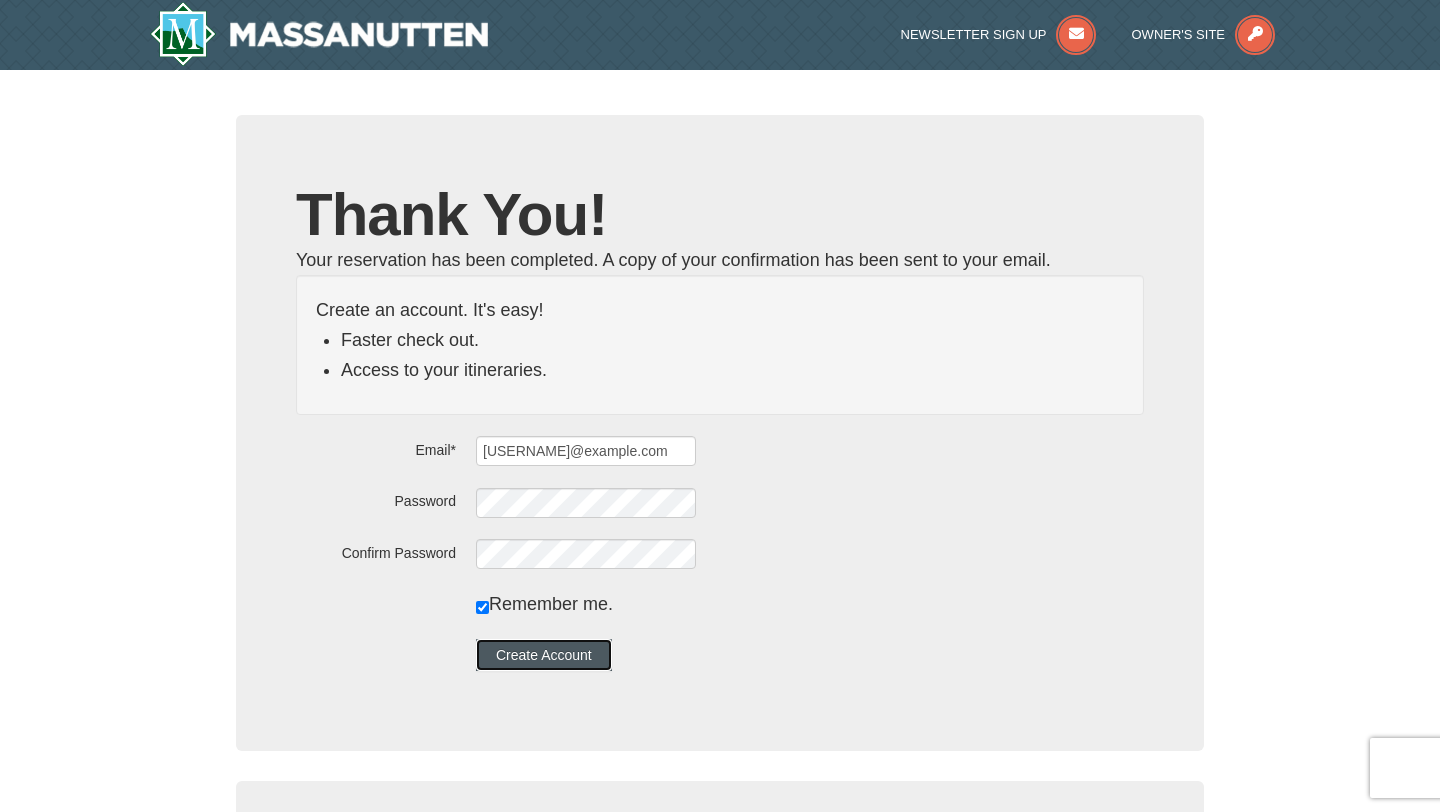 click on "Create Account" at bounding box center [544, 655] 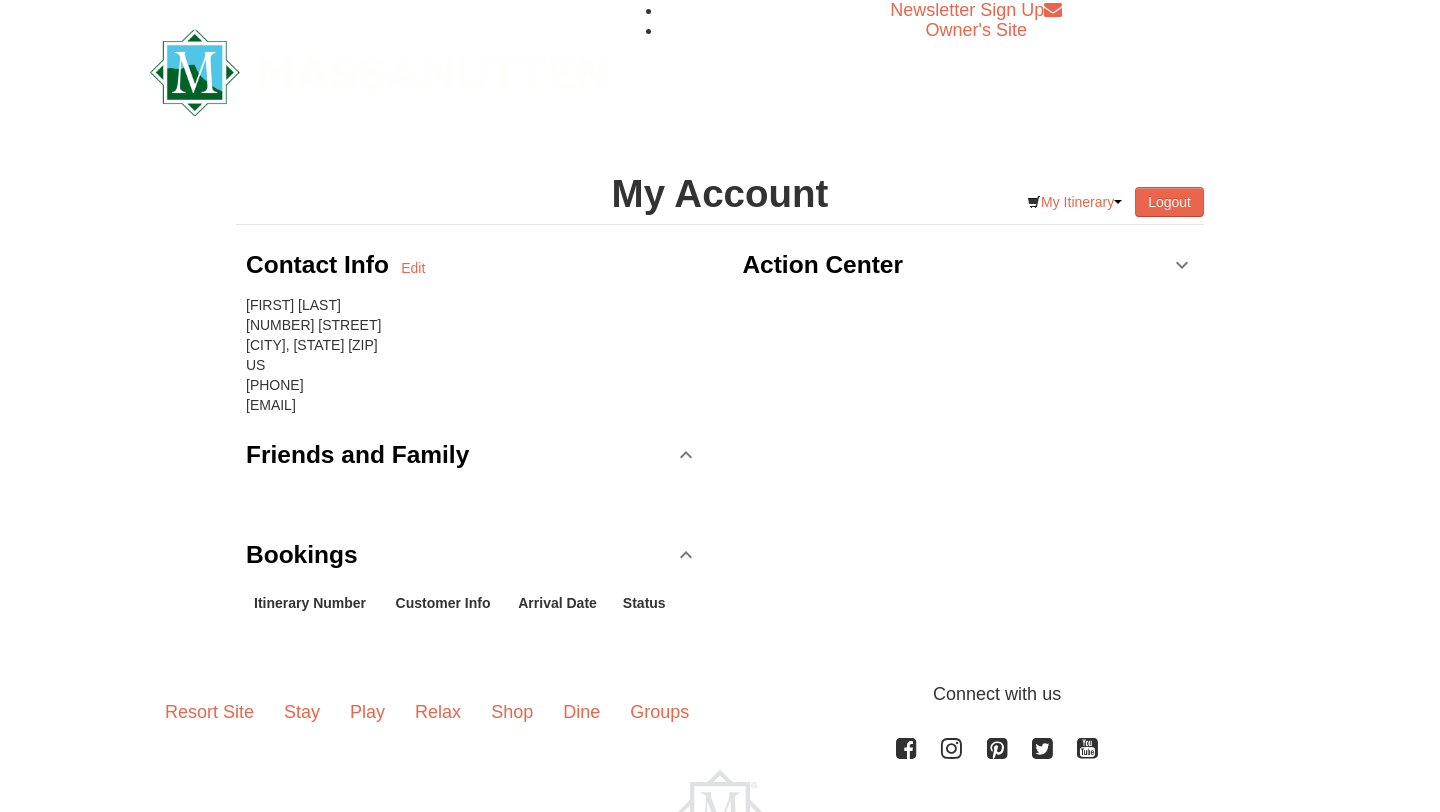 scroll, scrollTop: 0, scrollLeft: 0, axis: both 